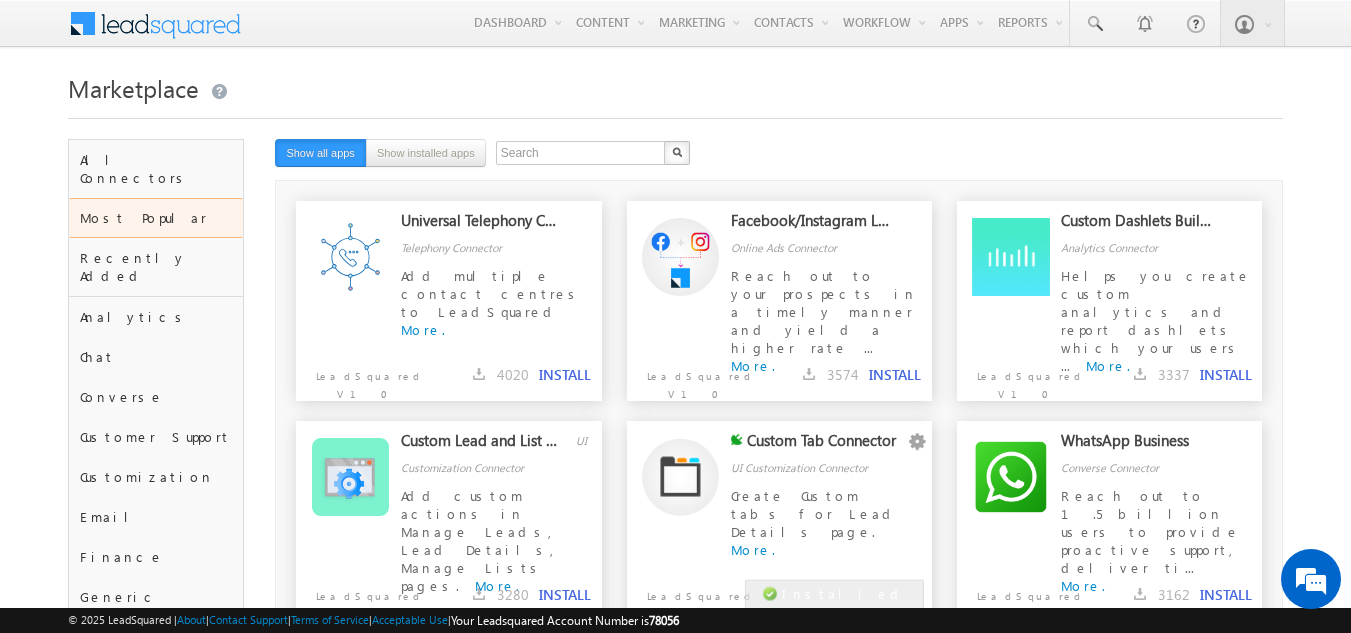 scroll, scrollTop: 100, scrollLeft: 0, axis: vertical 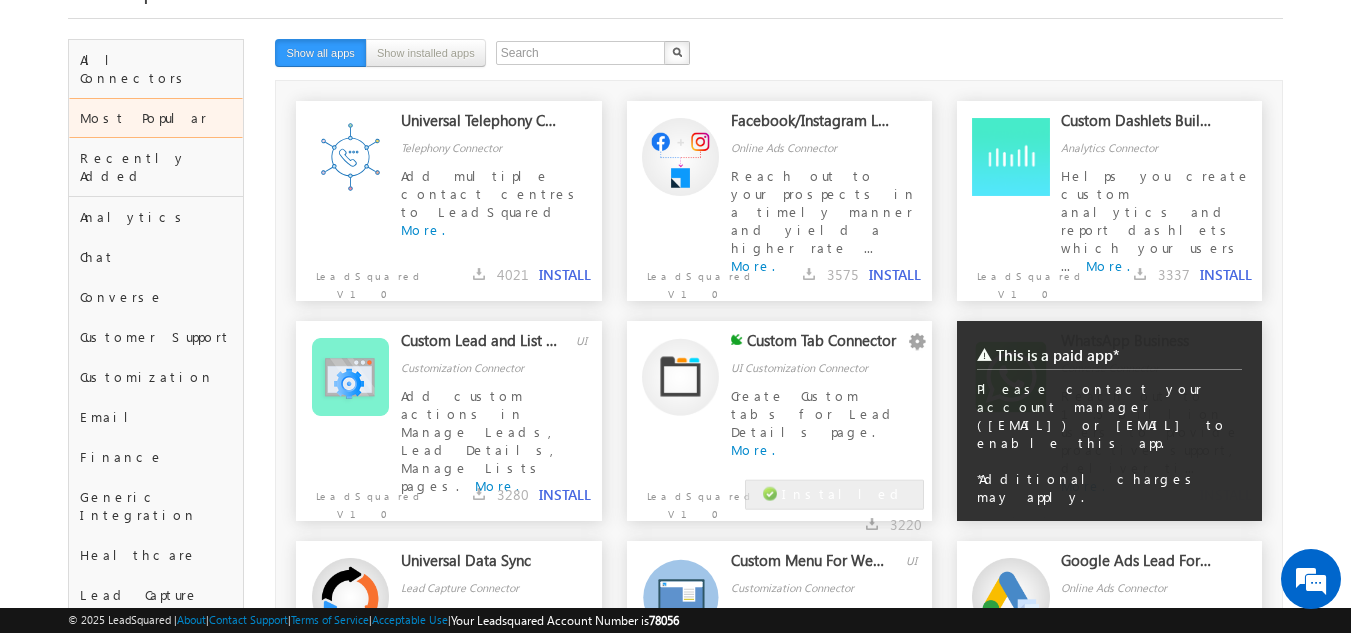 click on "This is a paid app* Please contact your account manager (sangrila.joyesh@leadsquared.com) or support@leadsquared.com to enable this app.   *Additional charges may apply." at bounding box center (1110, 423) 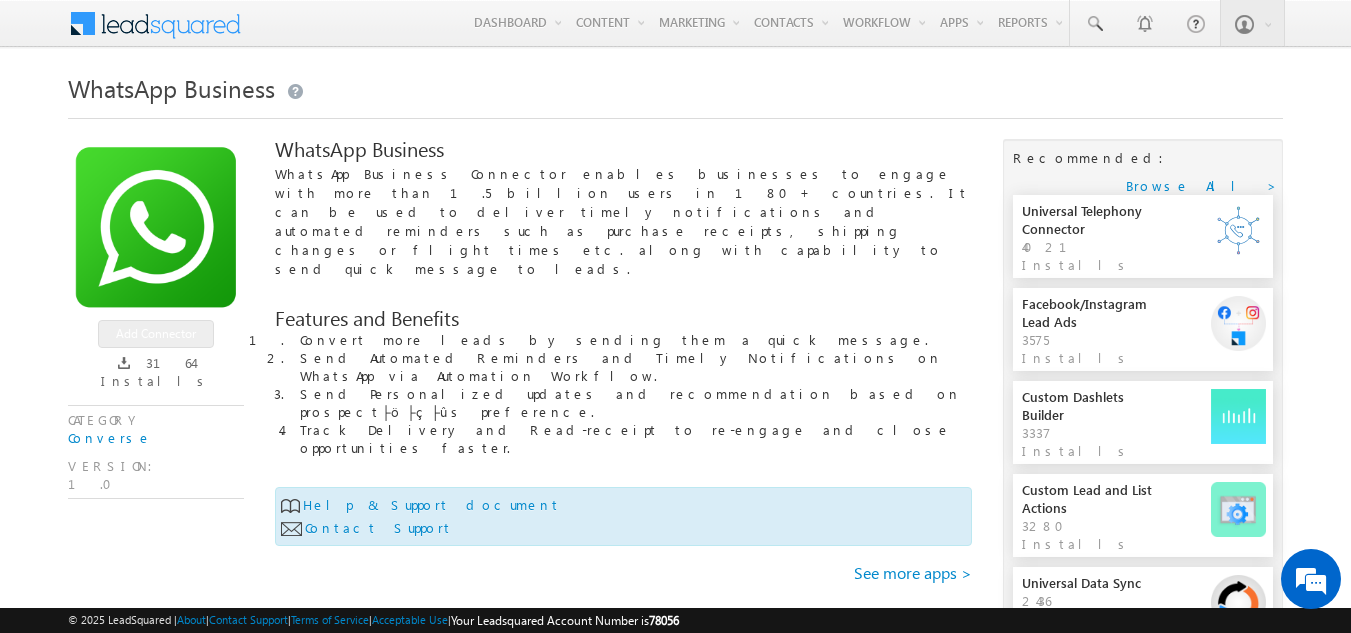 scroll, scrollTop: 0, scrollLeft: 0, axis: both 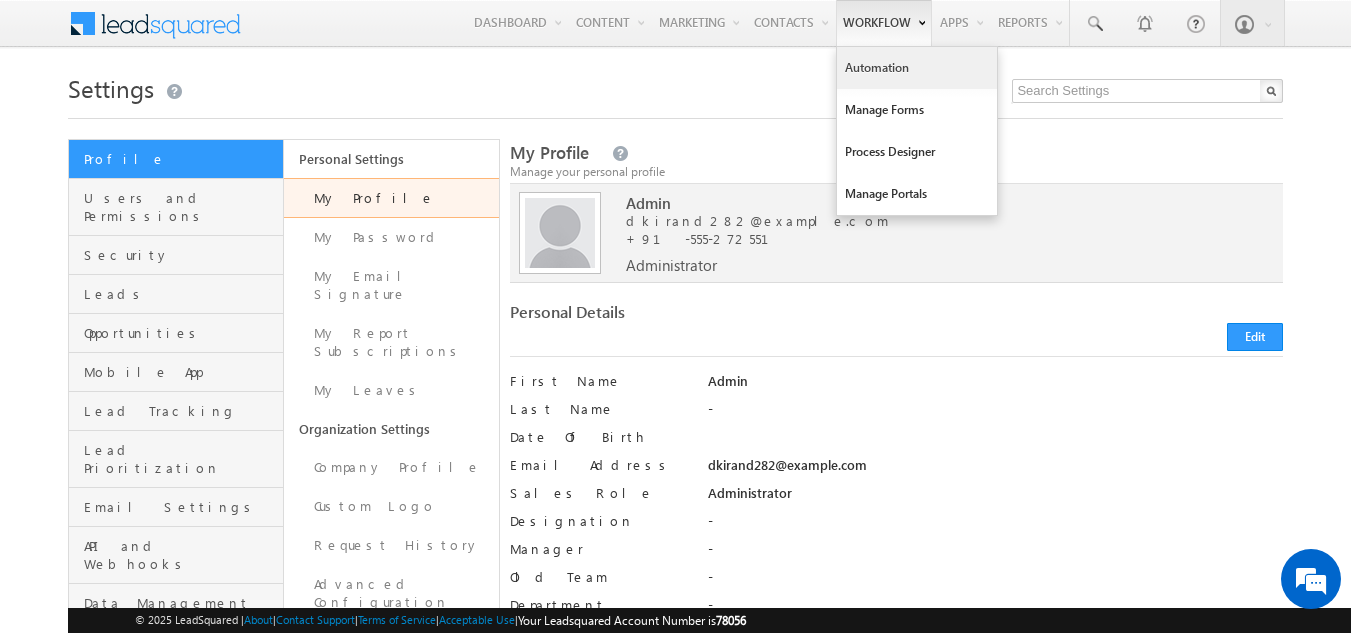 click on "Automation" at bounding box center (917, 68) 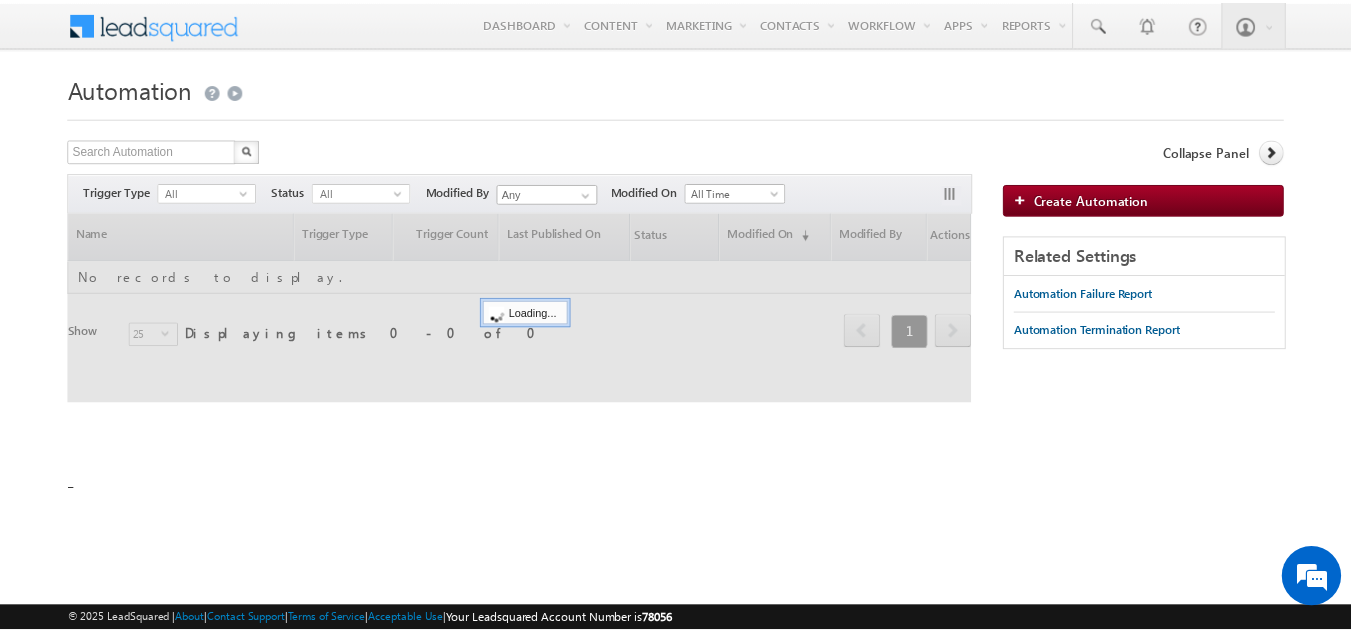 scroll, scrollTop: 0, scrollLeft: 0, axis: both 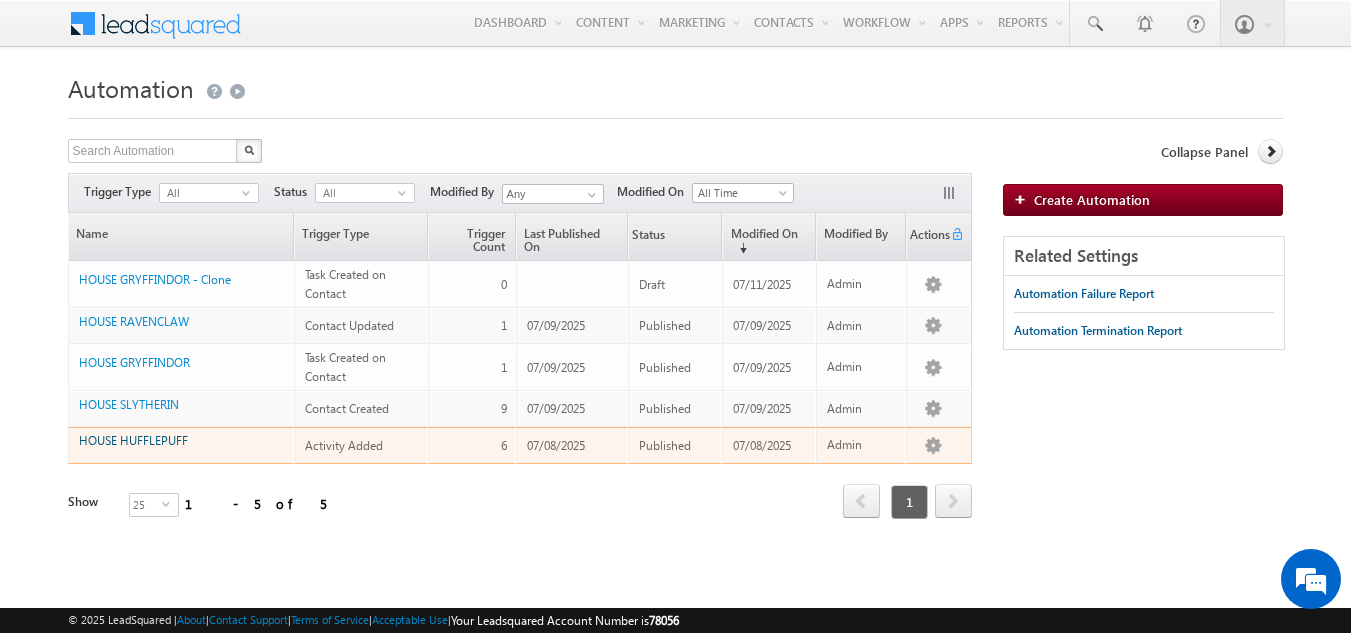 click on "HOUSE HUFFLEPUFF" at bounding box center [133, 440] 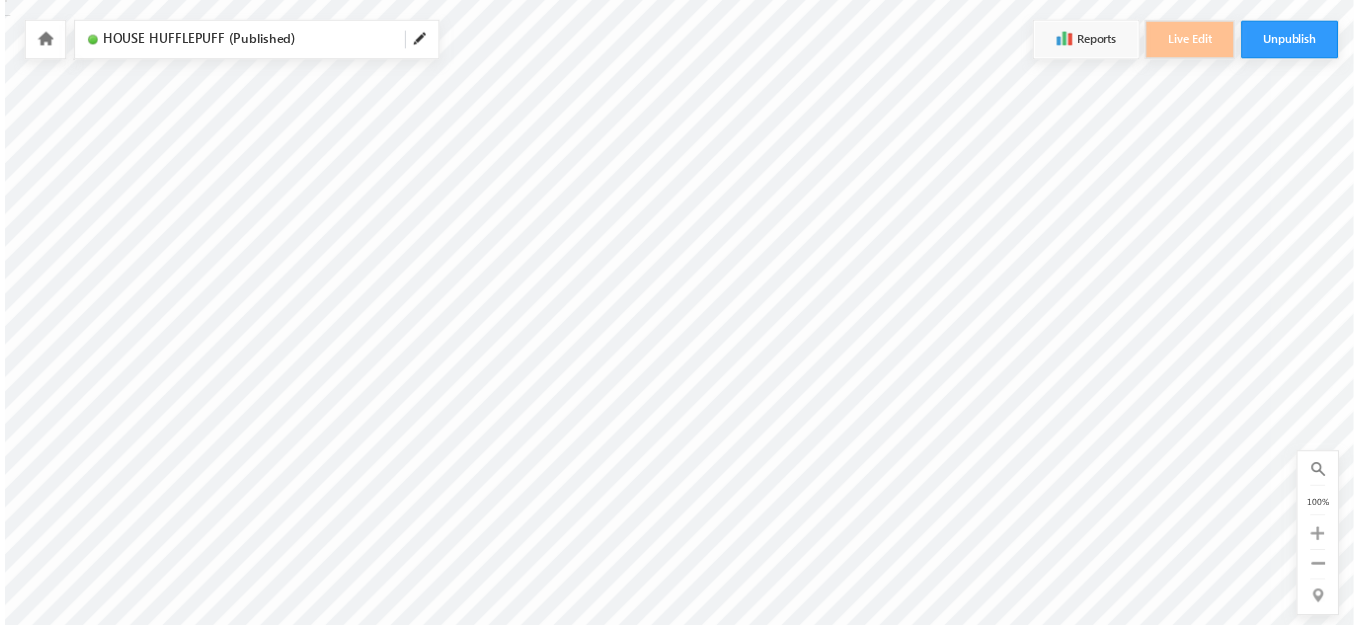scroll, scrollTop: 0, scrollLeft: 0, axis: both 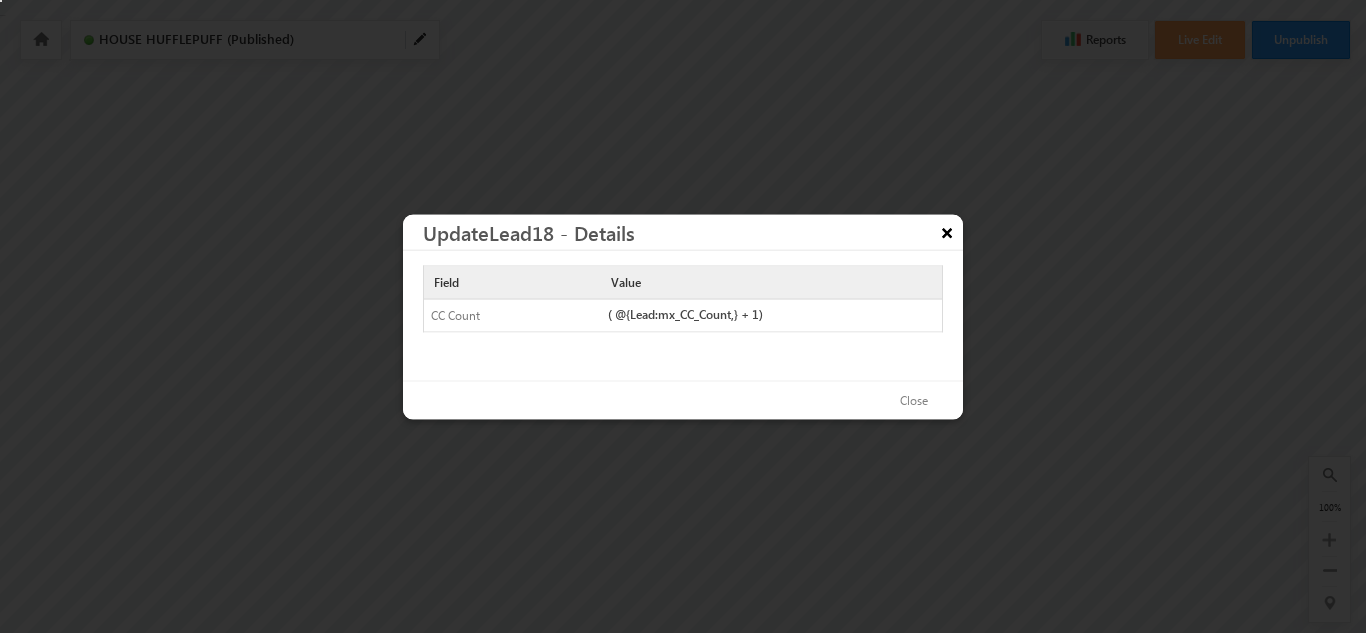 click on "×" at bounding box center (947, 231) 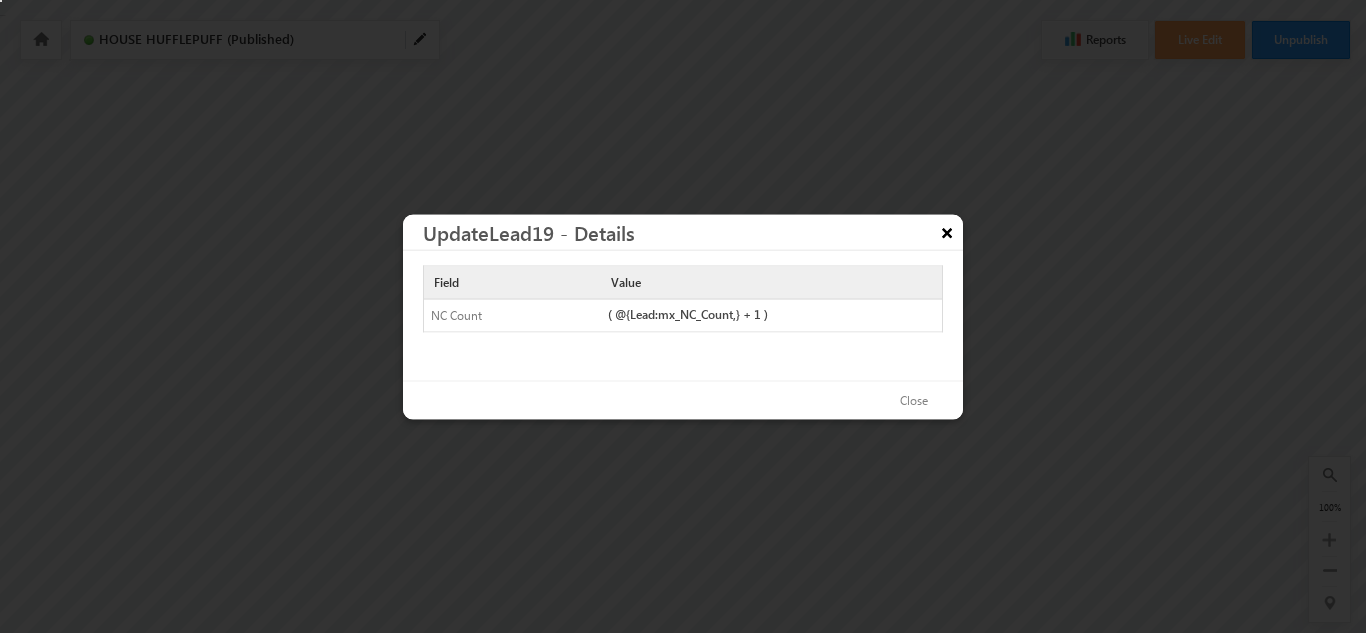 click on "×" at bounding box center [947, 231] 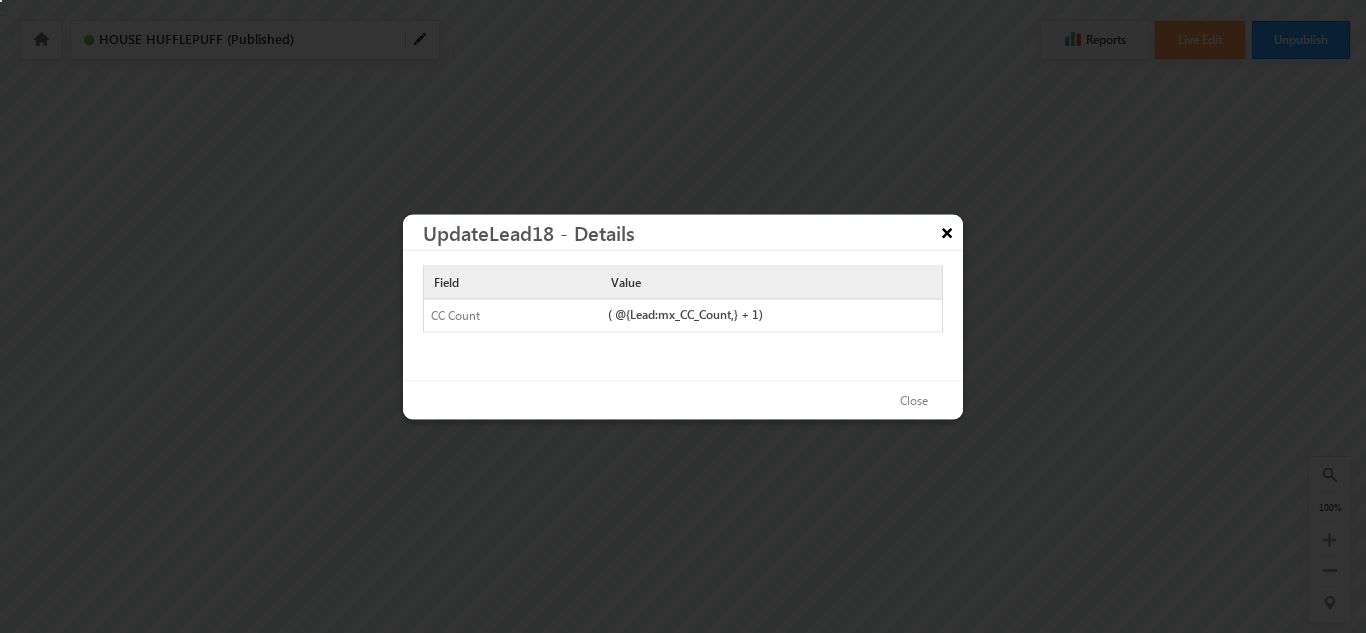 click on "×" at bounding box center [947, 231] 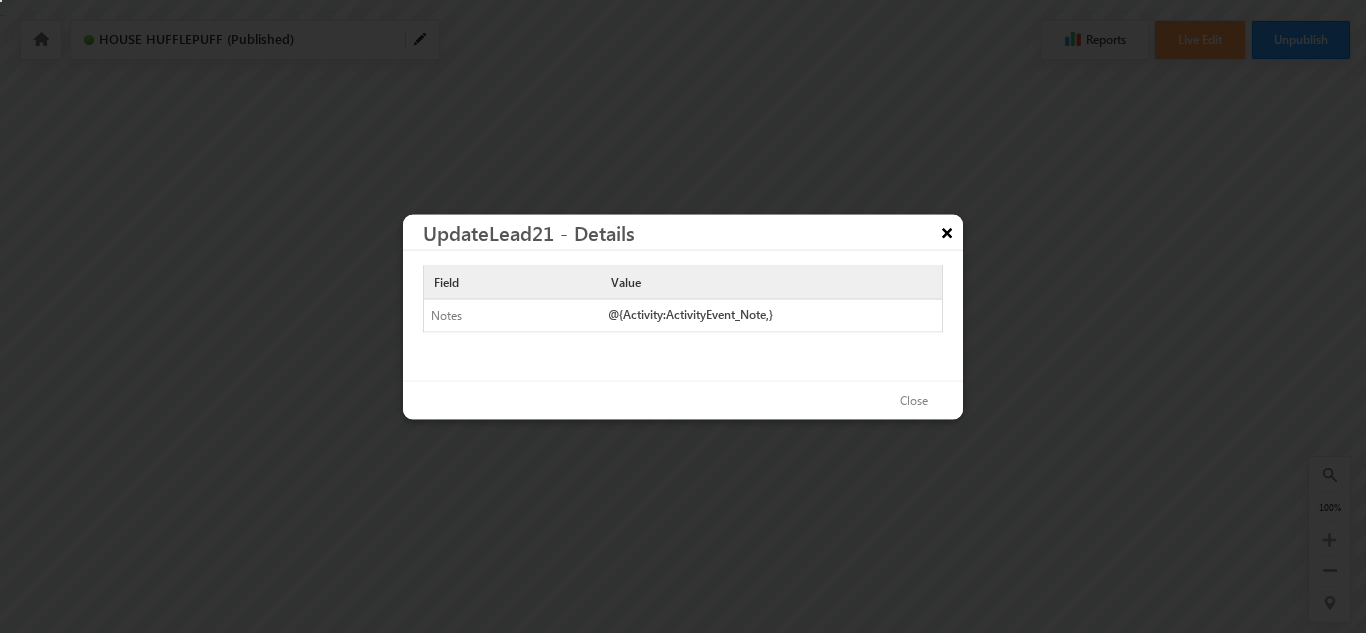 click on "×" at bounding box center (947, 231) 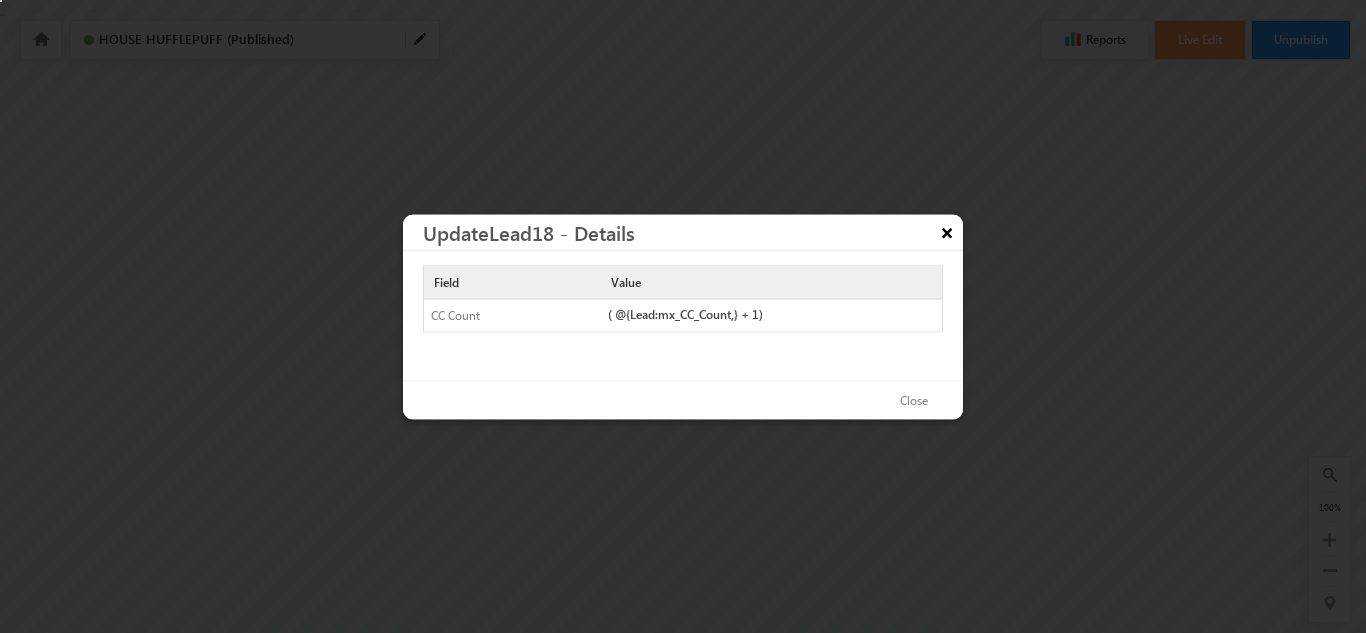 click on "×" at bounding box center [947, 231] 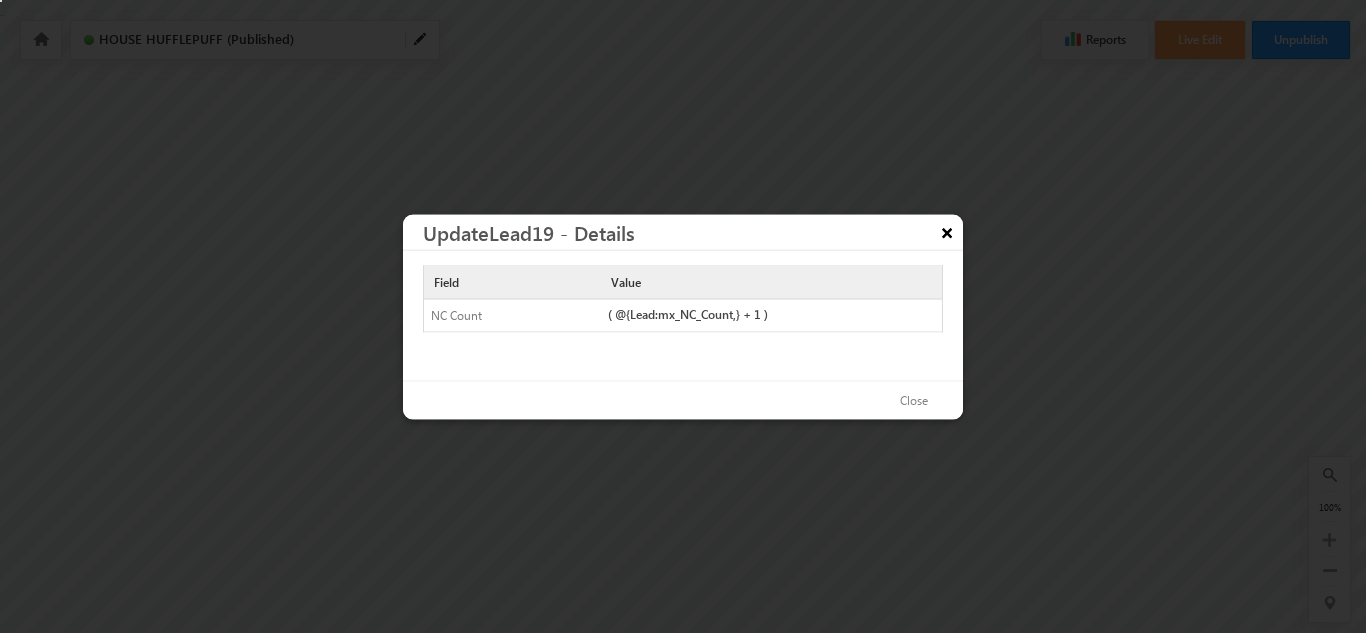 click on "×" at bounding box center [947, 231] 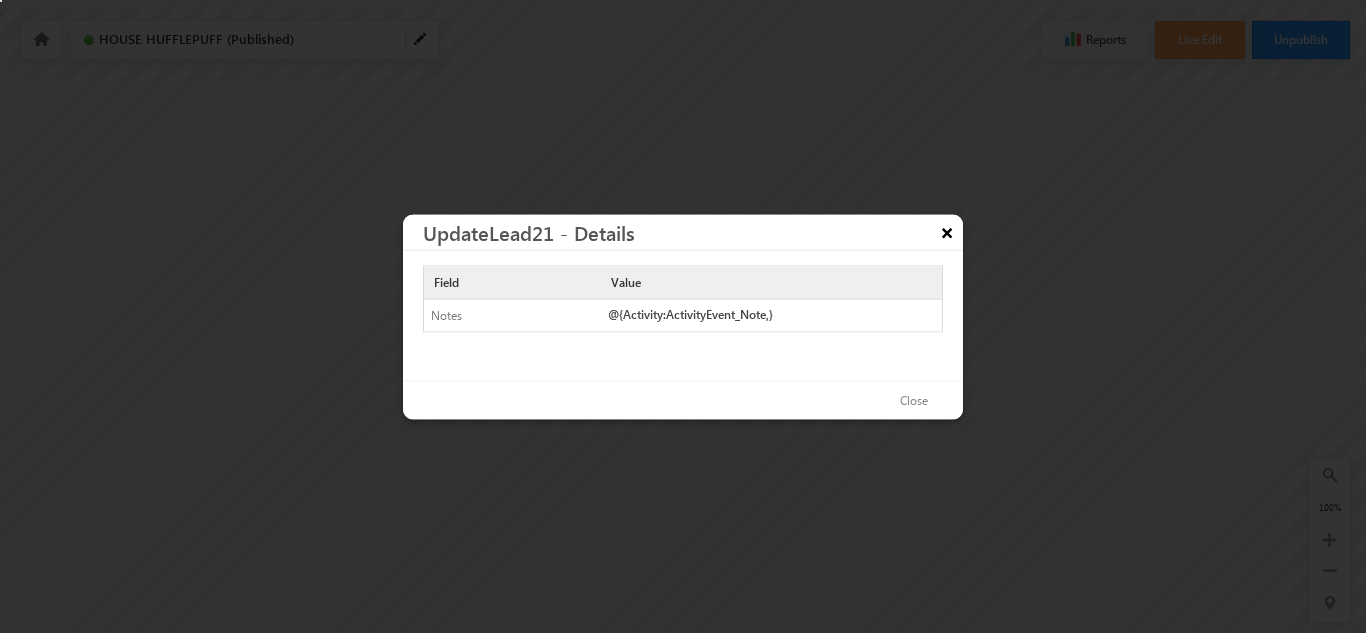 click on "×" at bounding box center (947, 231) 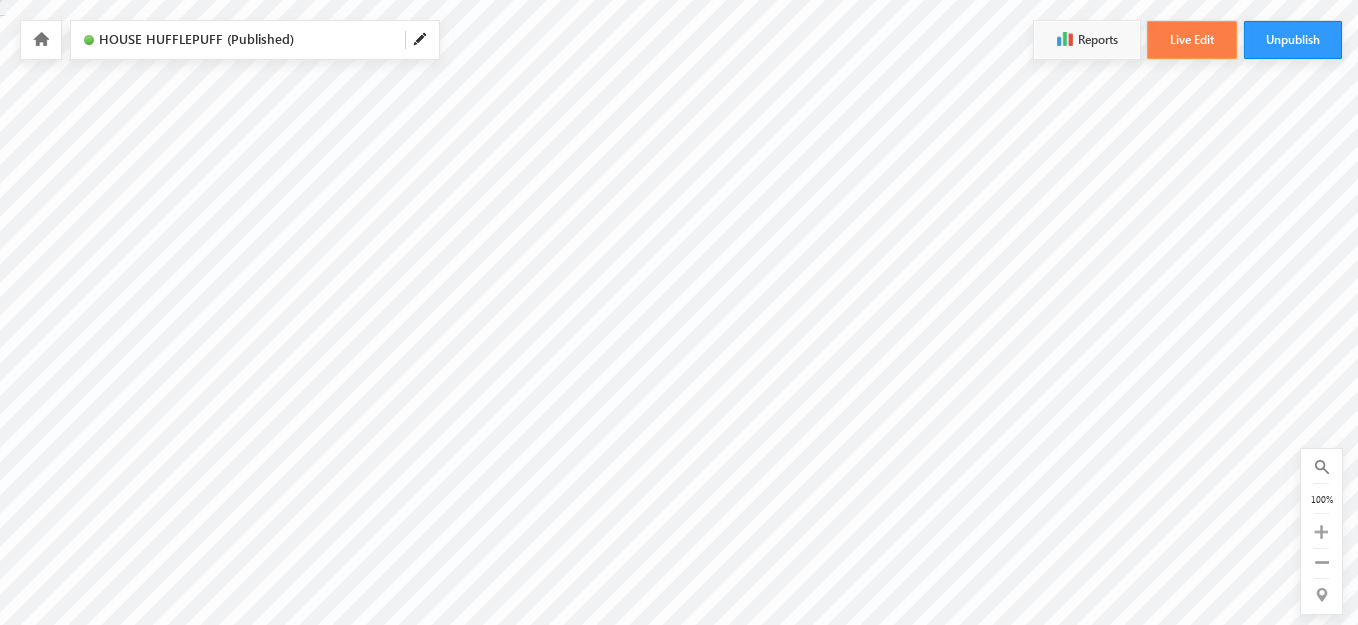 click on "Live Edit" at bounding box center [1192, 40] 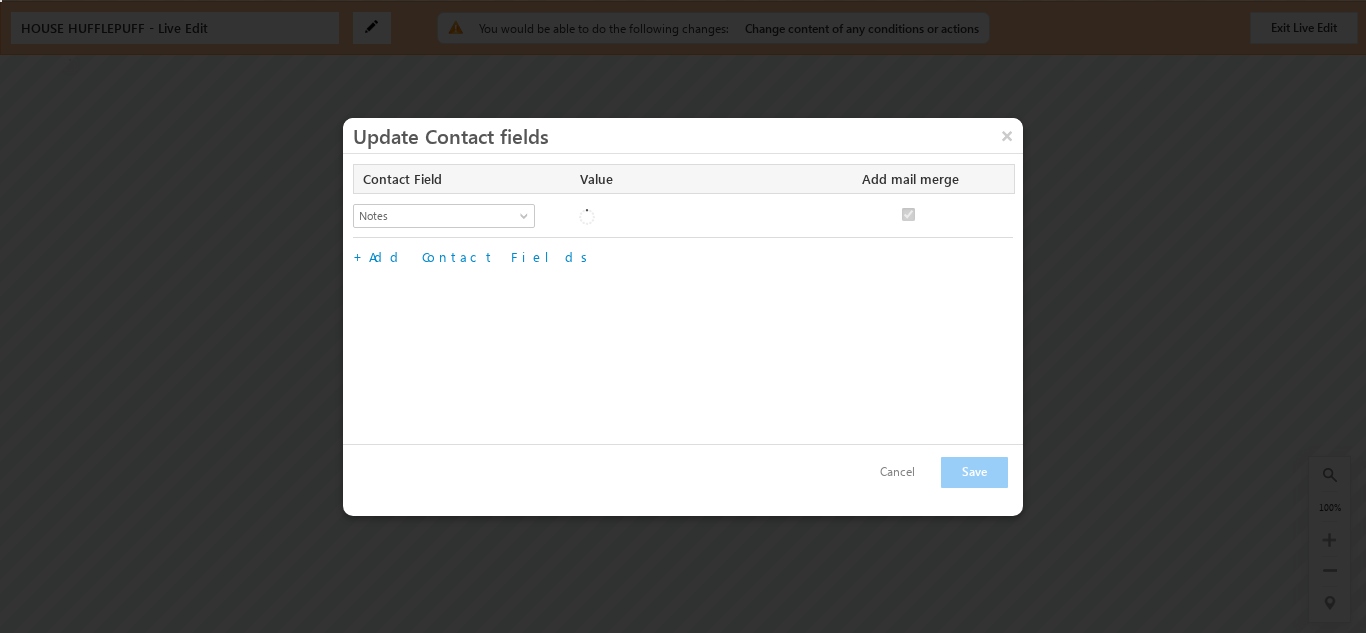 checkbox on "true" 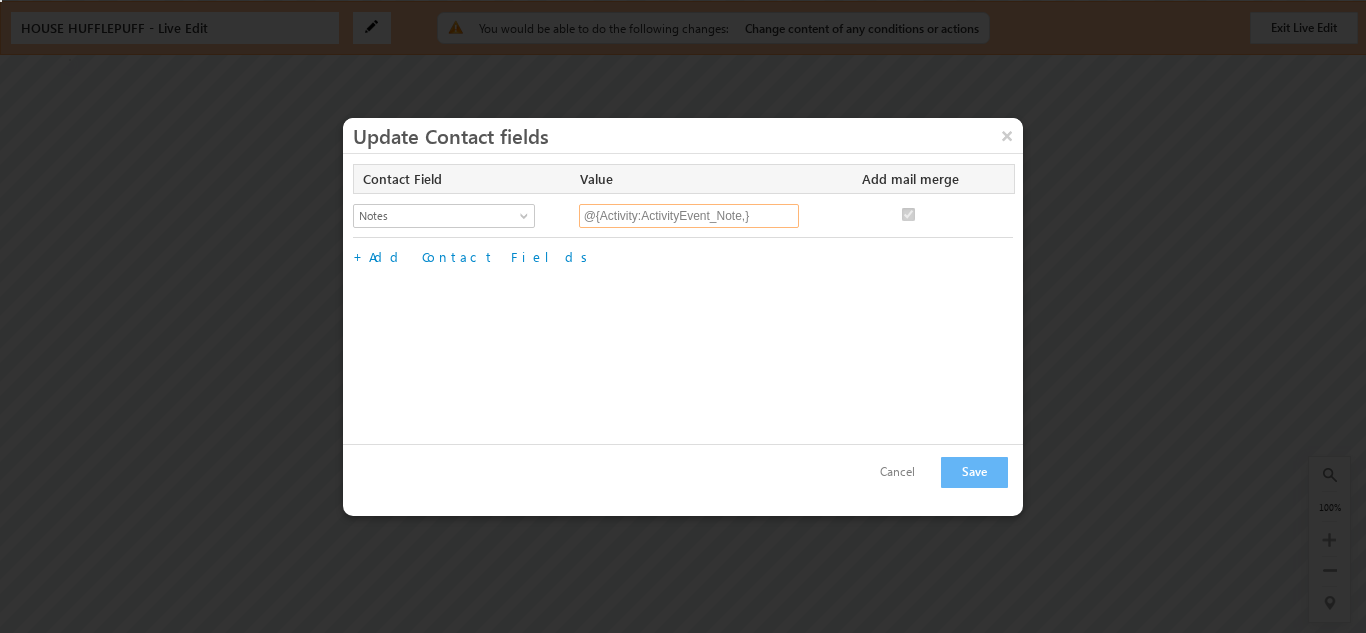 click on "@{Activity:ActivityEvent_Note,}" at bounding box center (689, 216) 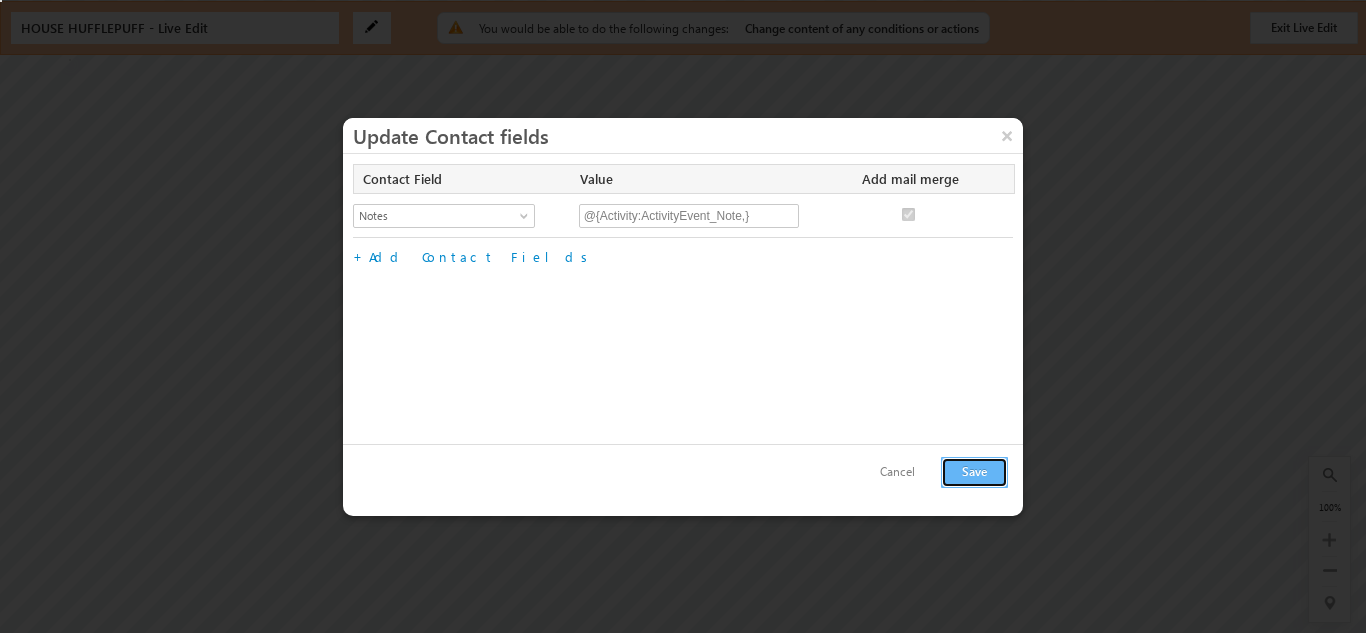 click on "Save" at bounding box center [974, 472] 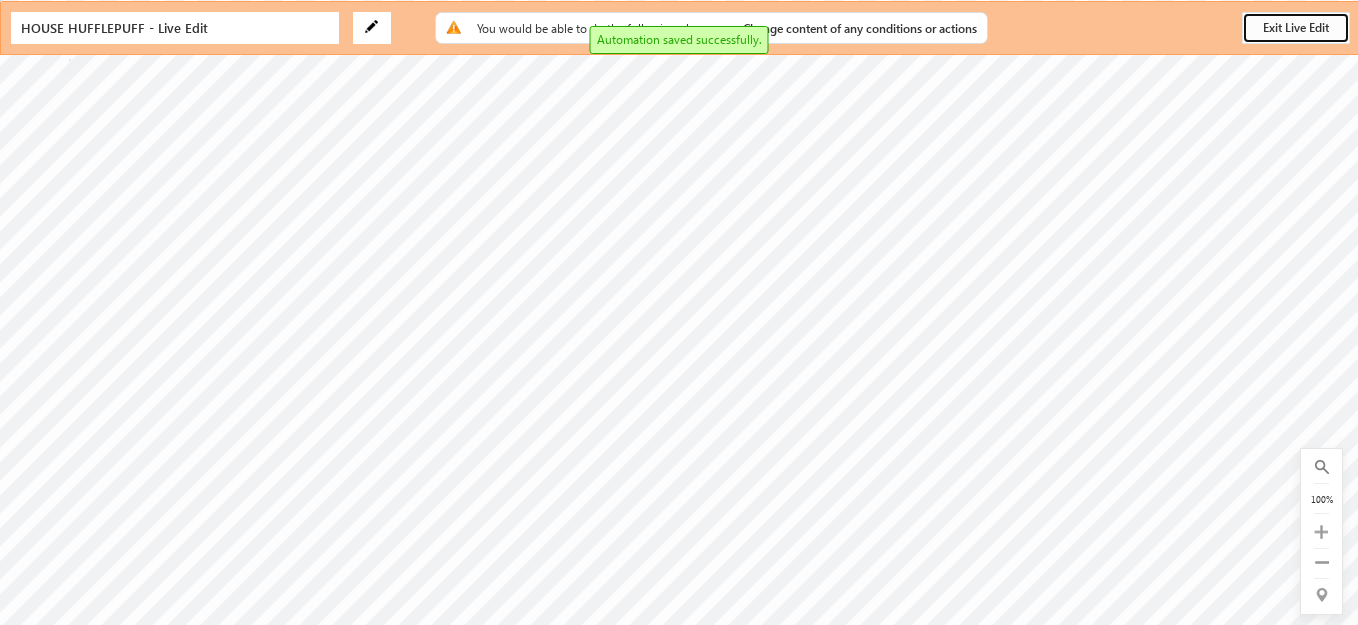 click on "Exit Live Edit" at bounding box center [1296, 28] 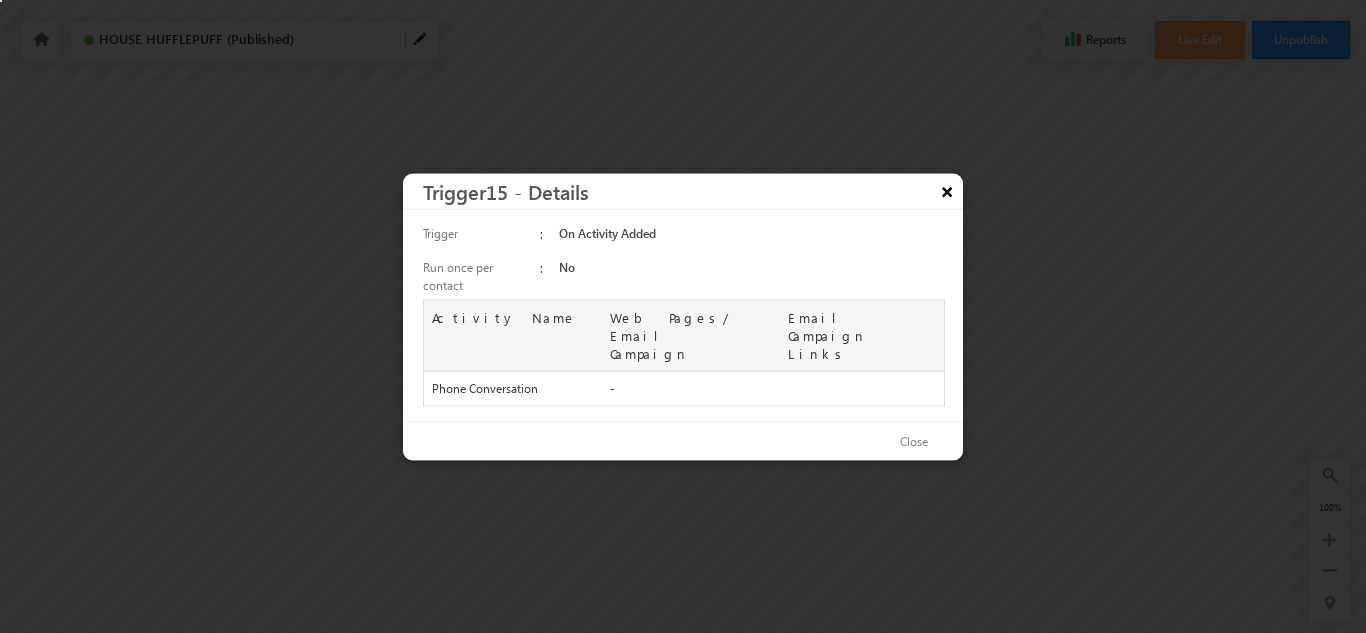 click on "×" at bounding box center [947, 190] 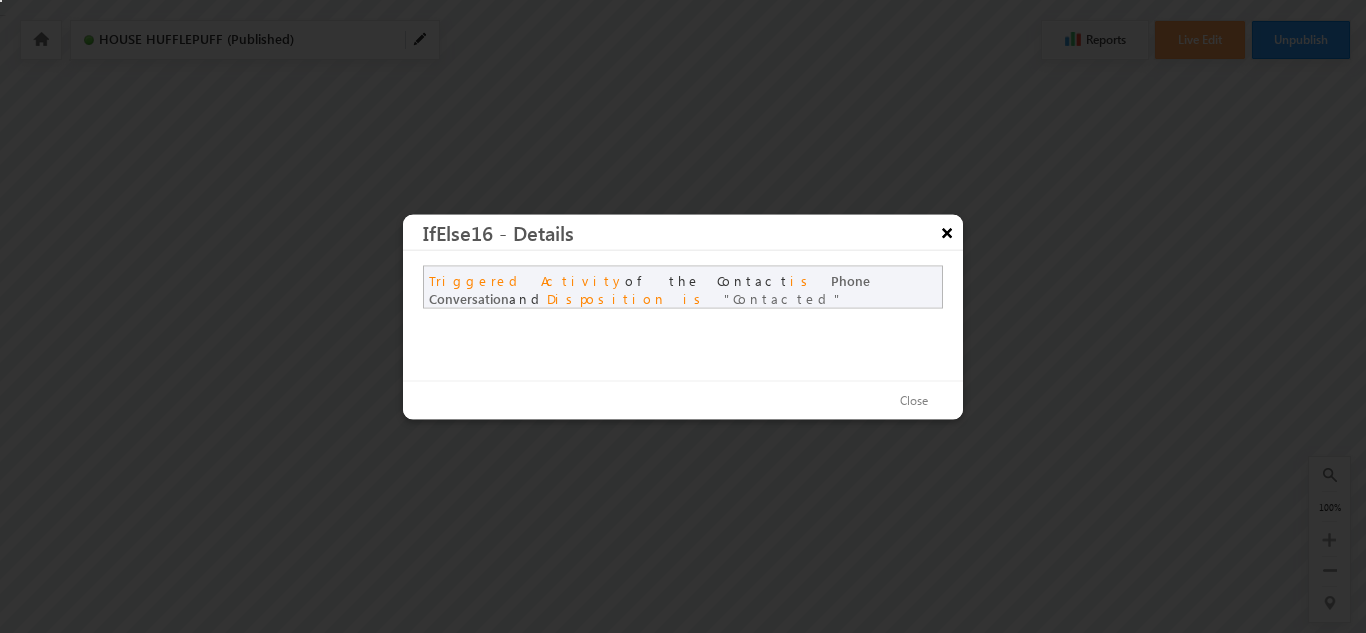 click on "×" at bounding box center (947, 231) 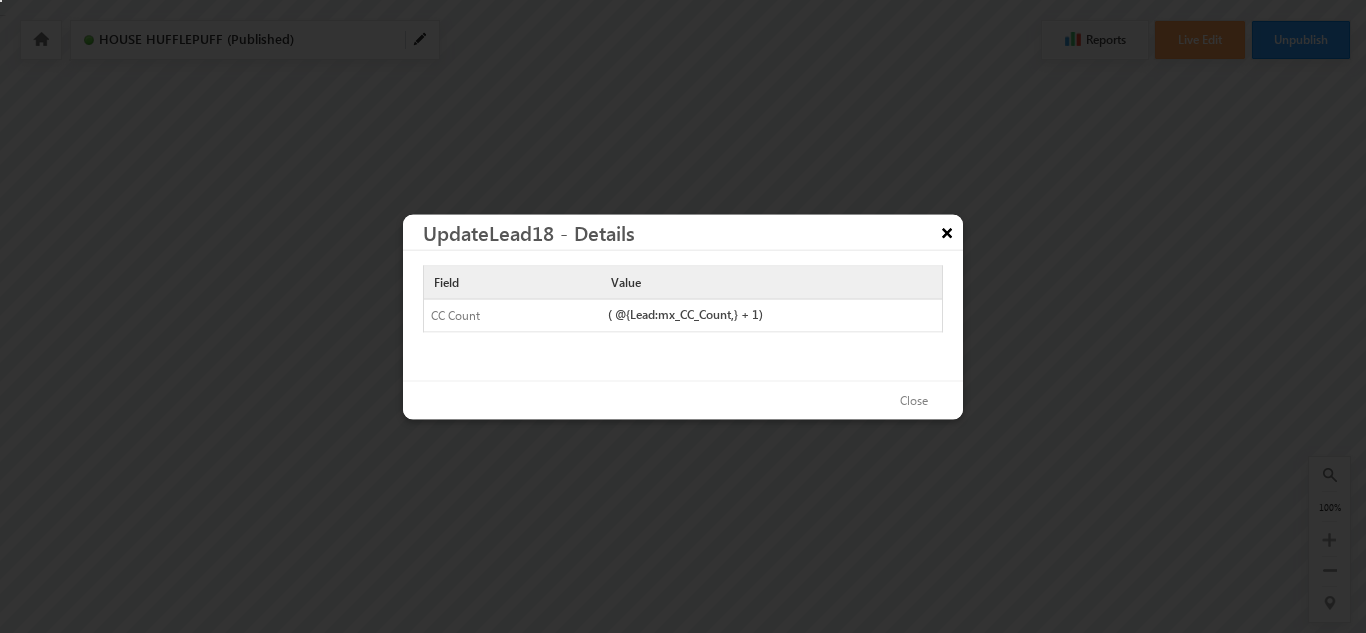 click on "×" at bounding box center (947, 231) 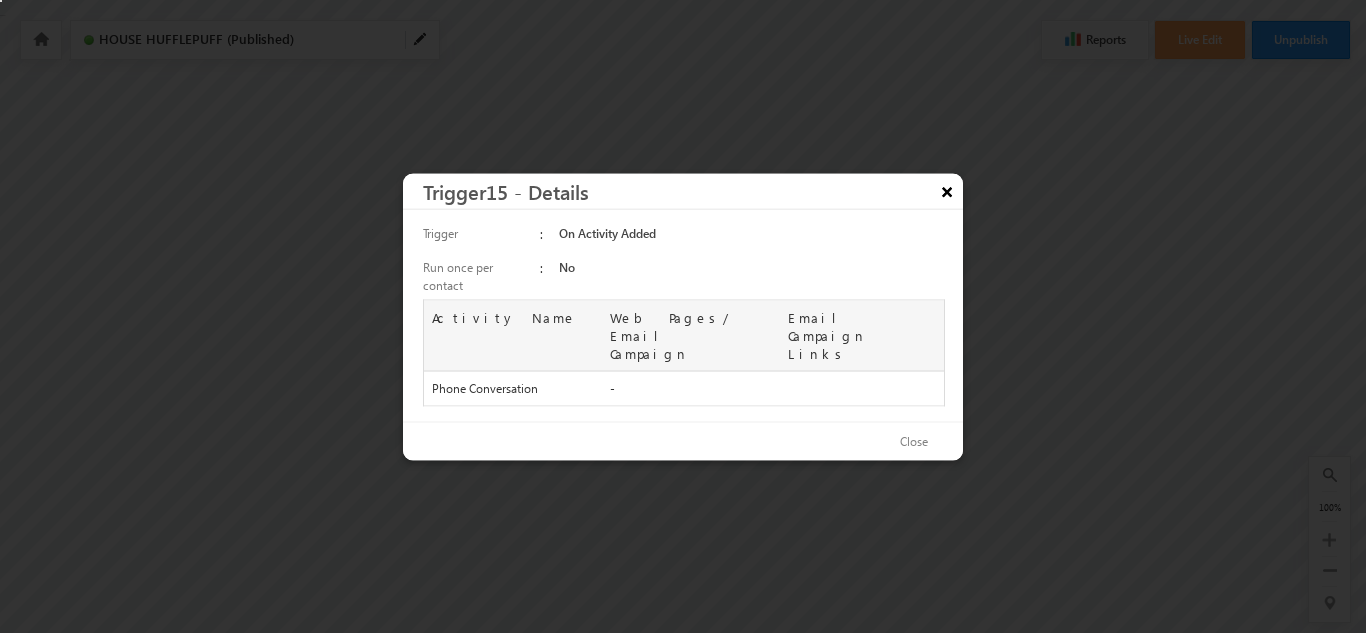 click on "×" at bounding box center (947, 190) 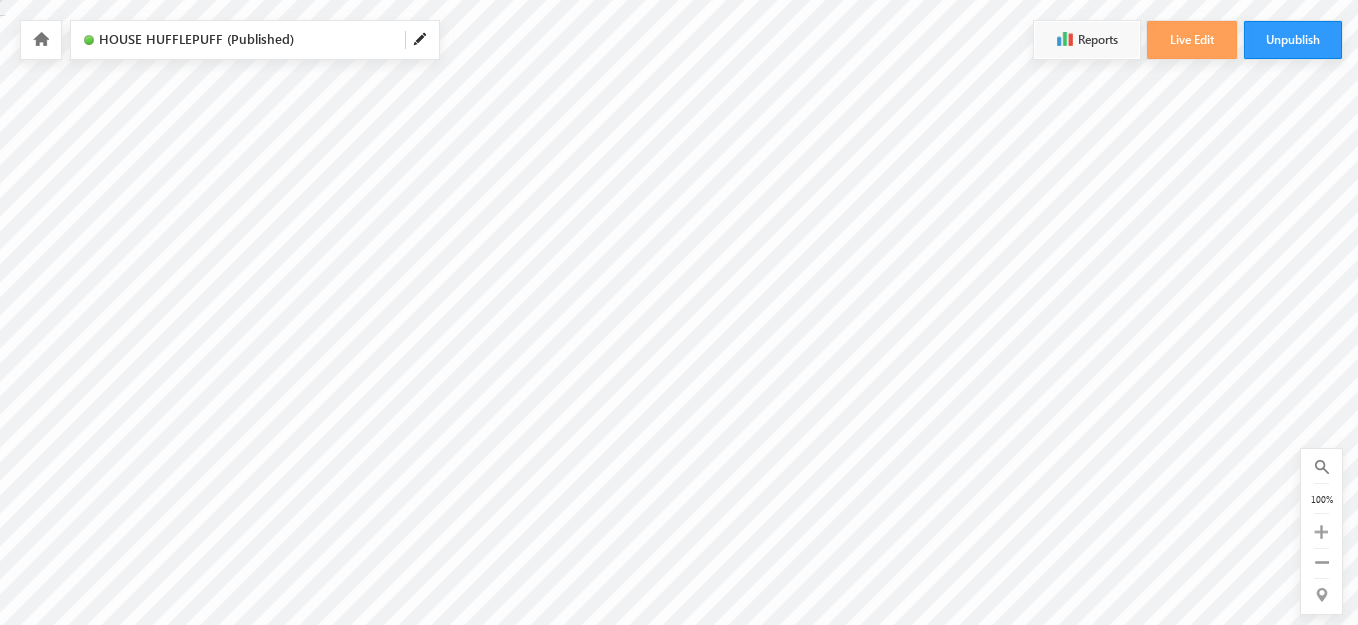 click on "Live Edit" at bounding box center (1192, 40) 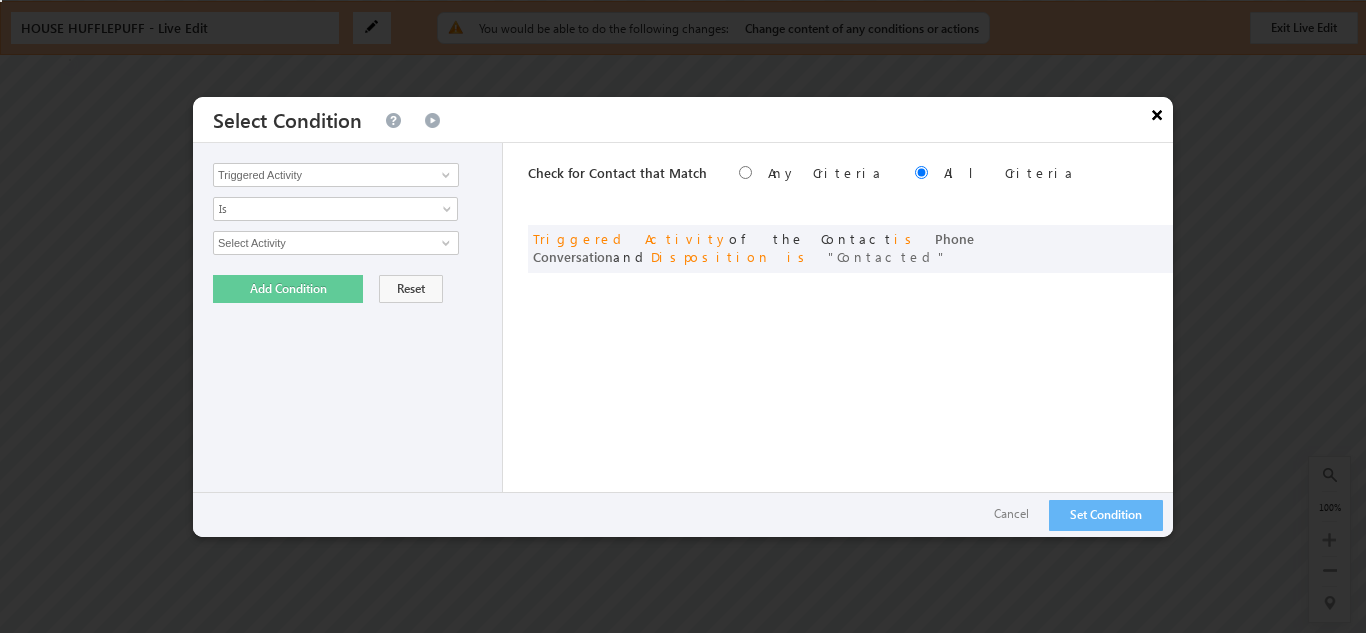 click on "×" at bounding box center [1157, 114] 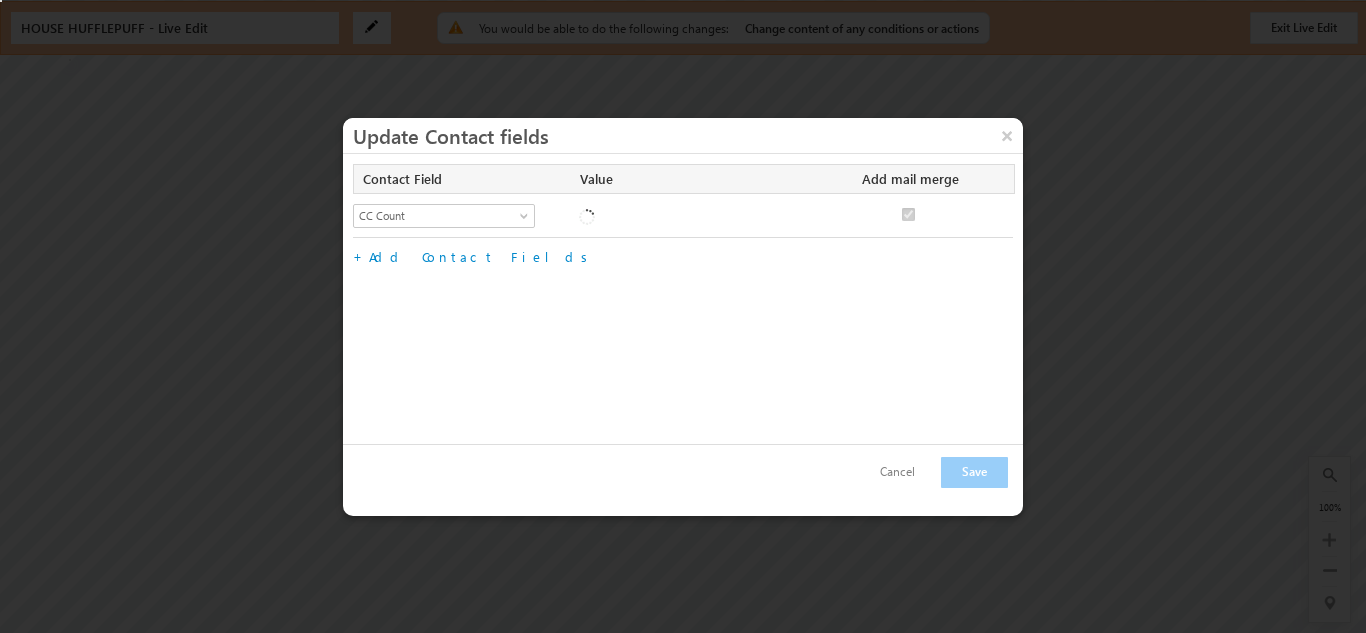 checkbox on "true" 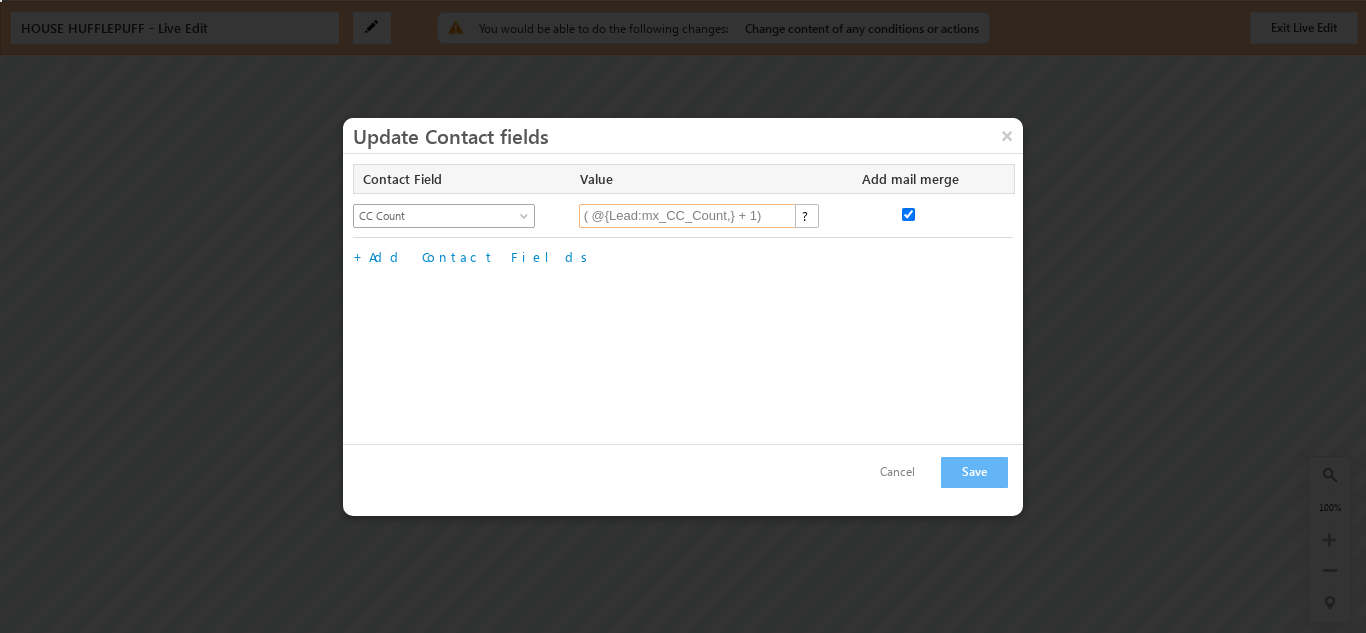 drag, startPoint x: 772, startPoint y: 218, endPoint x: 513, endPoint y: 224, distance: 259.0695 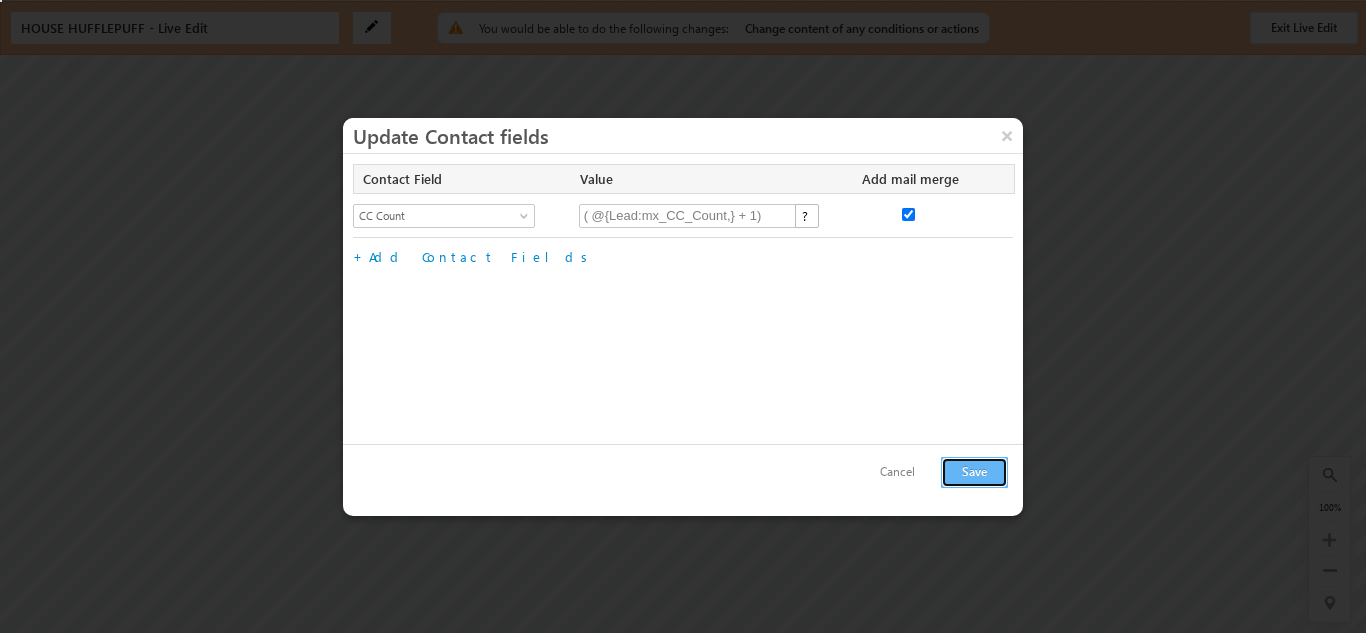 click on "Save" at bounding box center [974, 472] 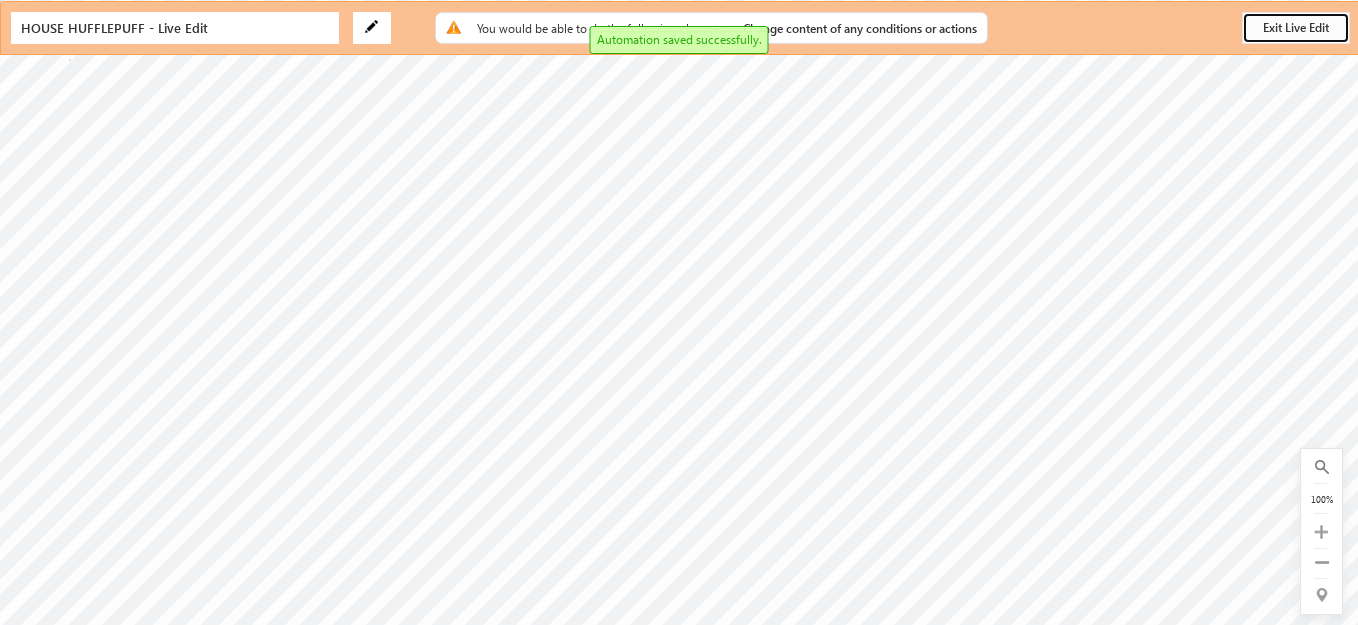 click on "Exit Live Edit" at bounding box center [1296, 28] 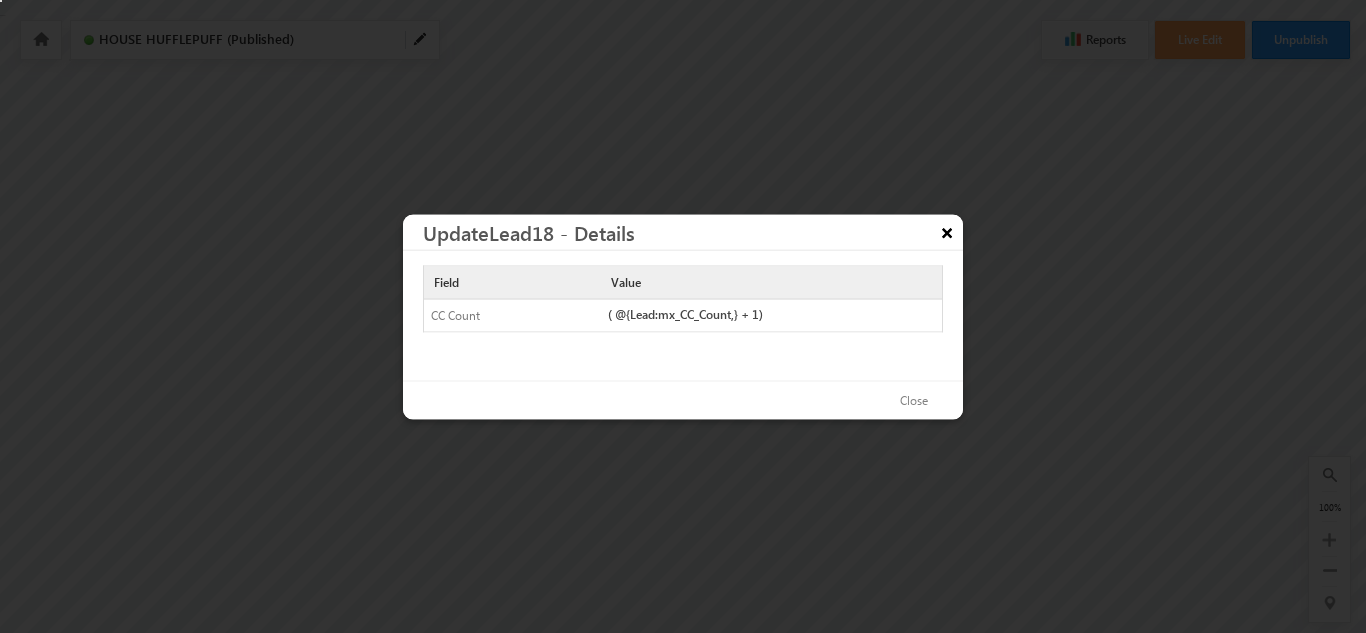 click on "×" at bounding box center [947, 231] 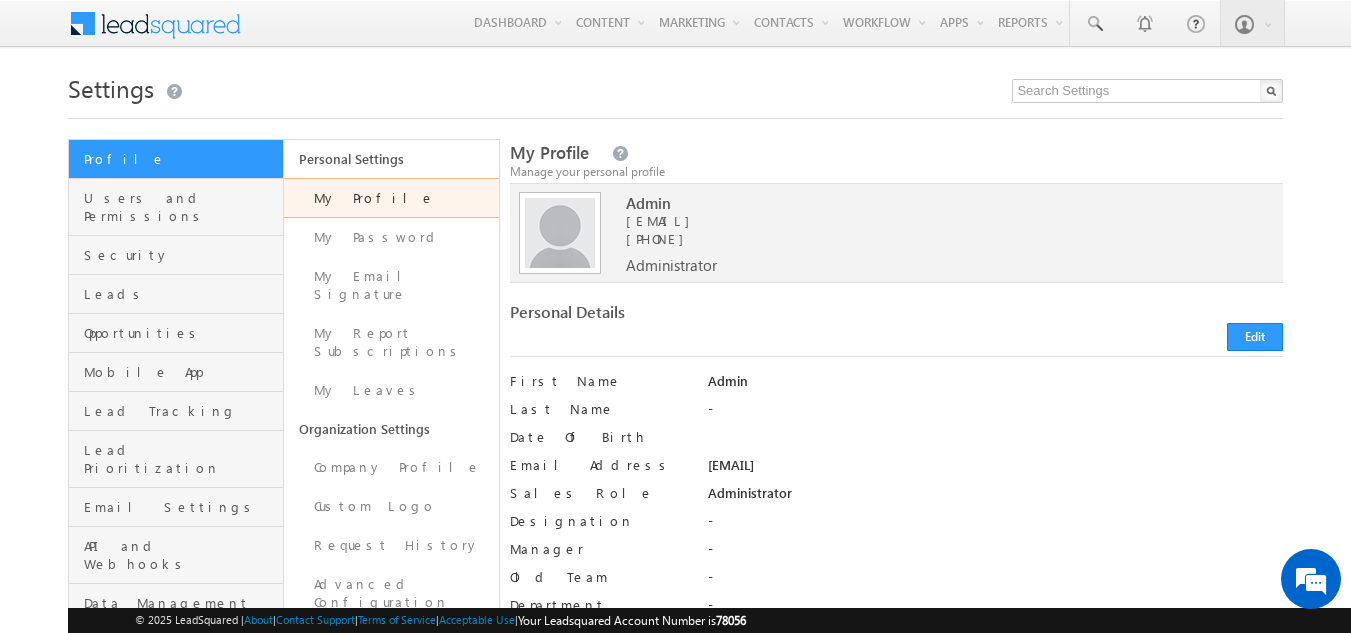 scroll, scrollTop: 0, scrollLeft: 0, axis: both 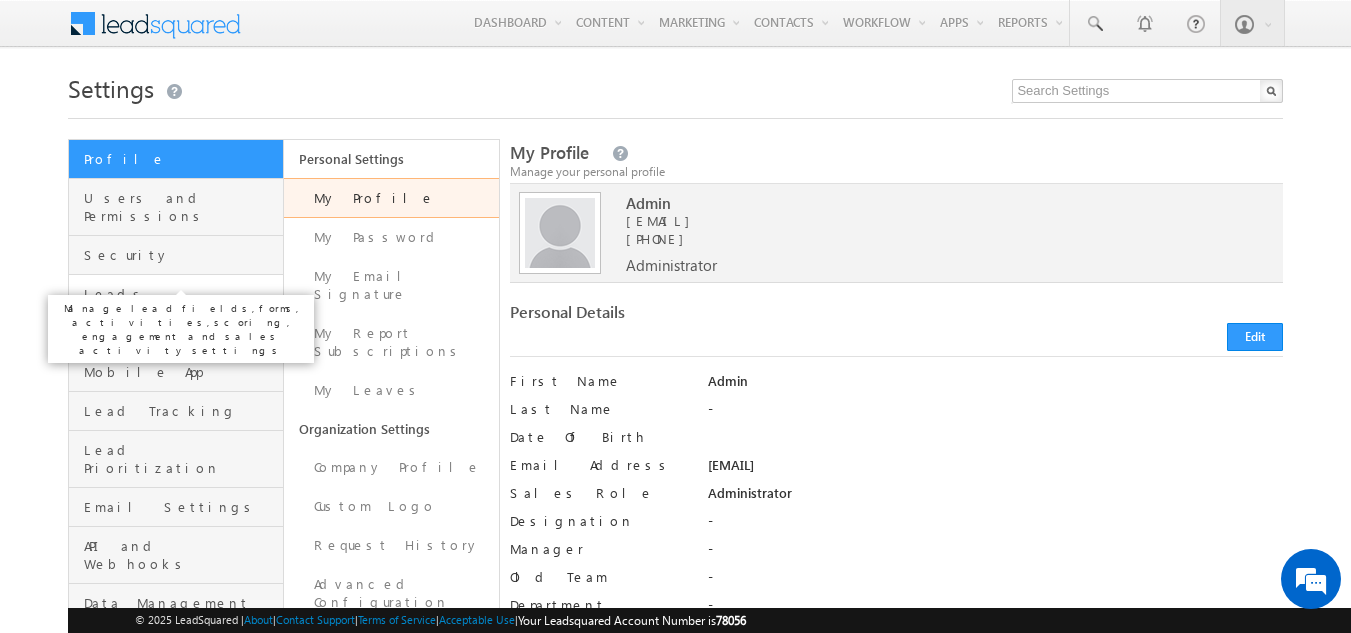 click on "Leads" at bounding box center [181, 294] 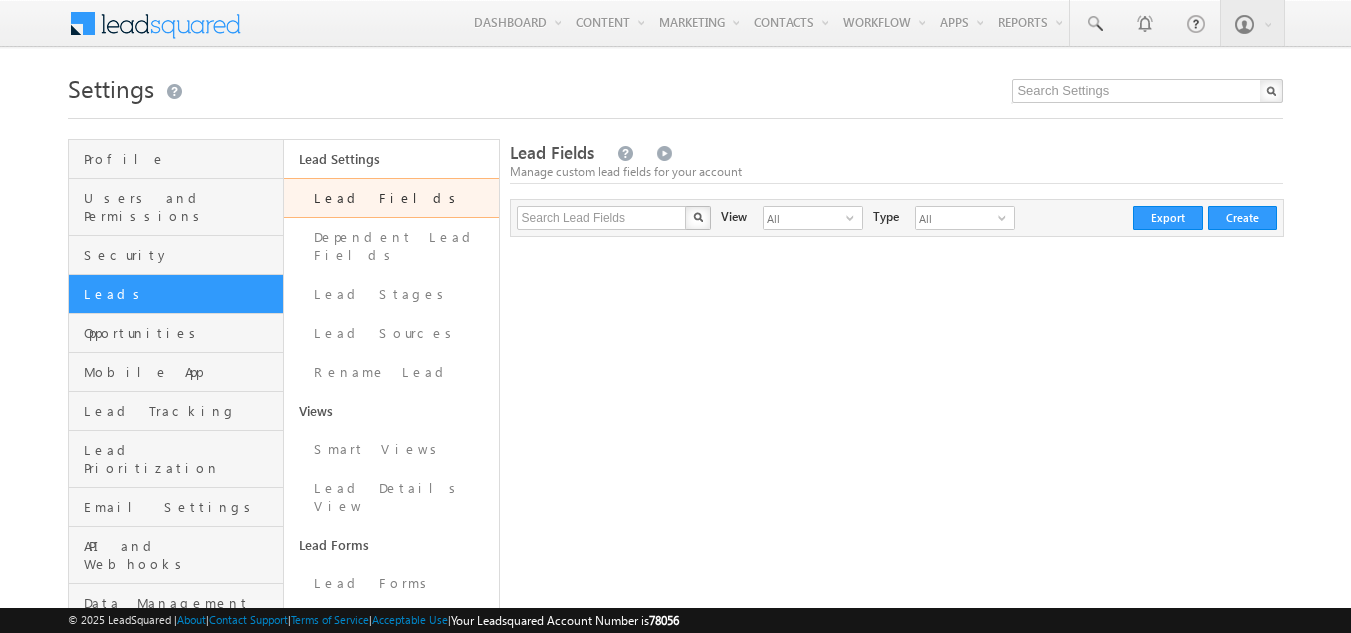 scroll, scrollTop: 0, scrollLeft: 0, axis: both 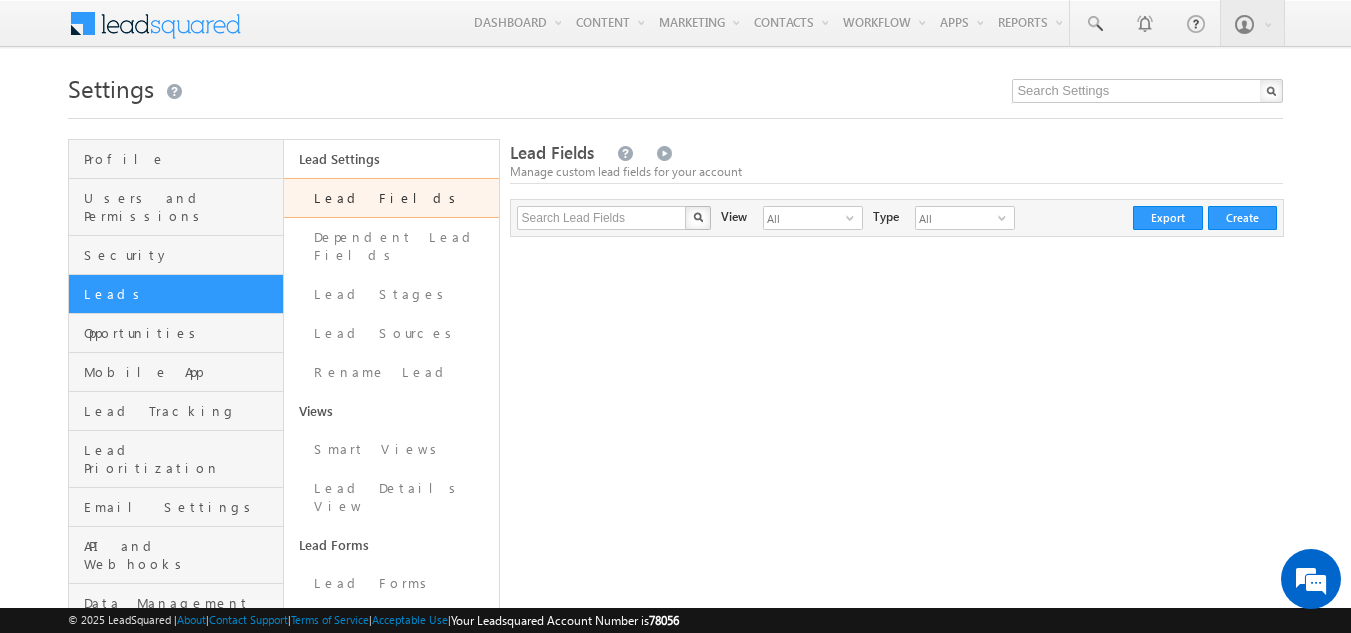 click on "Lead Fields" at bounding box center [391, 198] 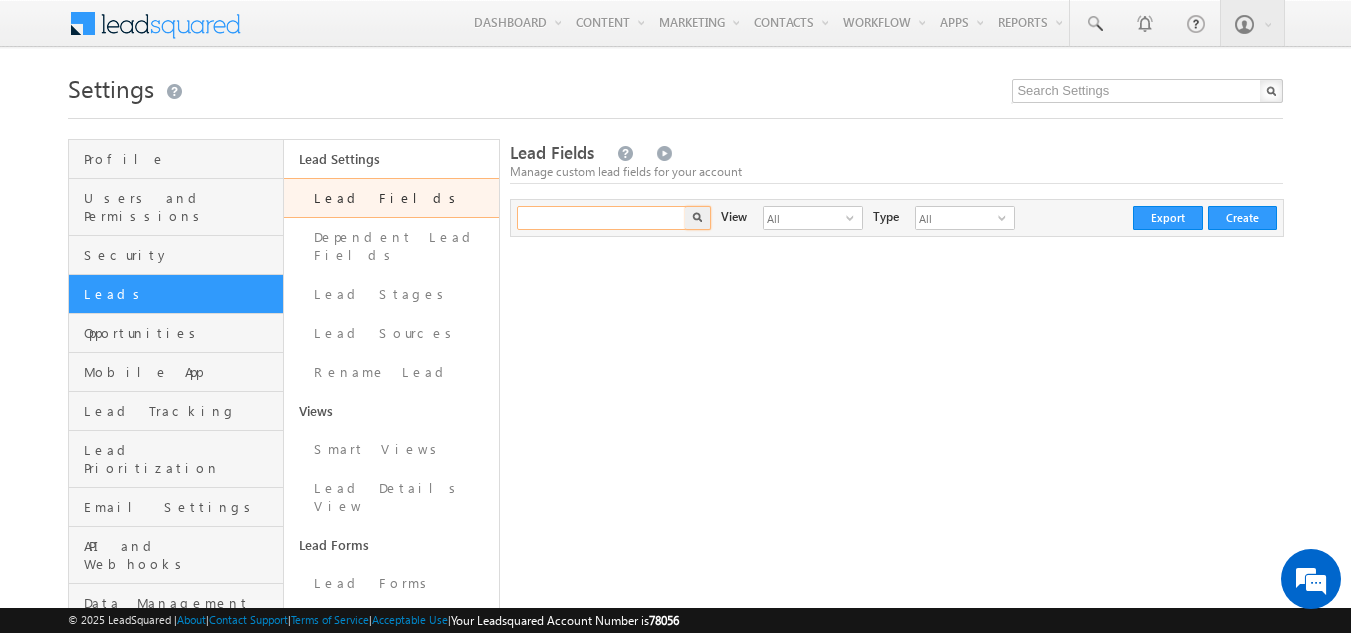 drag, startPoint x: 0, startPoint y: 0, endPoint x: 594, endPoint y: 221, distance: 633.7799 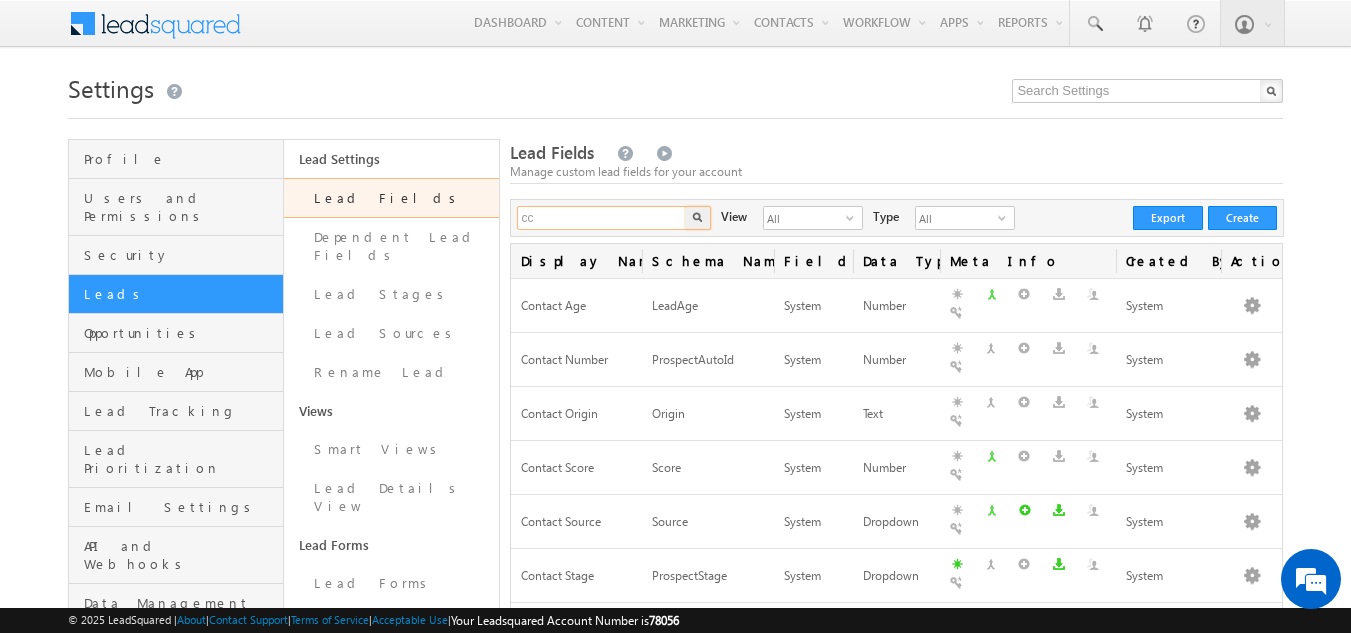 type on "cc" 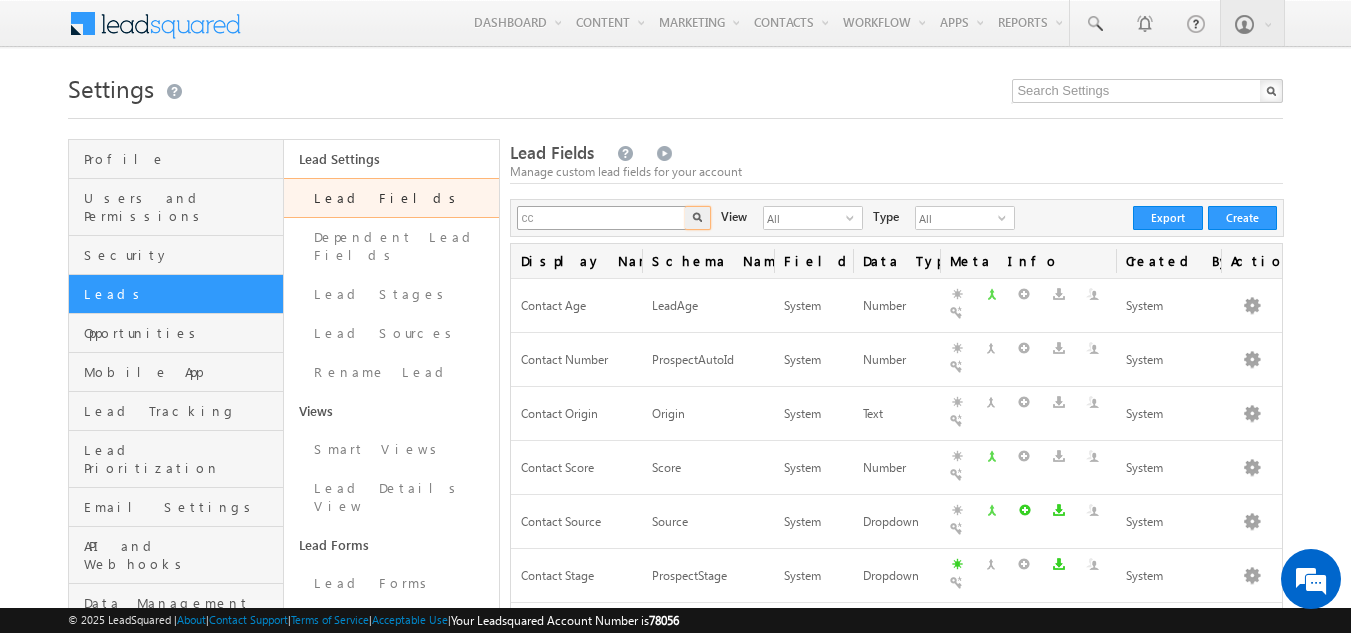 click at bounding box center [698, 218] 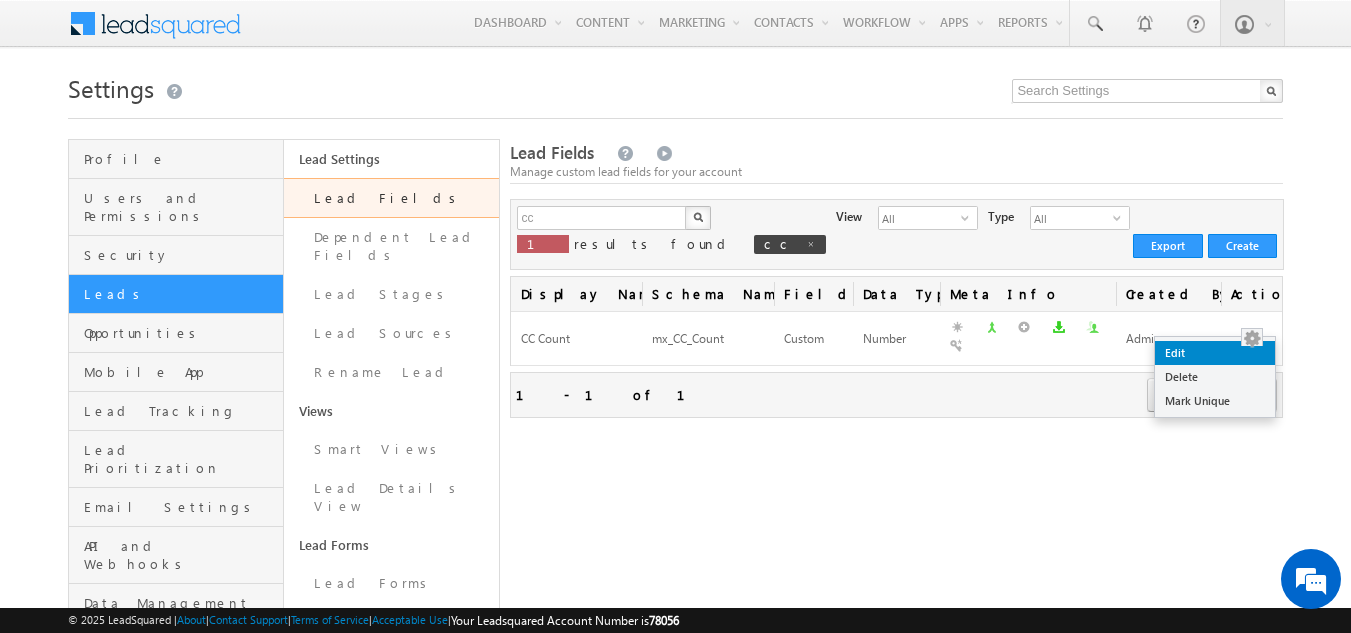 click on "Edit" at bounding box center (1215, 353) 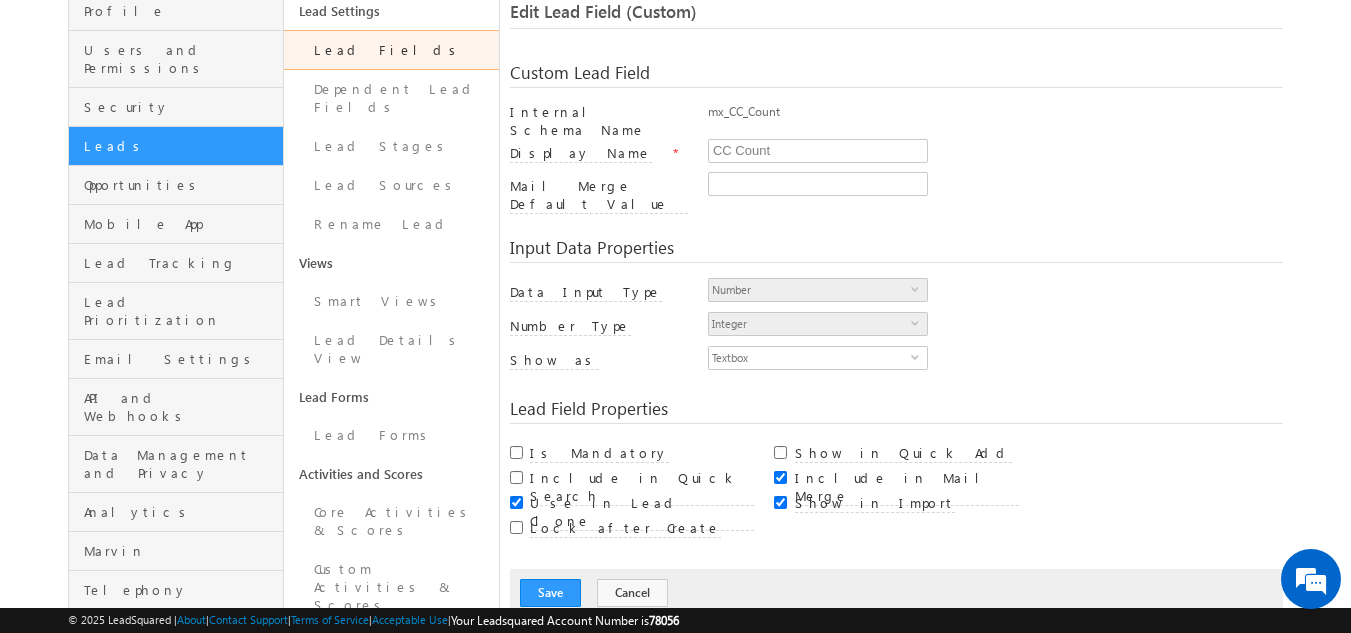 scroll, scrollTop: 188, scrollLeft: 0, axis: vertical 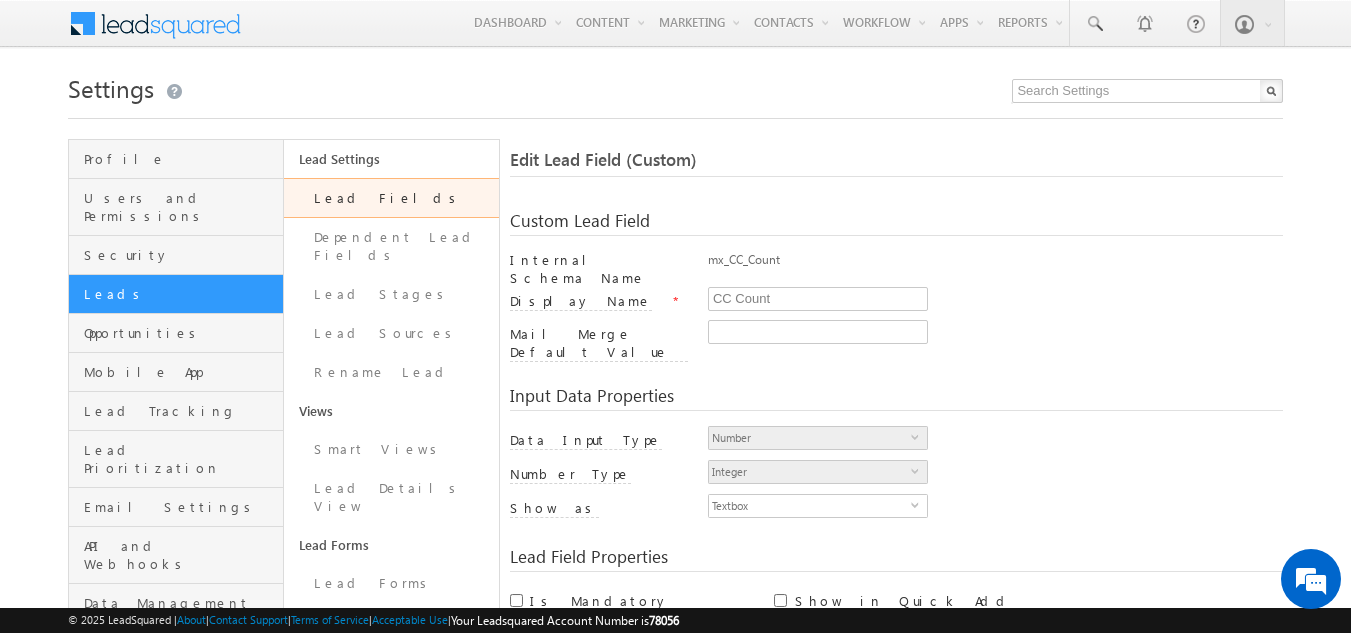 click on "Lead Fields" at bounding box center (391, 198) 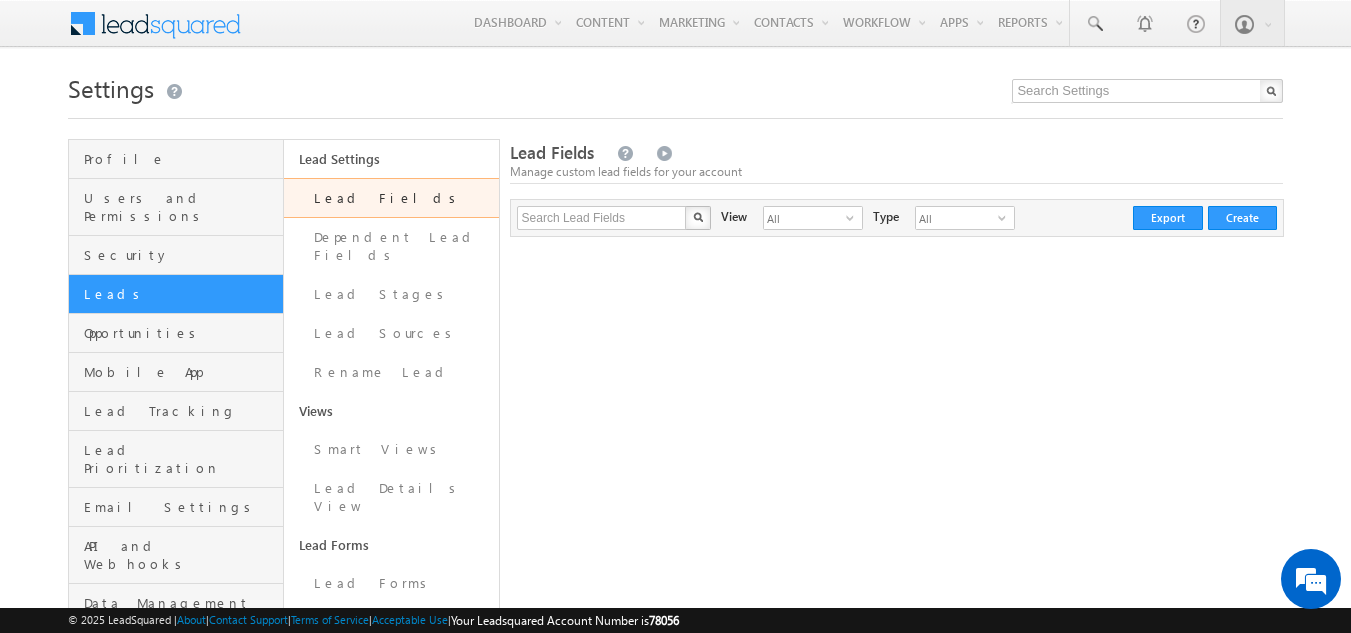 scroll, scrollTop: 0, scrollLeft: 0, axis: both 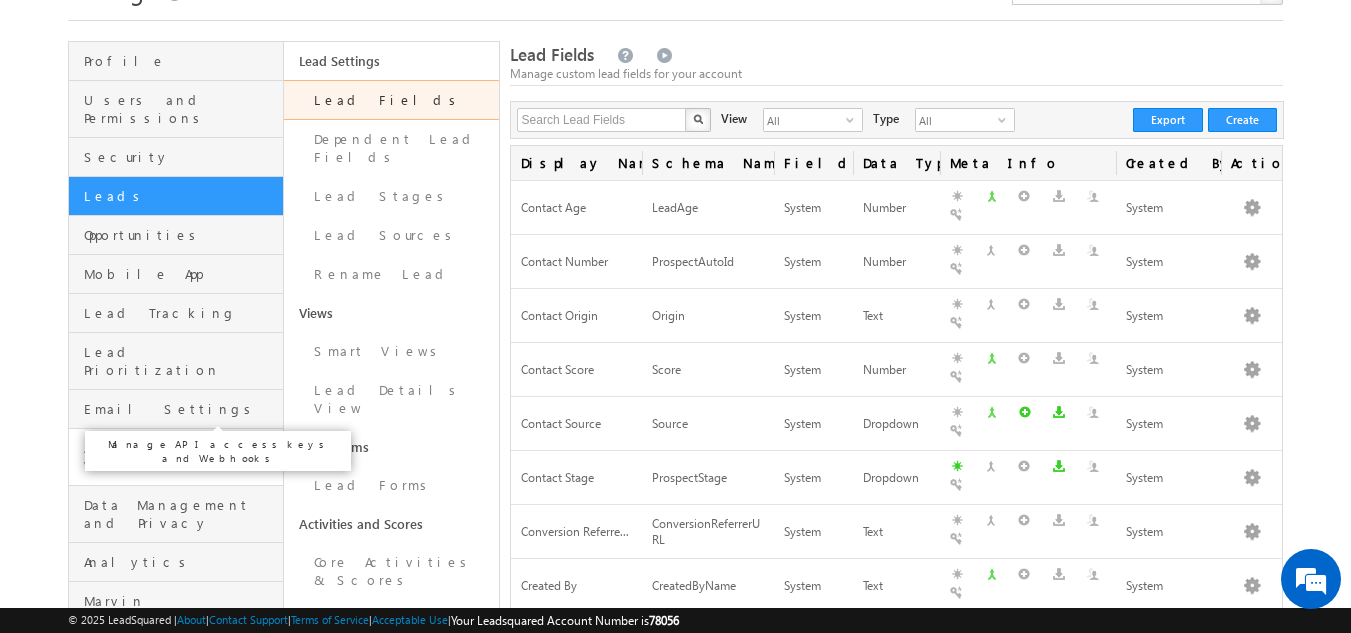 click on "API and Webhooks" at bounding box center [181, 457] 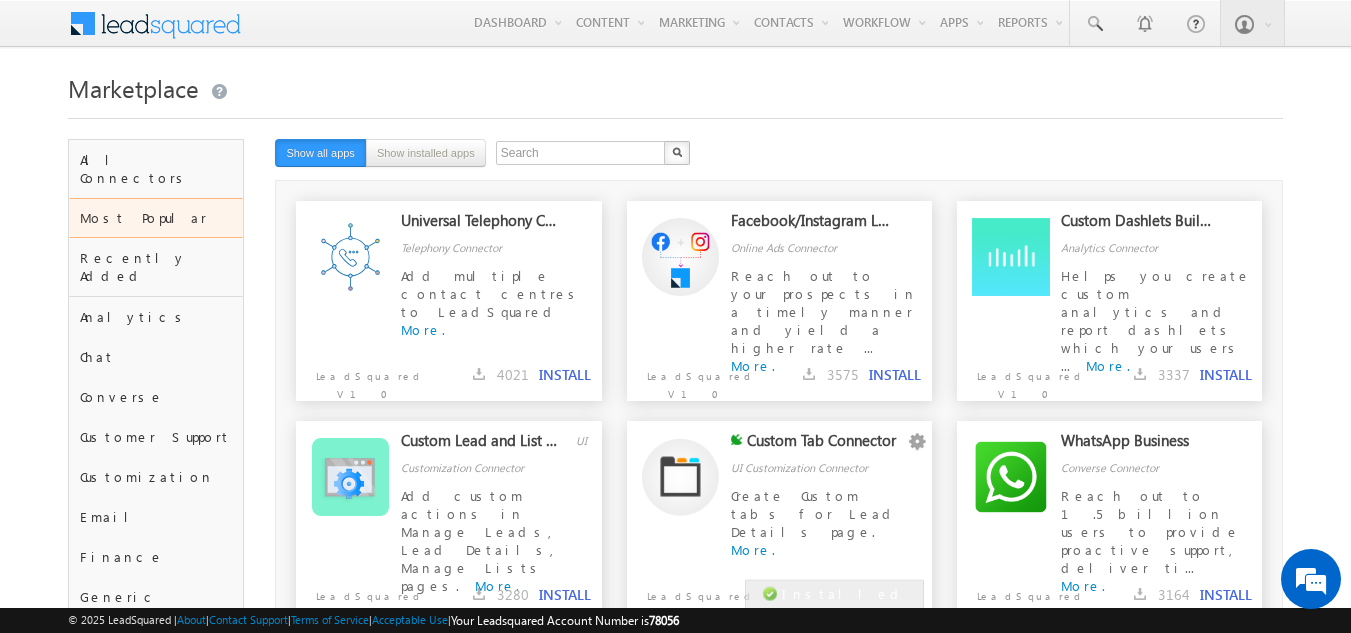 scroll, scrollTop: 0, scrollLeft: 0, axis: both 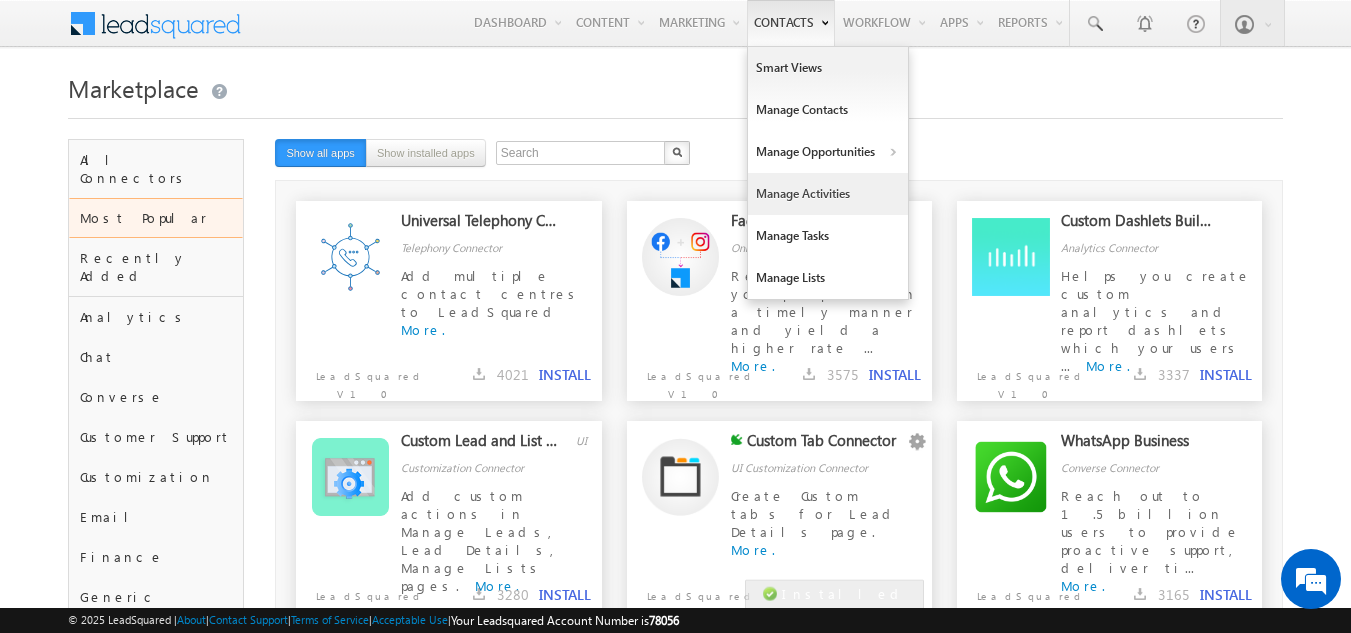 click on "Manage Activities" at bounding box center (828, 194) 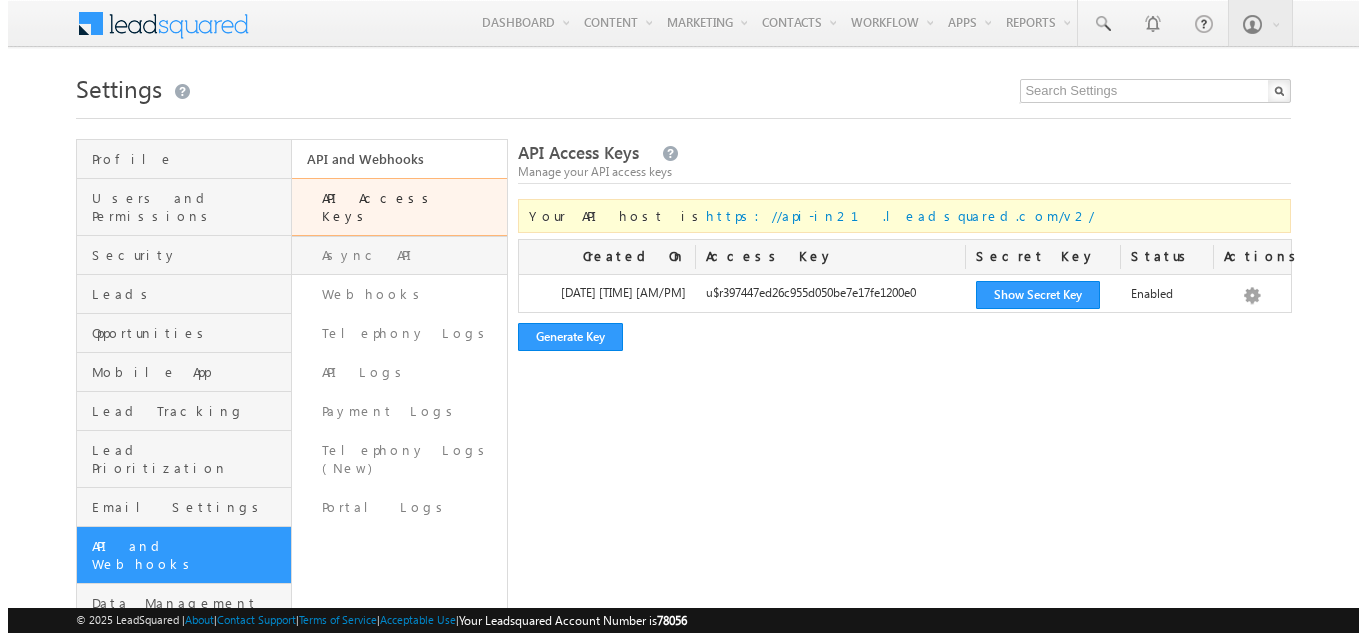 scroll, scrollTop: 0, scrollLeft: 0, axis: both 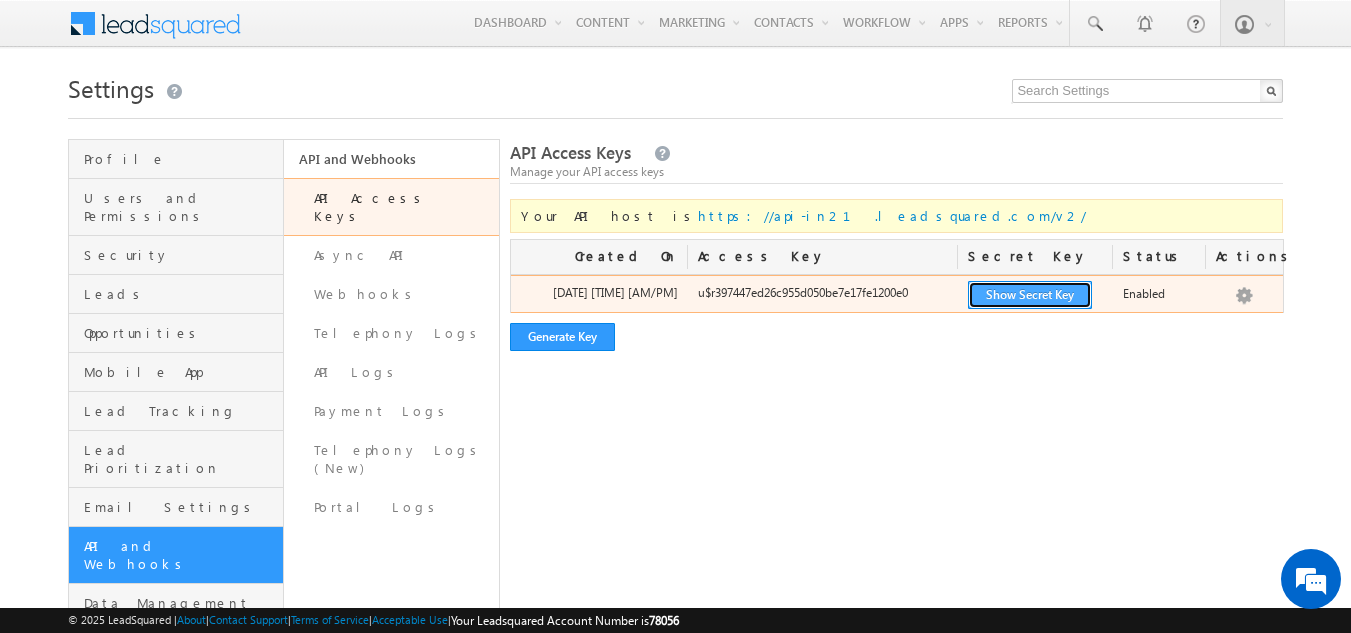 click on "Show Secret Key" at bounding box center [1030, 295] 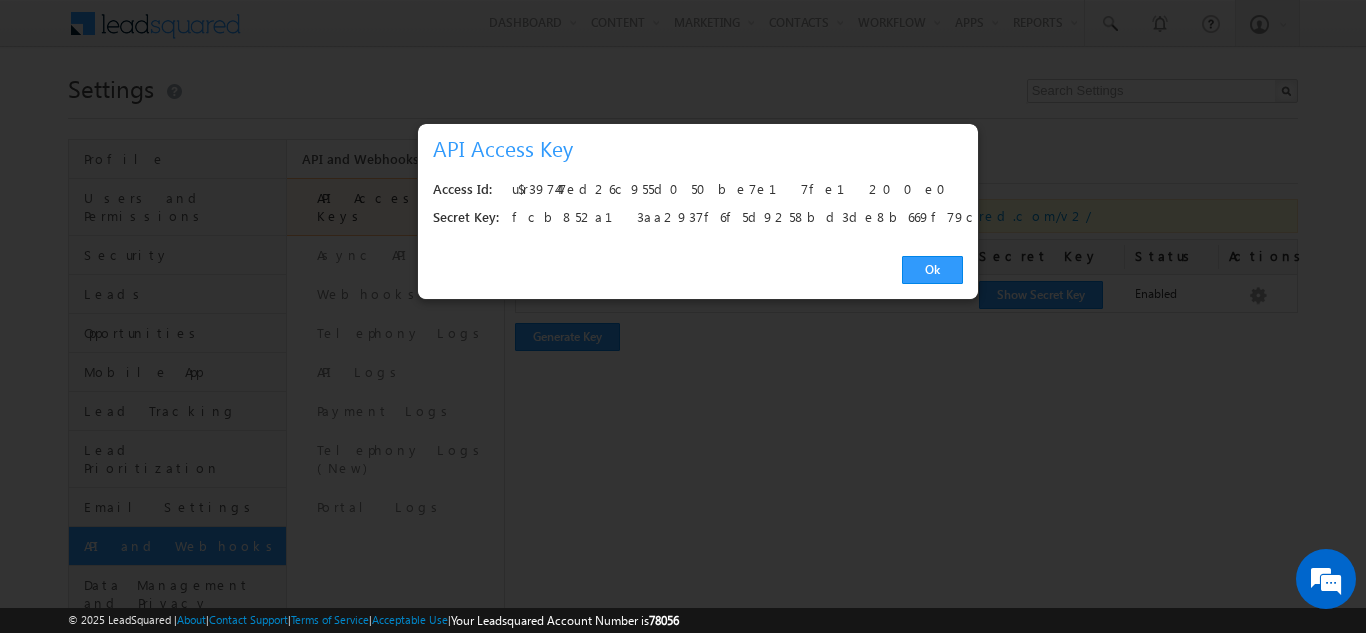 click on "u$r397447ed26c955d050be7e17fe1200e0" at bounding box center (731, 190) 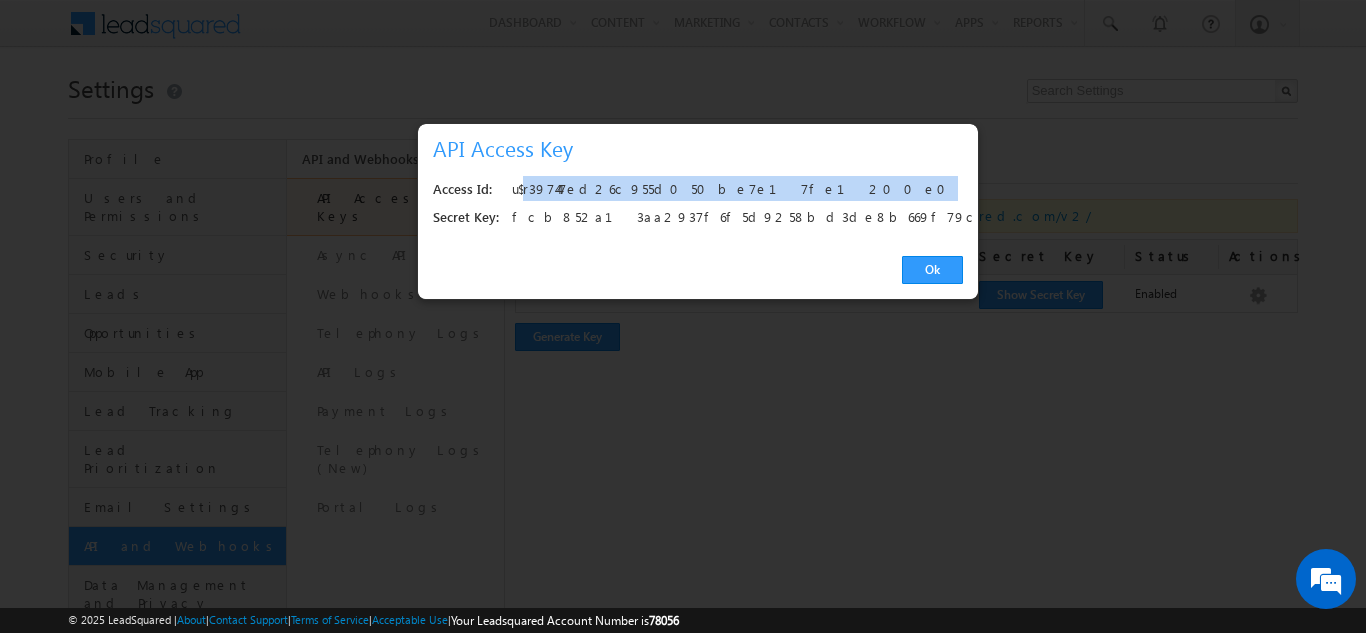 click on "u$r397447ed26c955d050be7e17fe1200e0" at bounding box center (731, 190) 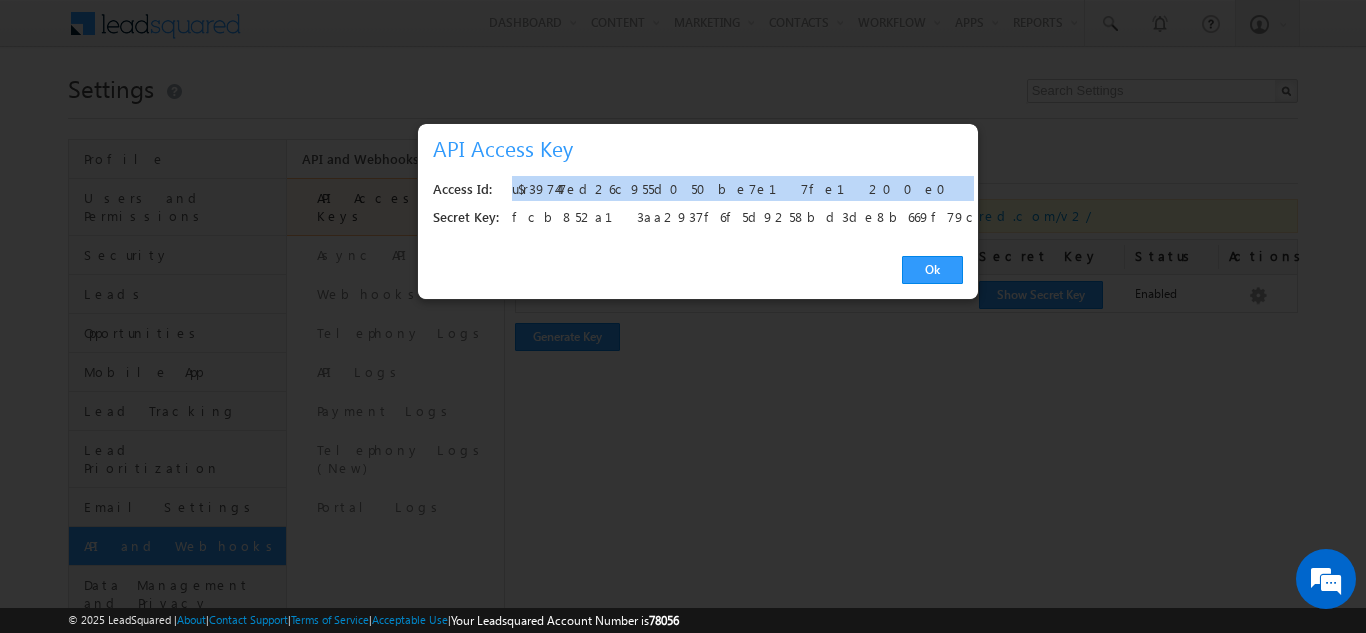 click on "u$r397447ed26c955d050be7e17fe1200e0" at bounding box center (731, 190) 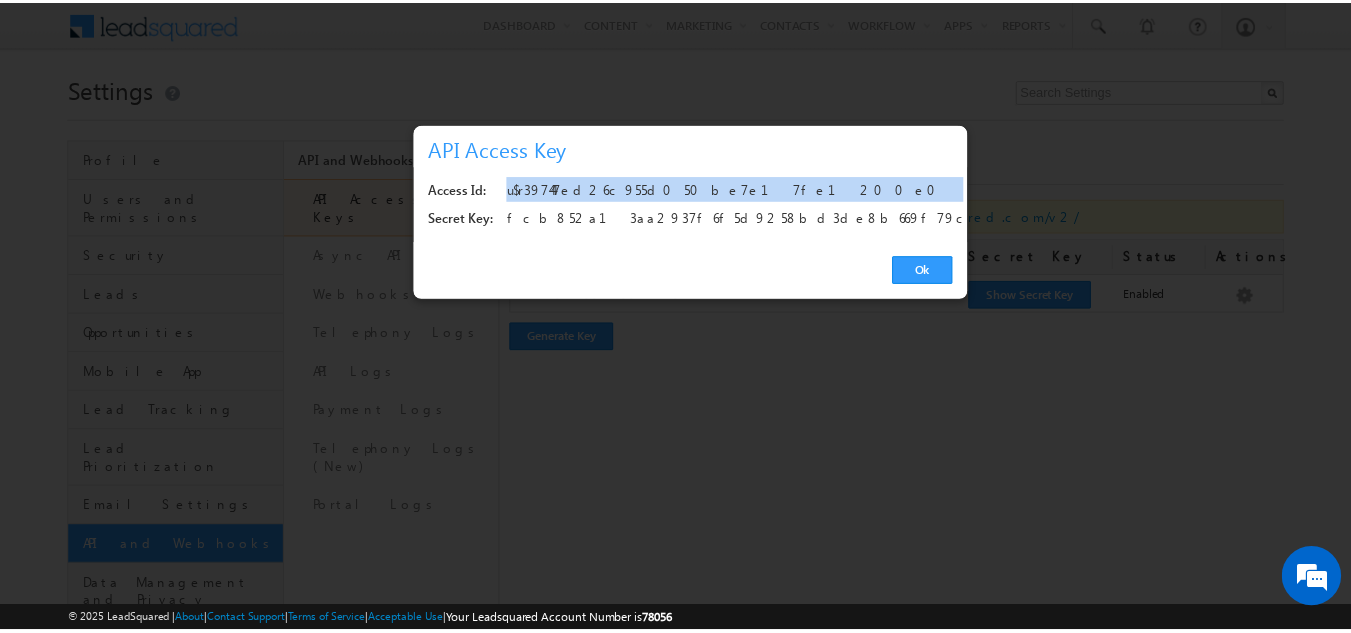 scroll, scrollTop: 0, scrollLeft: 0, axis: both 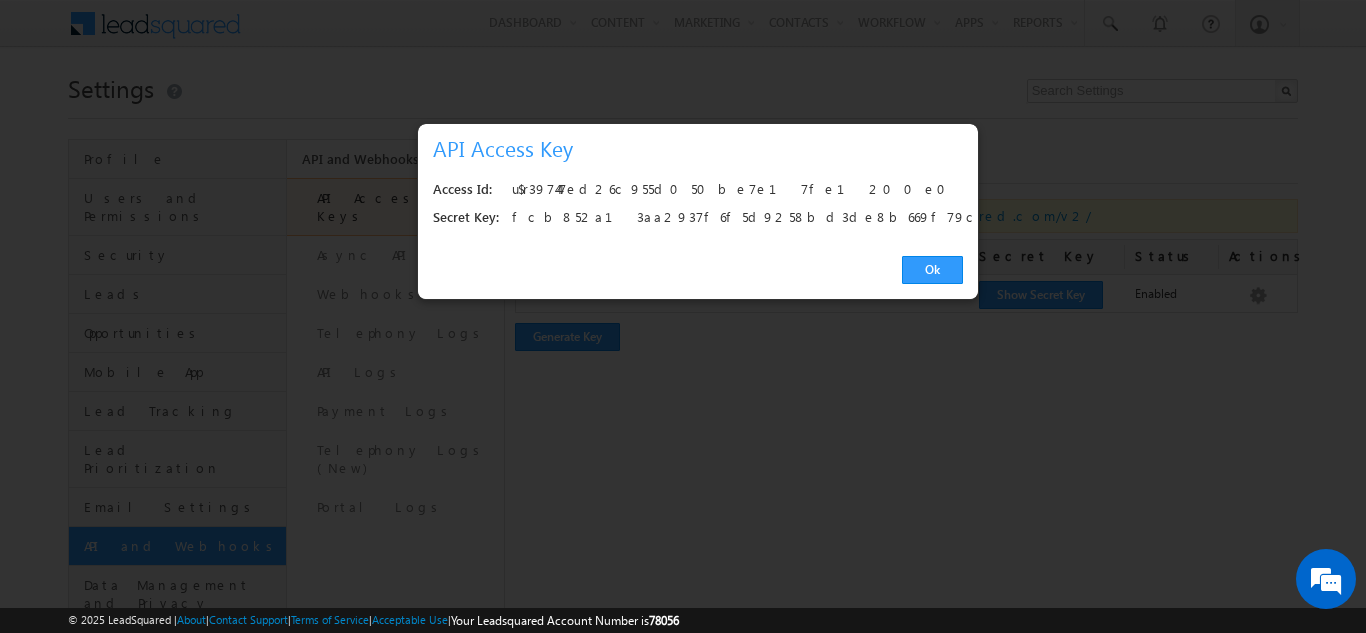 click on "fcb852a13aa2937f6f5d9258bd3de8b669f79caf" at bounding box center (731, 218) 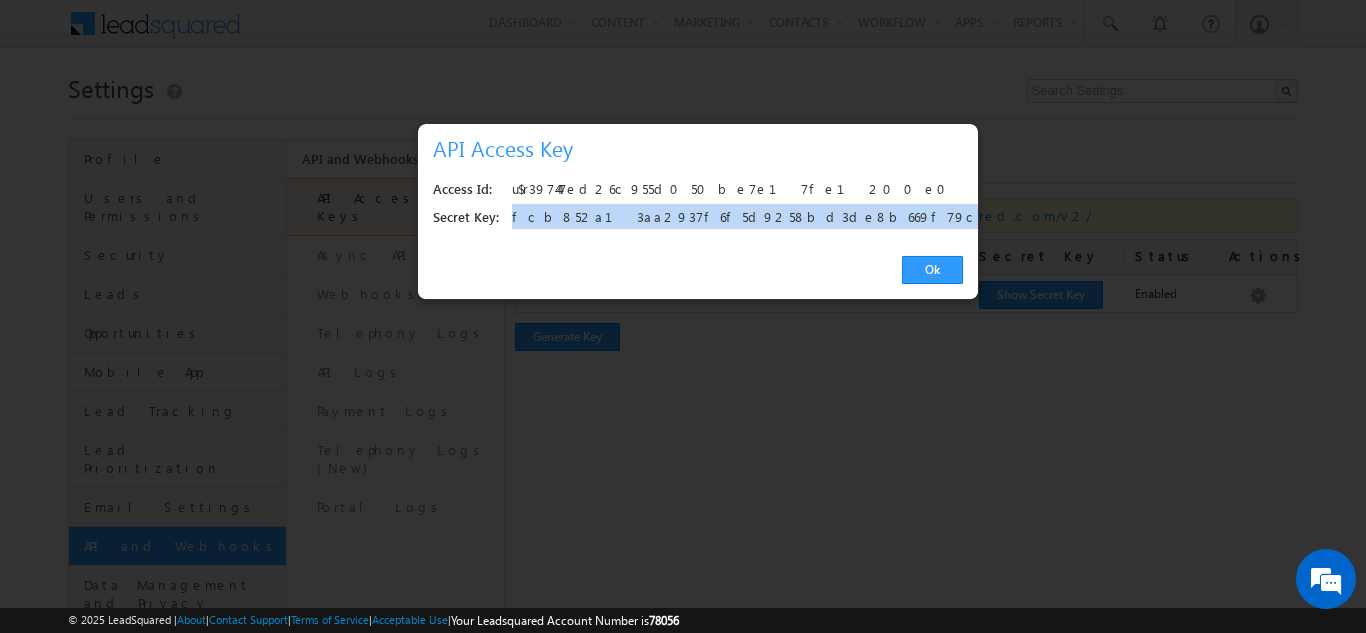 click on "fcb852a13aa2937f6f5d9258bd3de8b669f79caf" at bounding box center [731, 218] 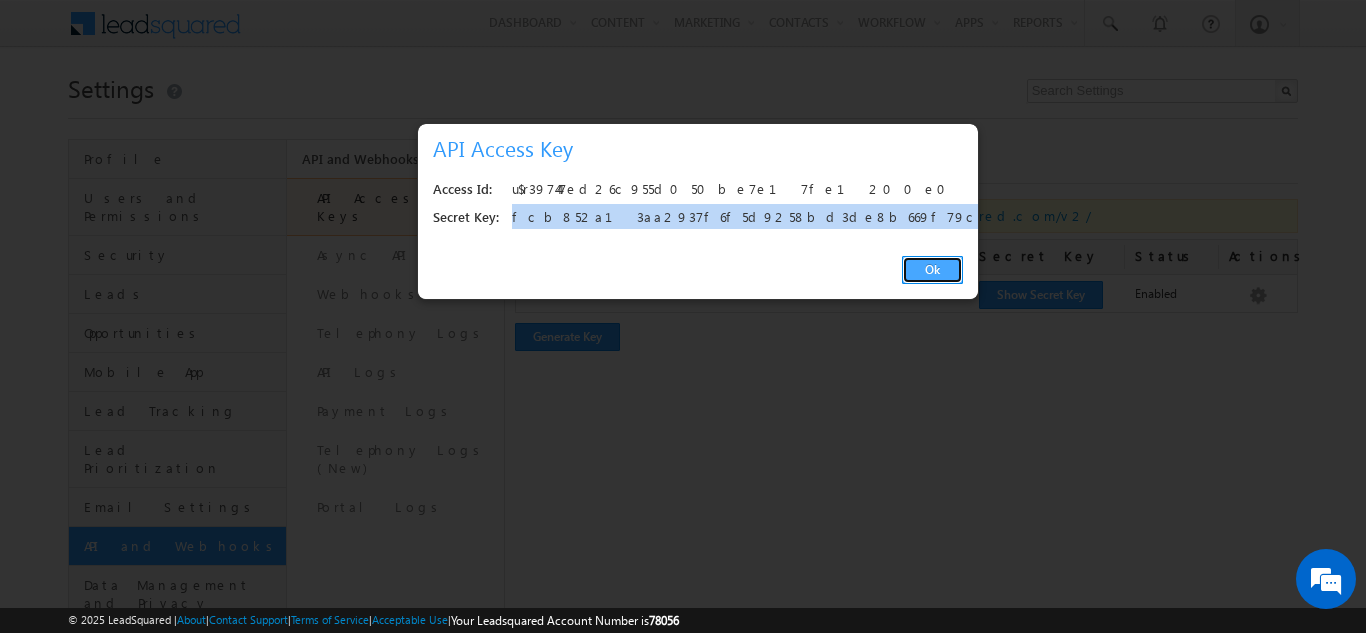 click on "Ok" at bounding box center [932, 270] 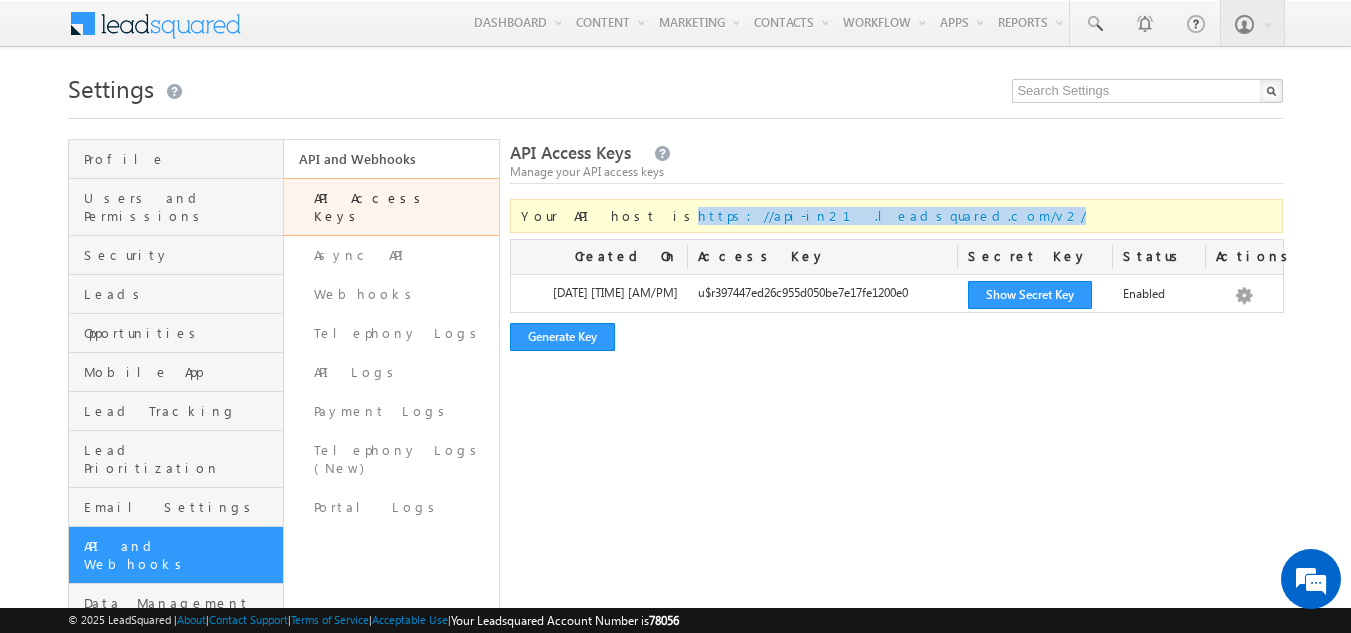 drag, startPoint x: 842, startPoint y: 211, endPoint x: 610, endPoint y: 211, distance: 232 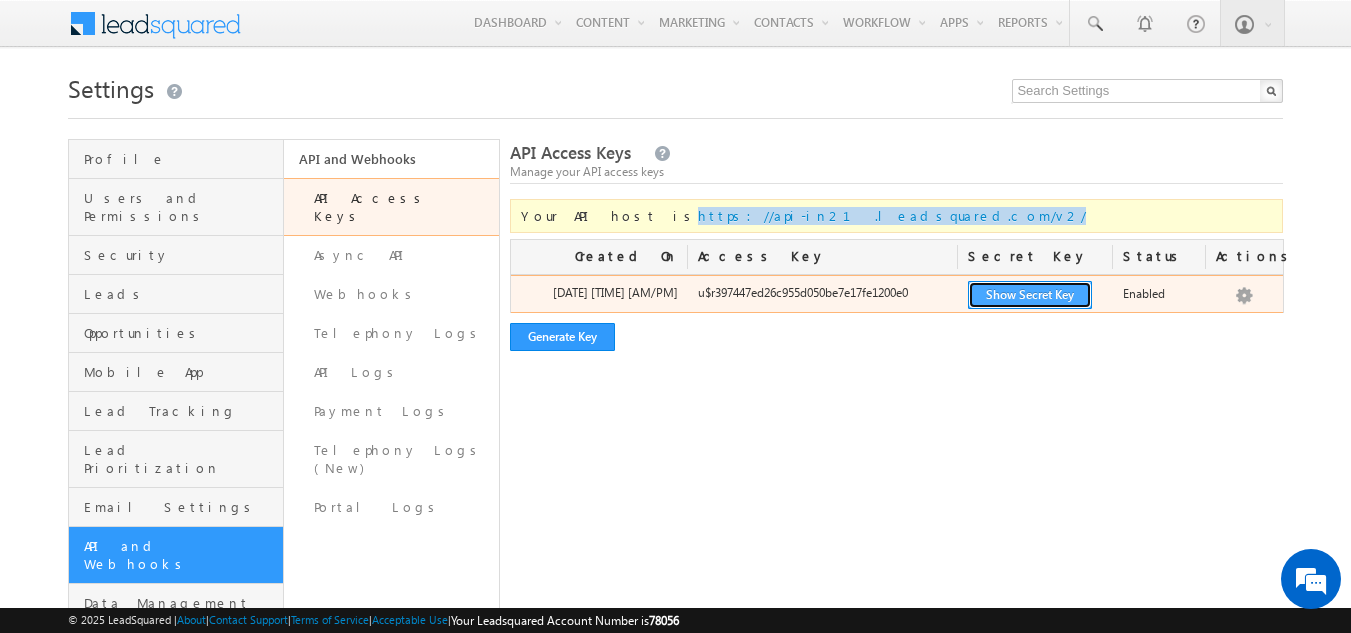 click on "Show Secret Key" at bounding box center (1030, 295) 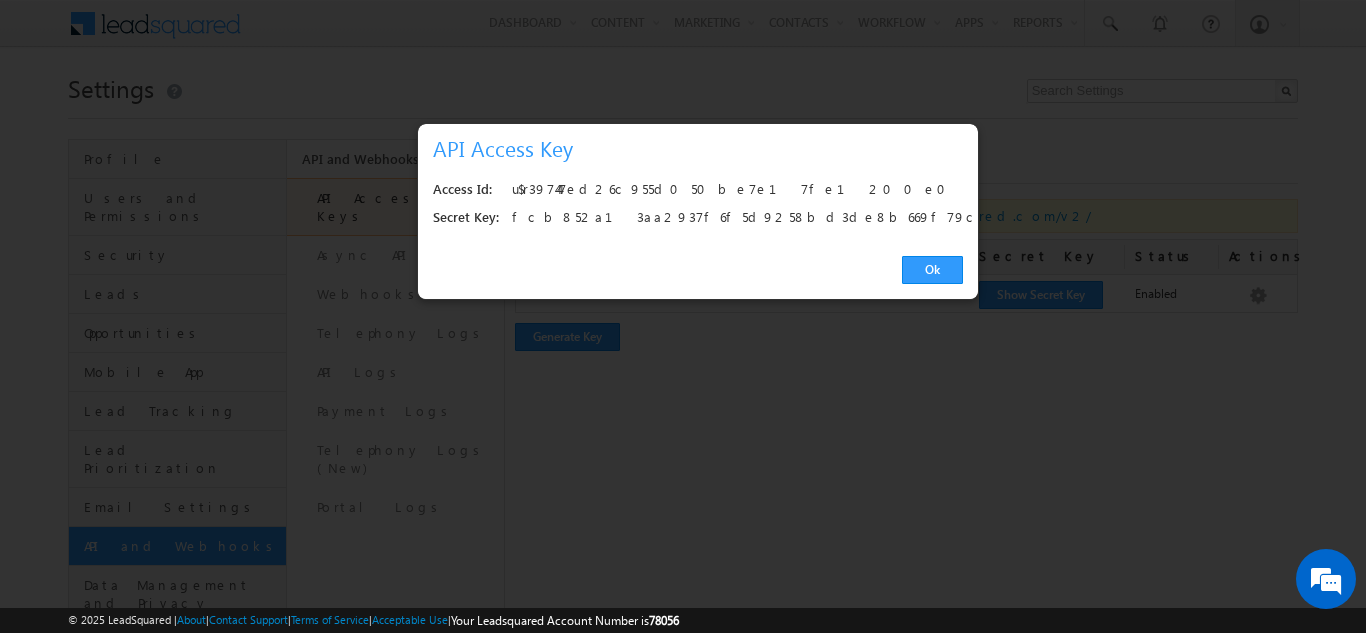 click on "fcb852a13aa2937f6f5d9258bd3de8b669f79caf" at bounding box center [731, 218] 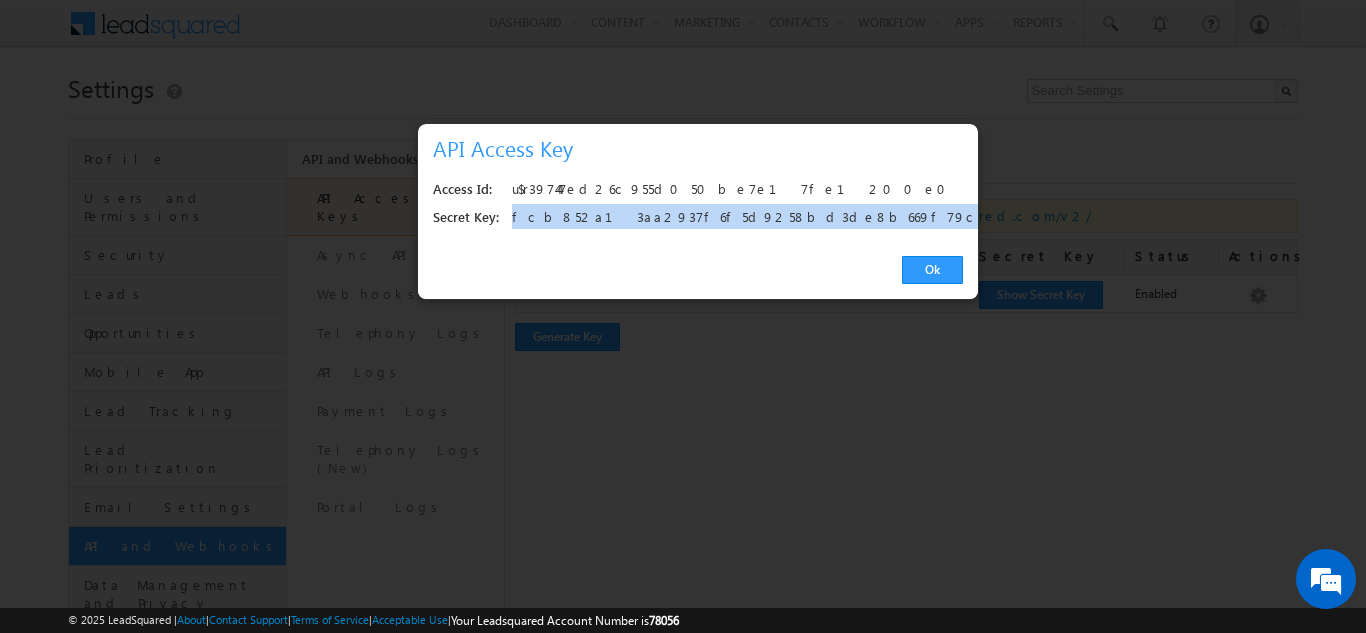 click on "fcb852a13aa2937f6f5d9258bd3de8b669f79caf" at bounding box center (731, 218) 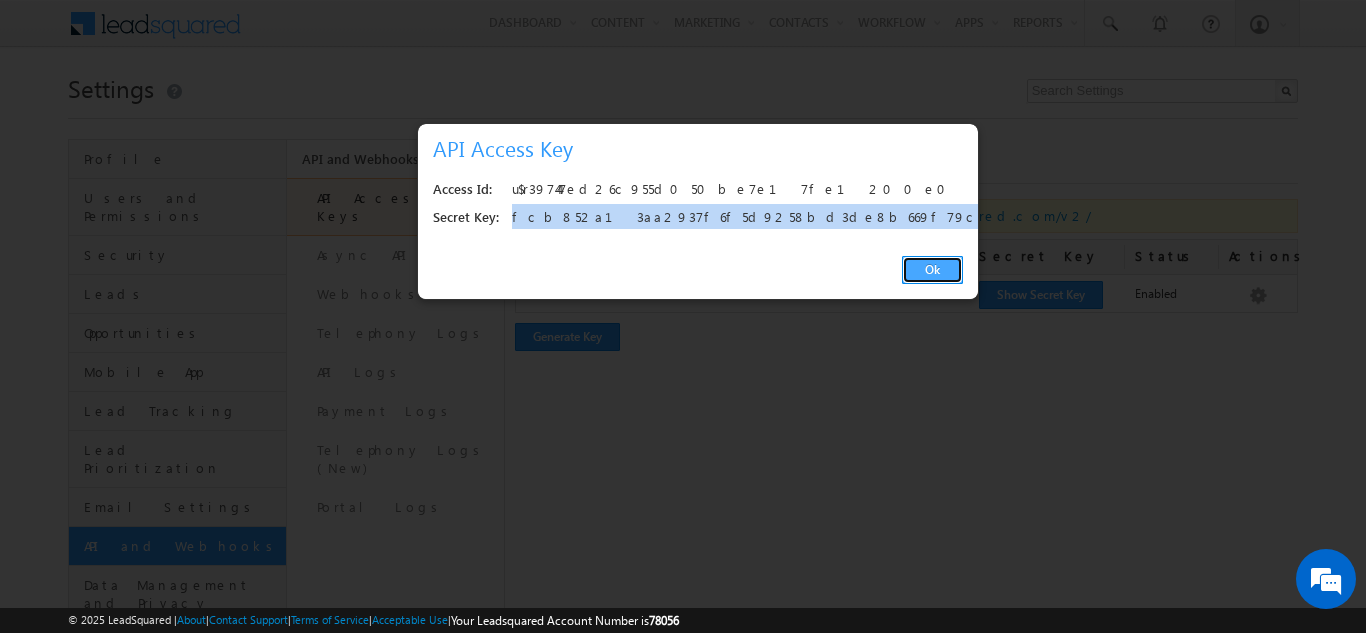 click on "Ok" at bounding box center (932, 270) 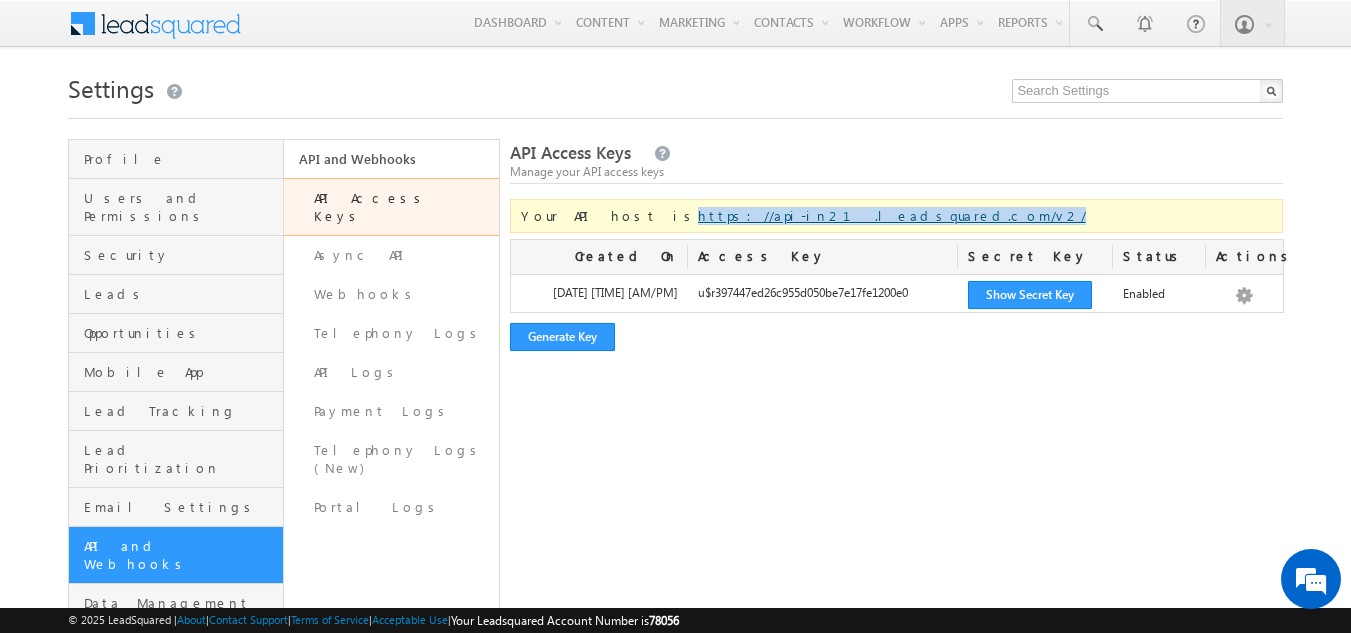 drag, startPoint x: 830, startPoint y: 220, endPoint x: 614, endPoint y: 223, distance: 216.02083 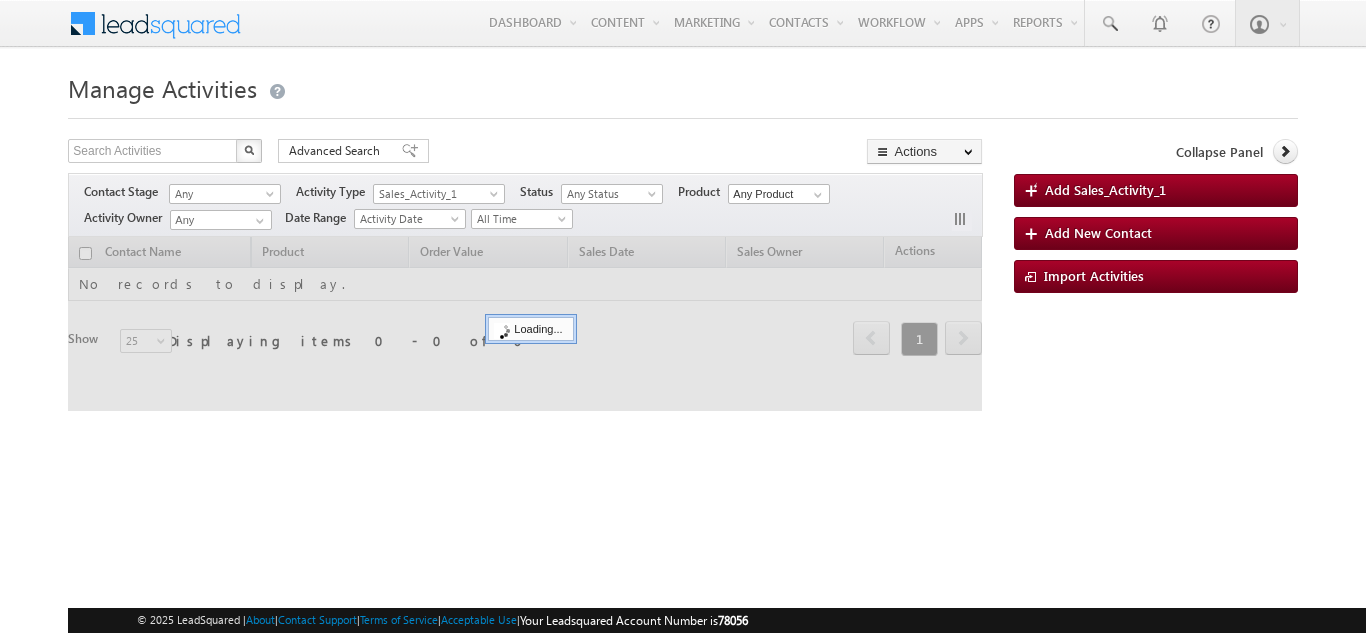 scroll, scrollTop: 0, scrollLeft: 0, axis: both 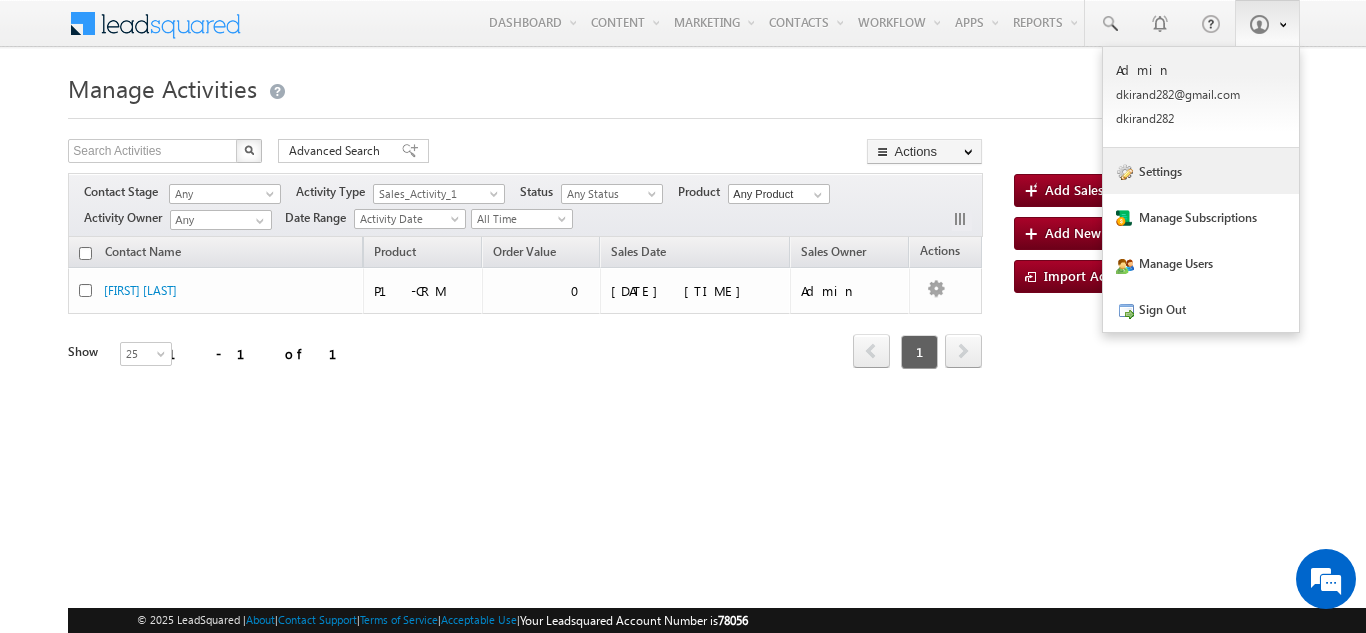 click on "Settings" at bounding box center (1201, 171) 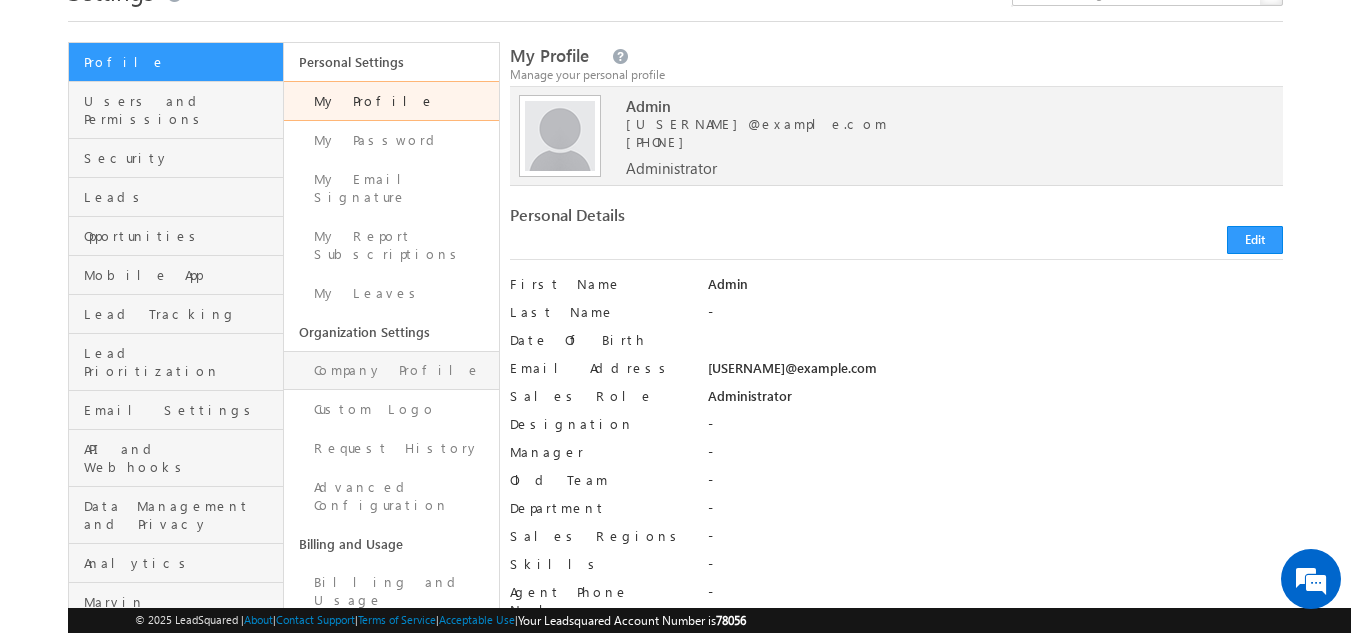 scroll, scrollTop: 98, scrollLeft: 0, axis: vertical 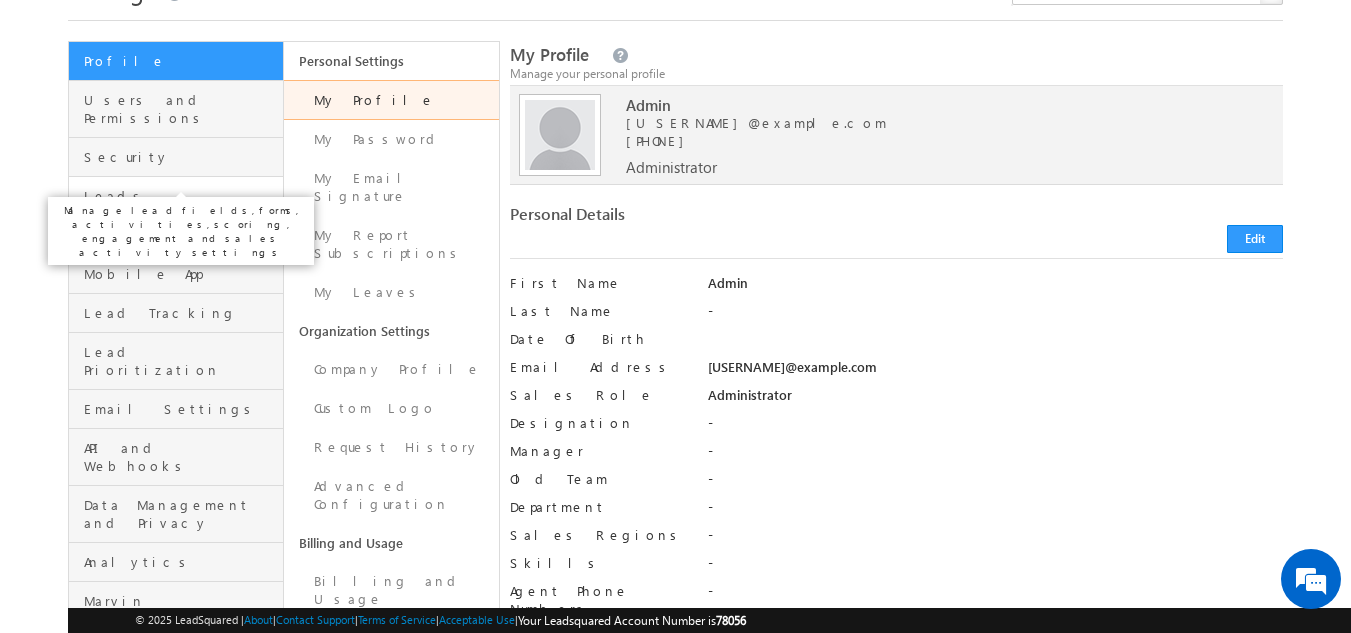 click on "Leads" at bounding box center [181, 196] 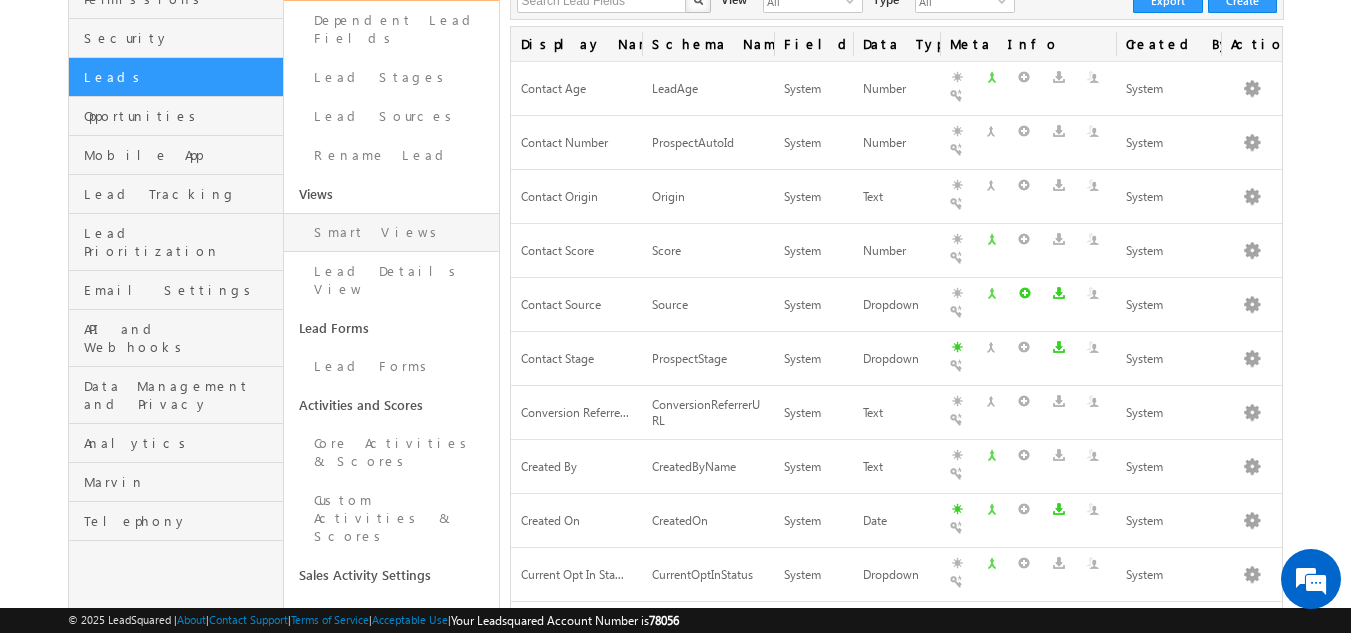 scroll, scrollTop: 218, scrollLeft: 0, axis: vertical 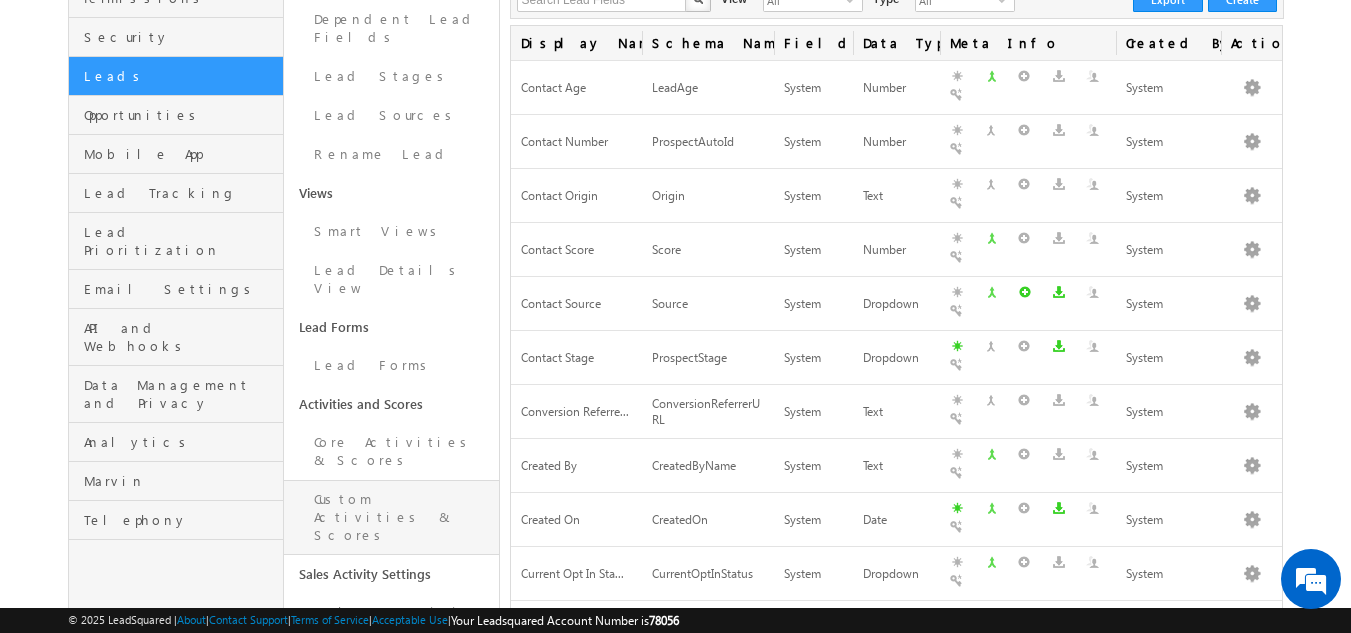 click on "Custom Activities & Scores" at bounding box center (391, 517) 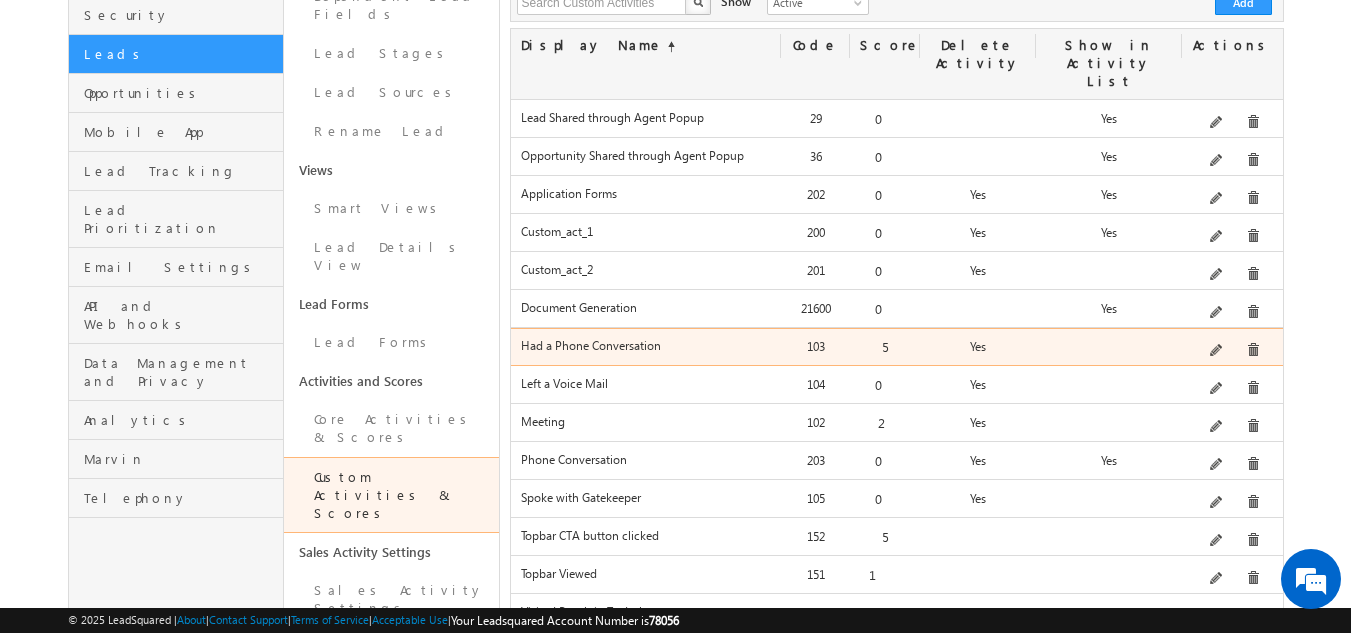 scroll, scrollTop: 241, scrollLeft: 0, axis: vertical 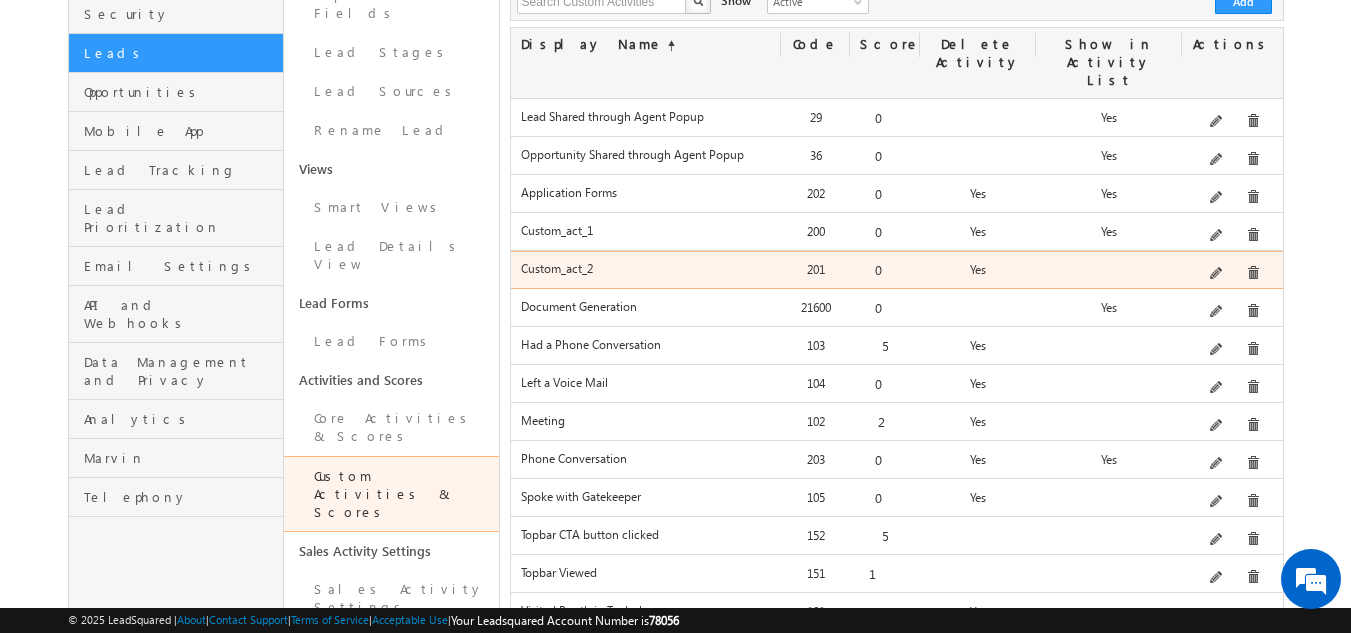 drag, startPoint x: 519, startPoint y: 233, endPoint x: 591, endPoint y: 246, distance: 73.1642 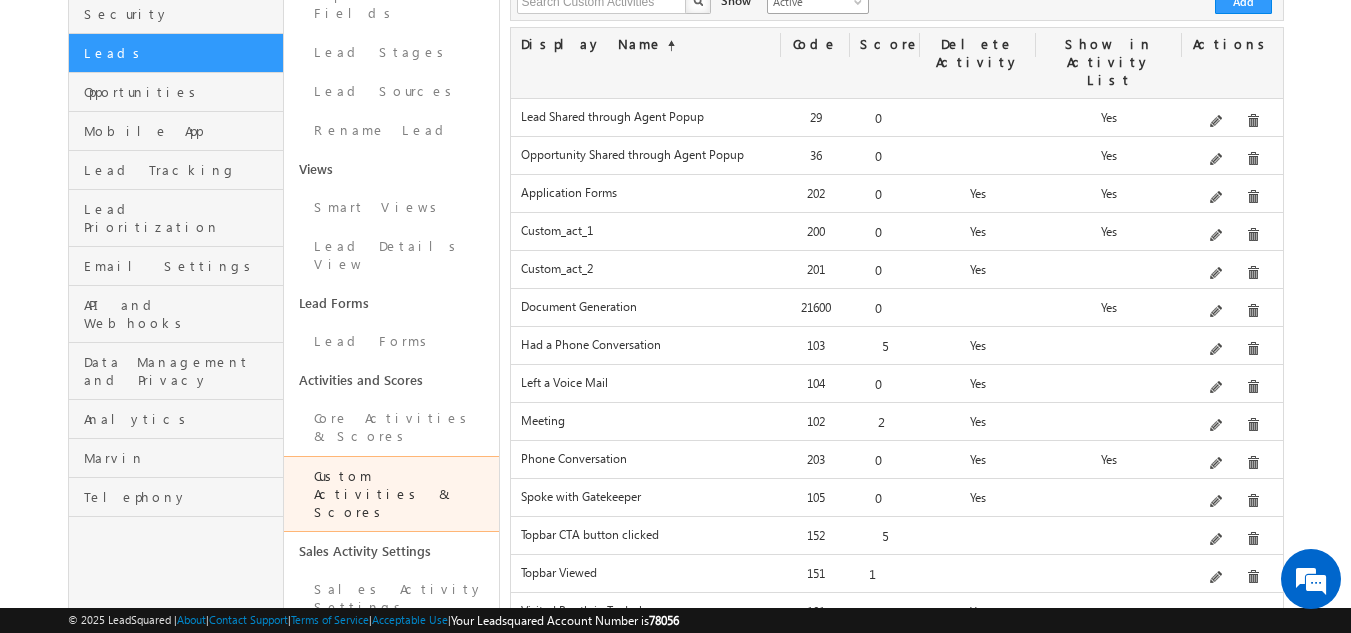 scroll, scrollTop: 0, scrollLeft: 0, axis: both 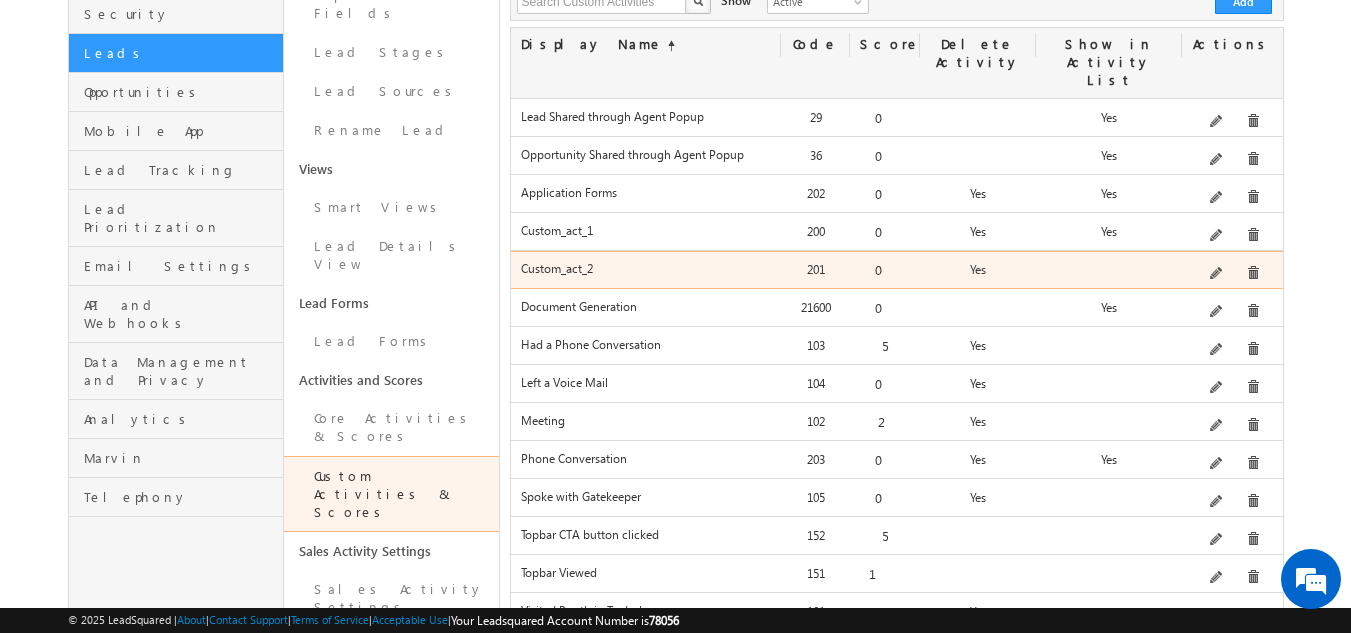 drag, startPoint x: 805, startPoint y: 233, endPoint x: 826, endPoint y: 234, distance: 21.023796 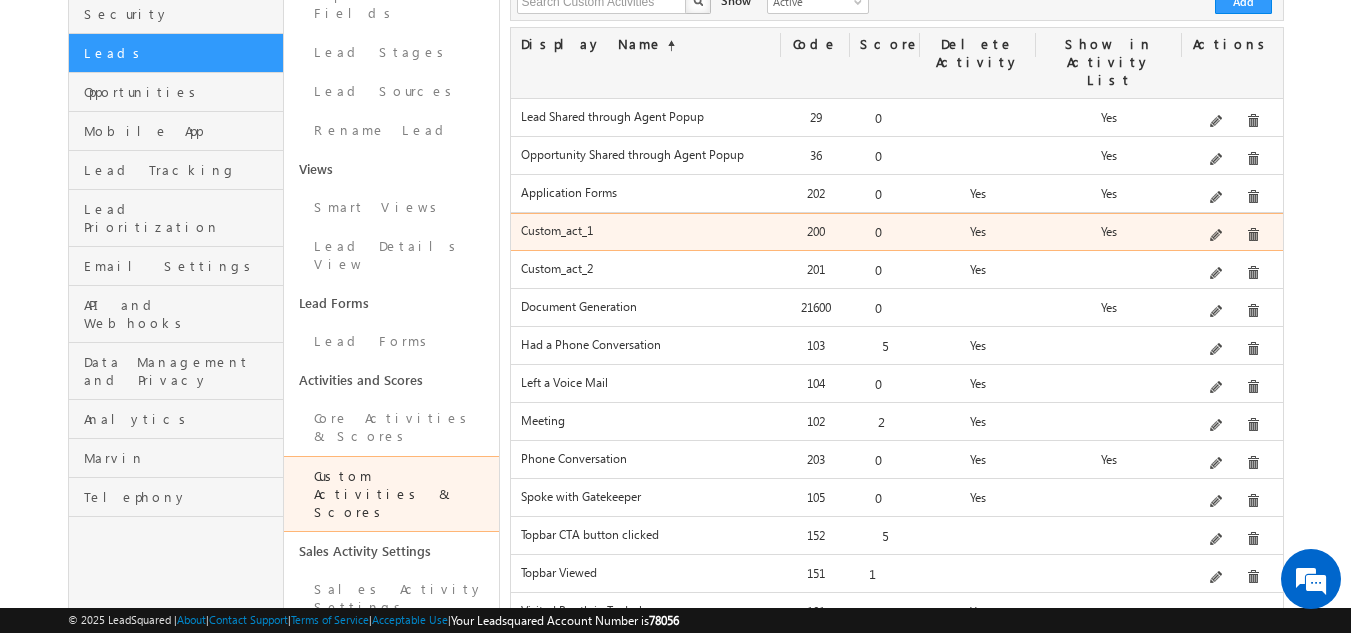 click on "Custom_act_1" at bounding box center [646, 230] 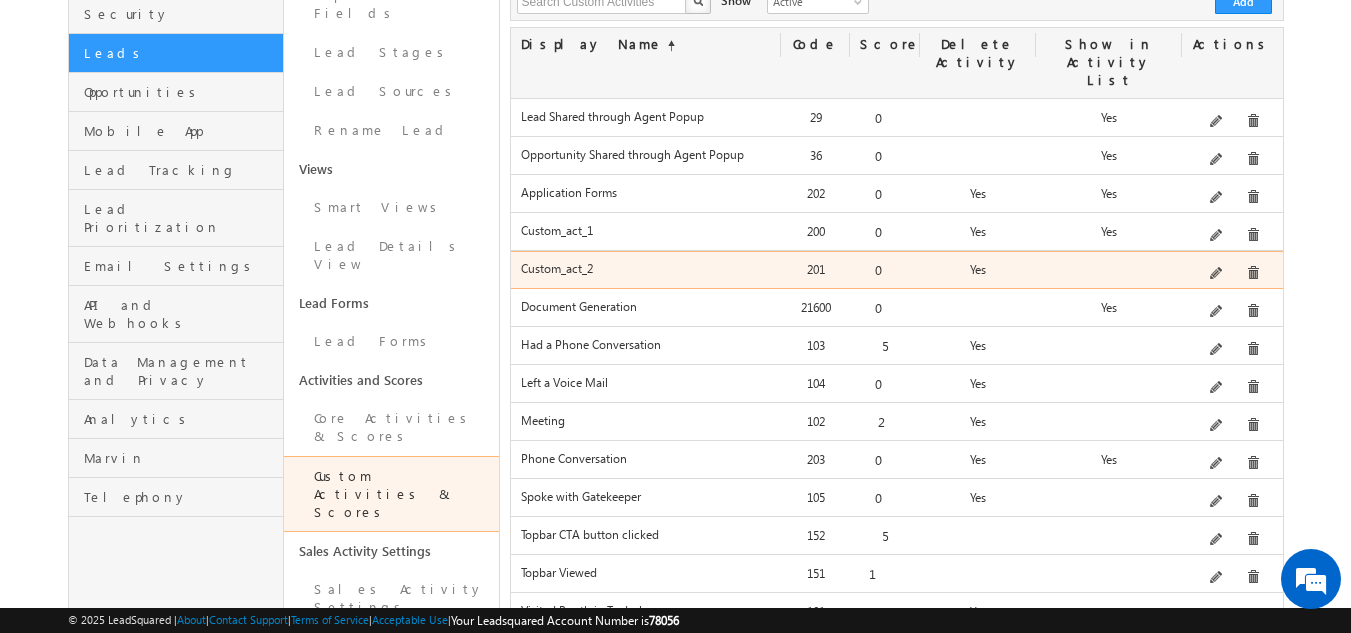 click on "Custom_act_2" at bounding box center (646, 268) 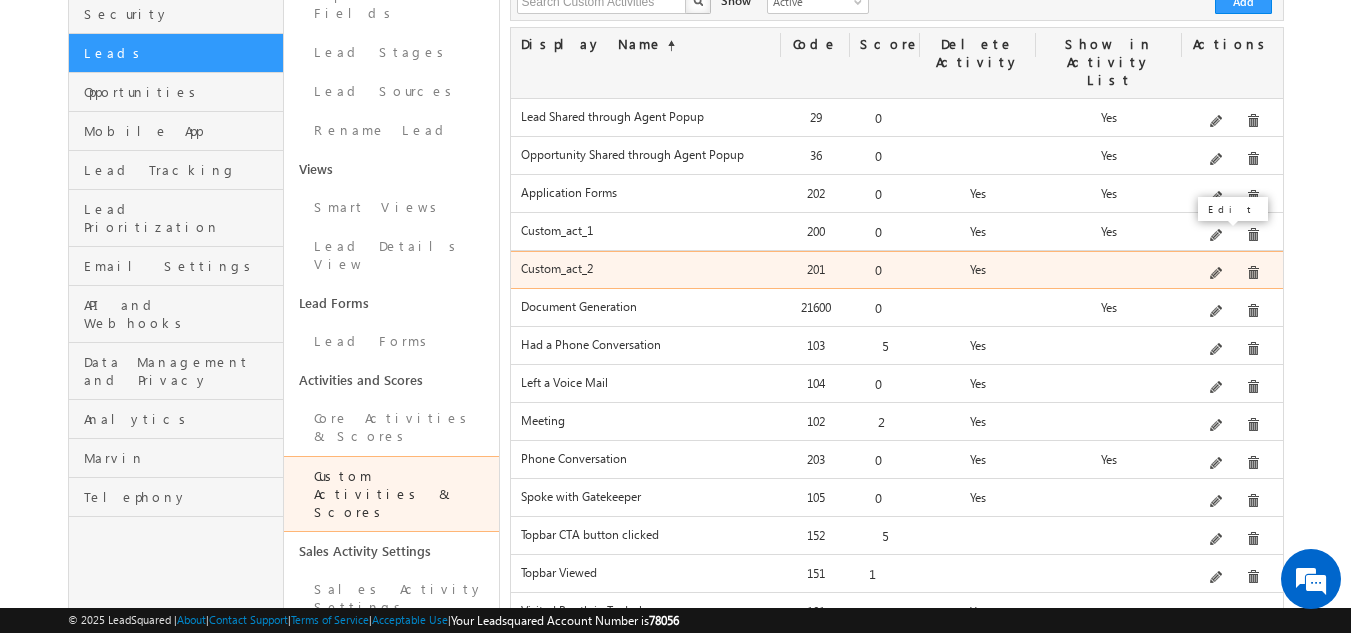 click at bounding box center [1217, 274] 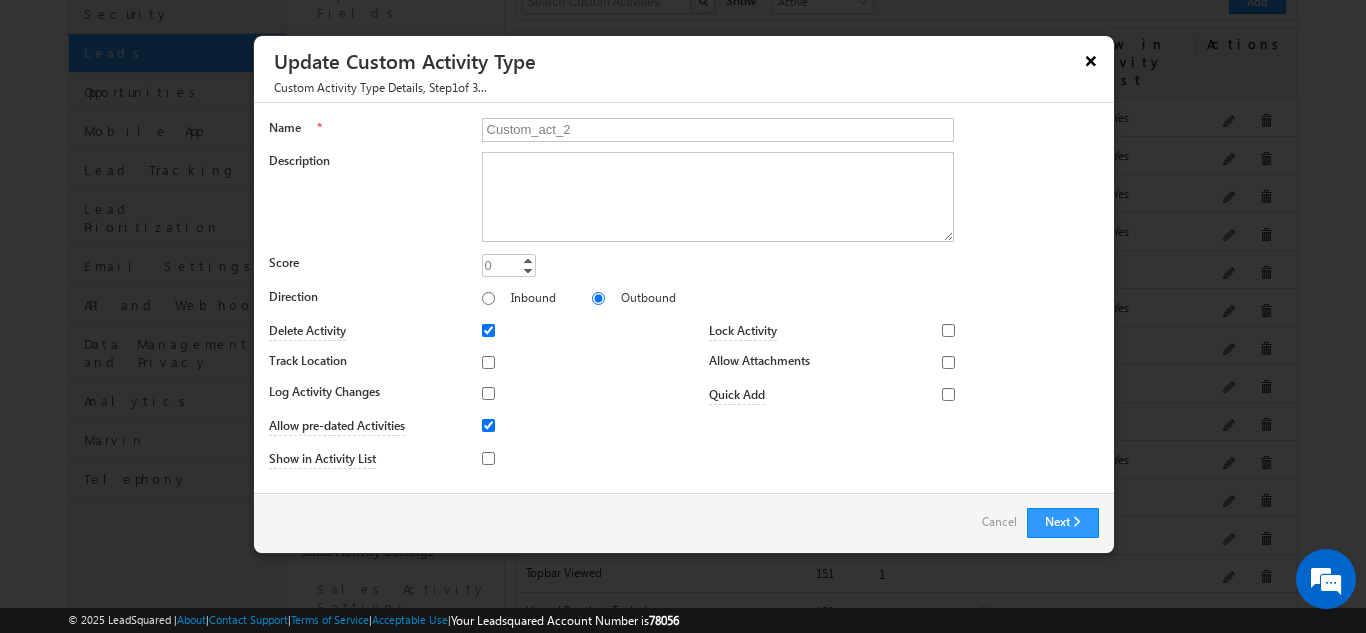 click on "×" at bounding box center [1091, 60] 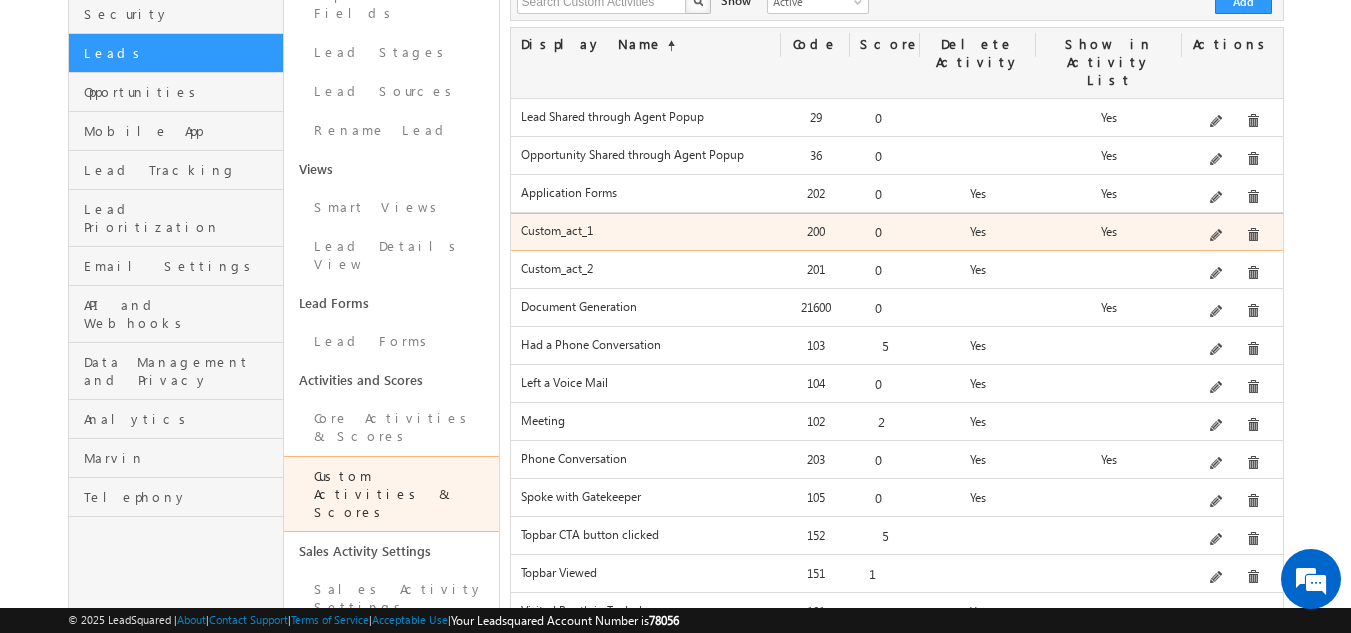 scroll, scrollTop: 0, scrollLeft: 0, axis: both 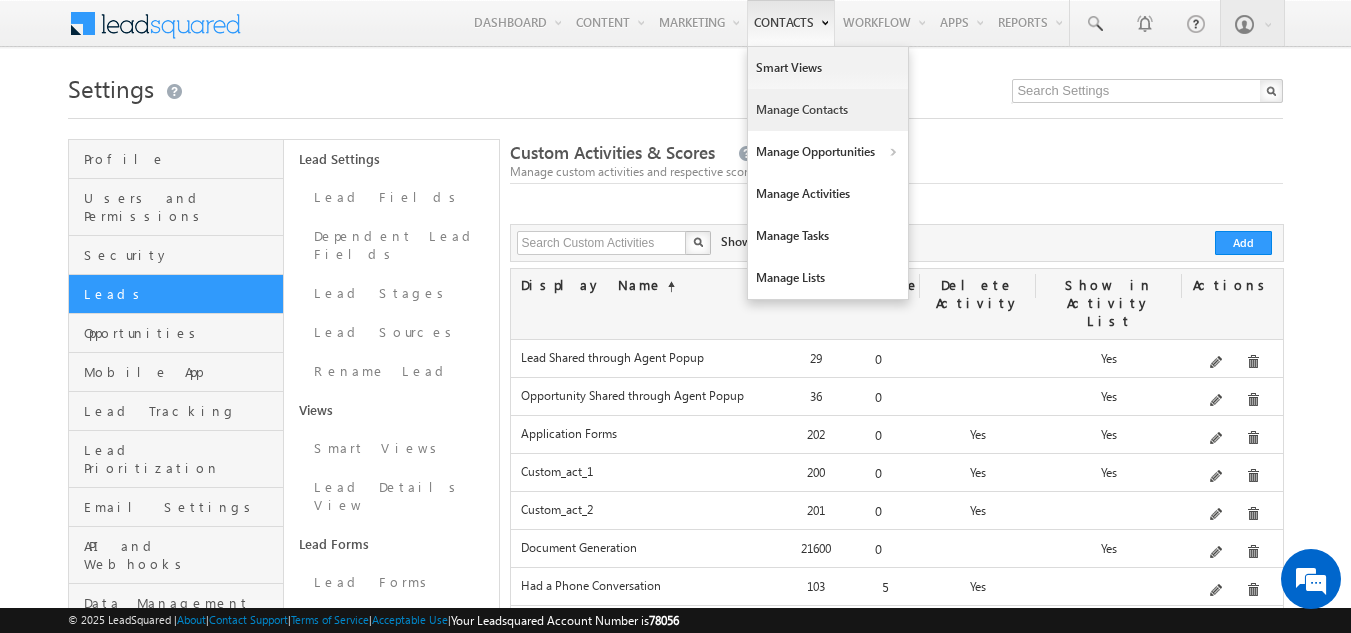 click on "Manage Contacts" at bounding box center (828, 110) 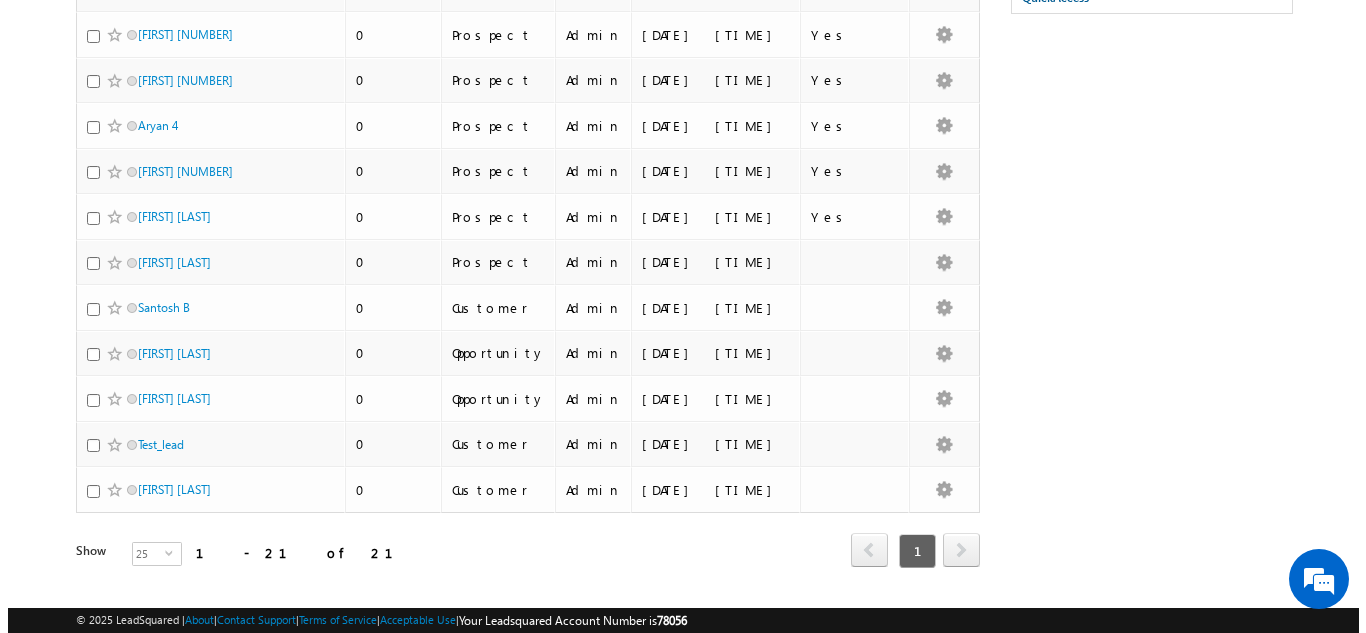 scroll, scrollTop: 725, scrollLeft: 0, axis: vertical 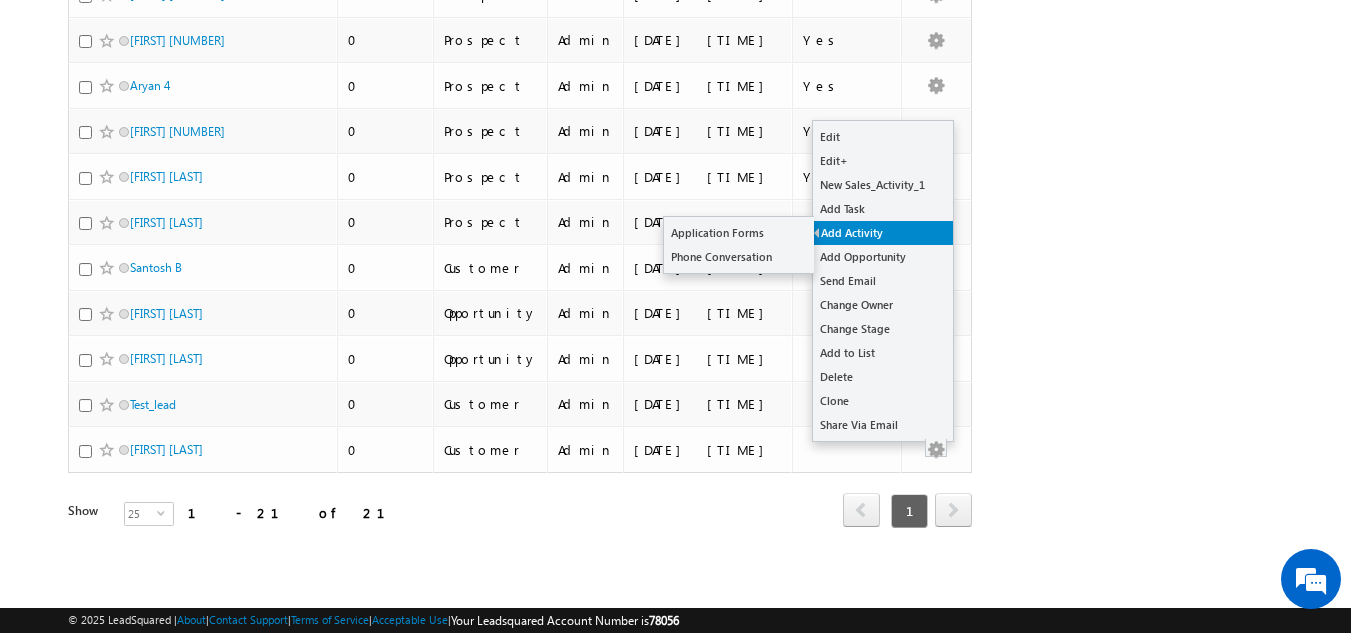 click on "Add Activity" at bounding box center (883, 233) 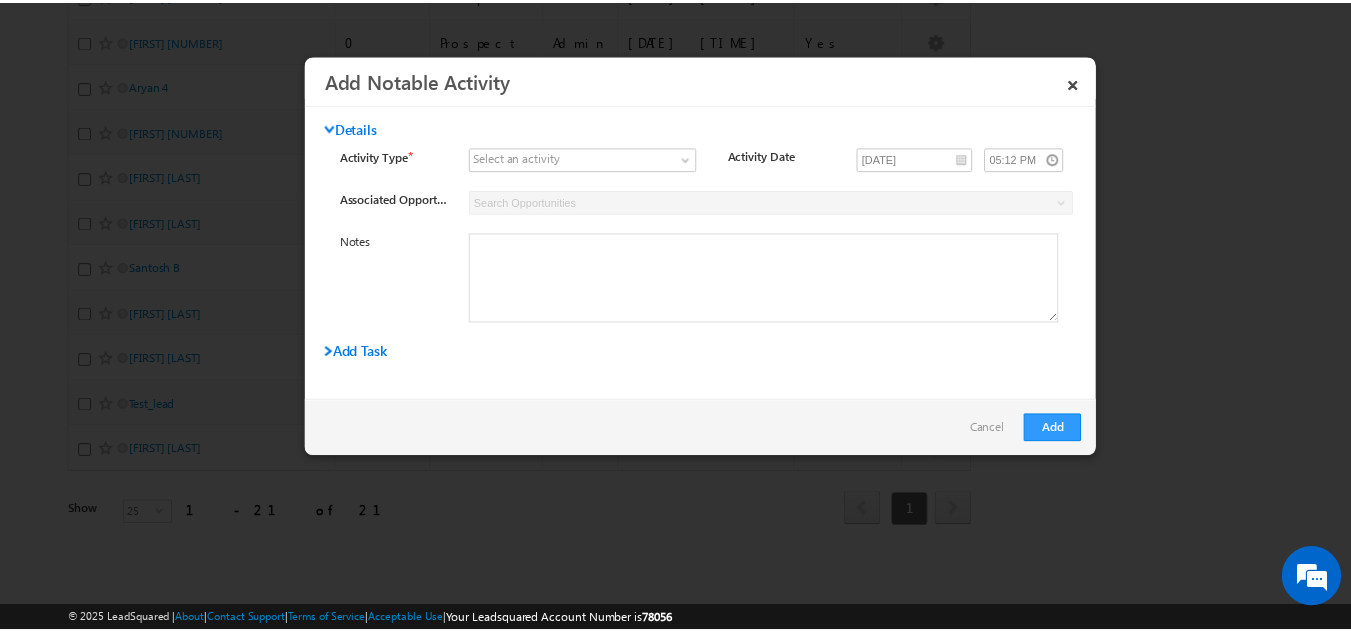 scroll, scrollTop: 0, scrollLeft: 0, axis: both 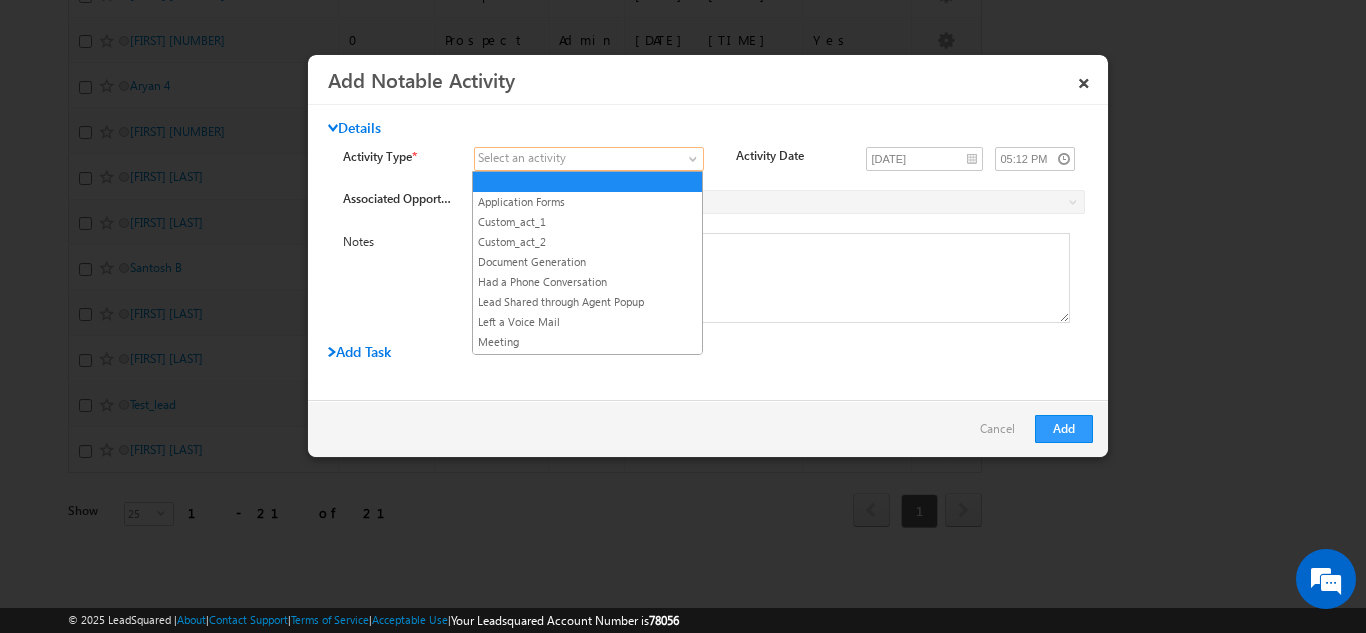 click at bounding box center [589, 159] 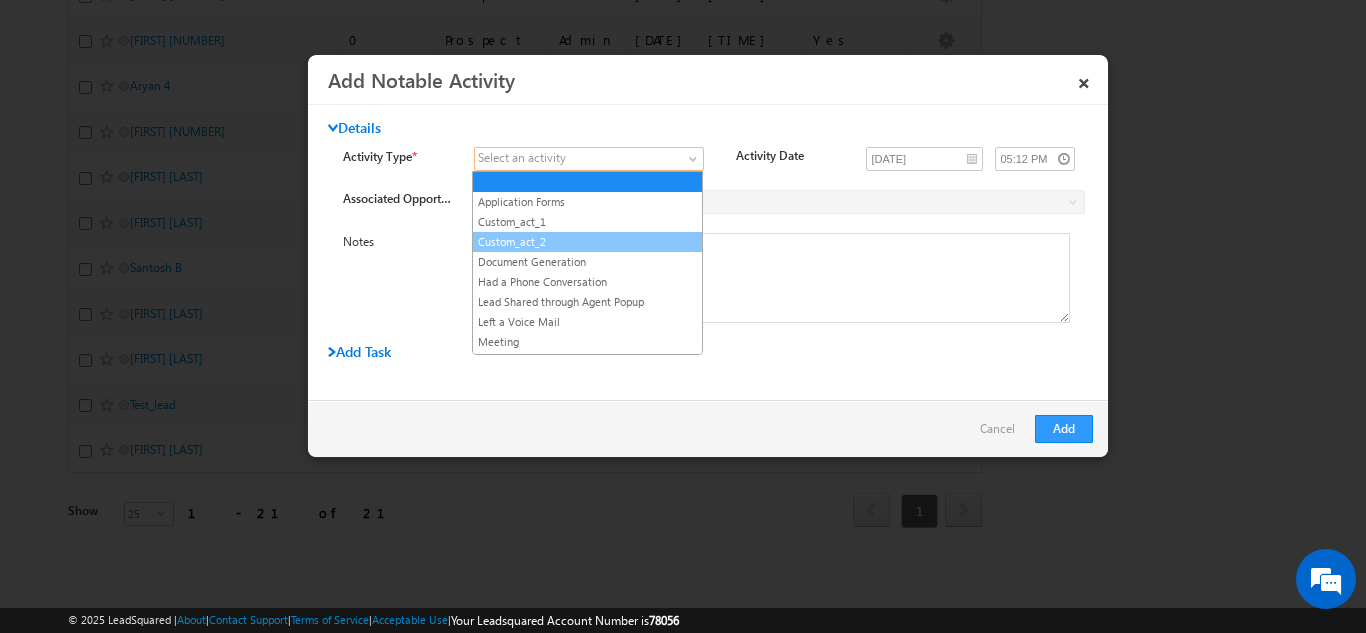 click on "Custom_act_2" at bounding box center (587, 242) 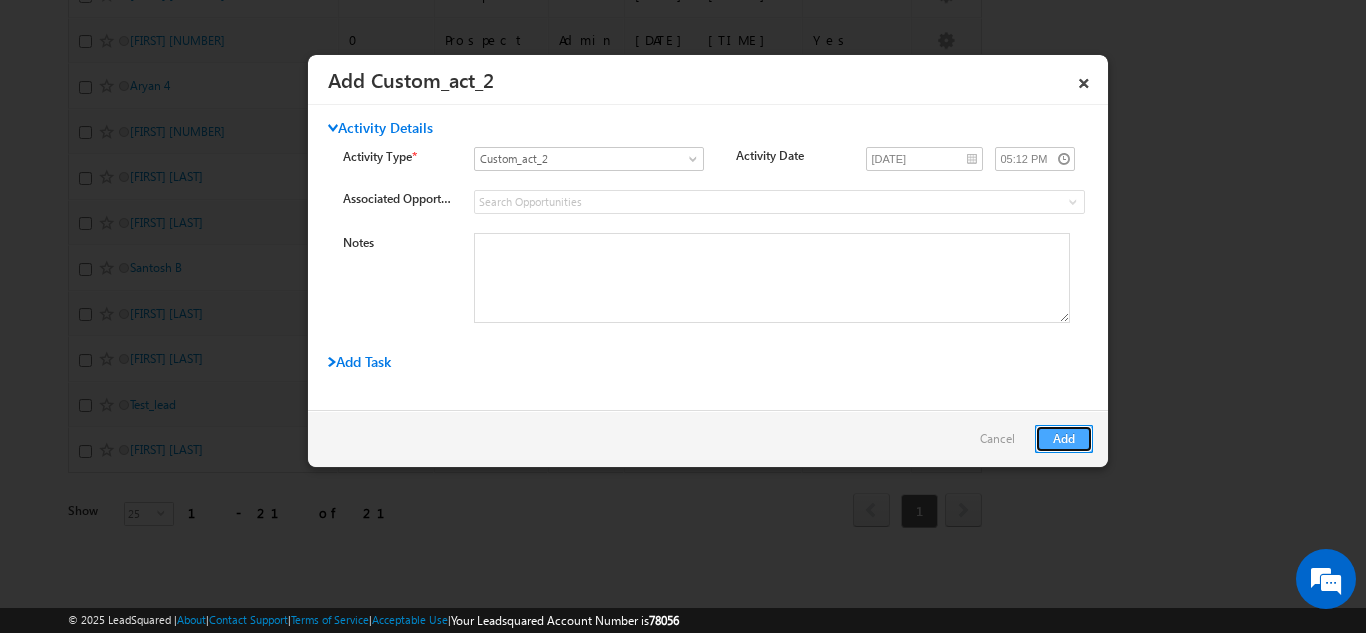 click on "Add" at bounding box center (1064, 439) 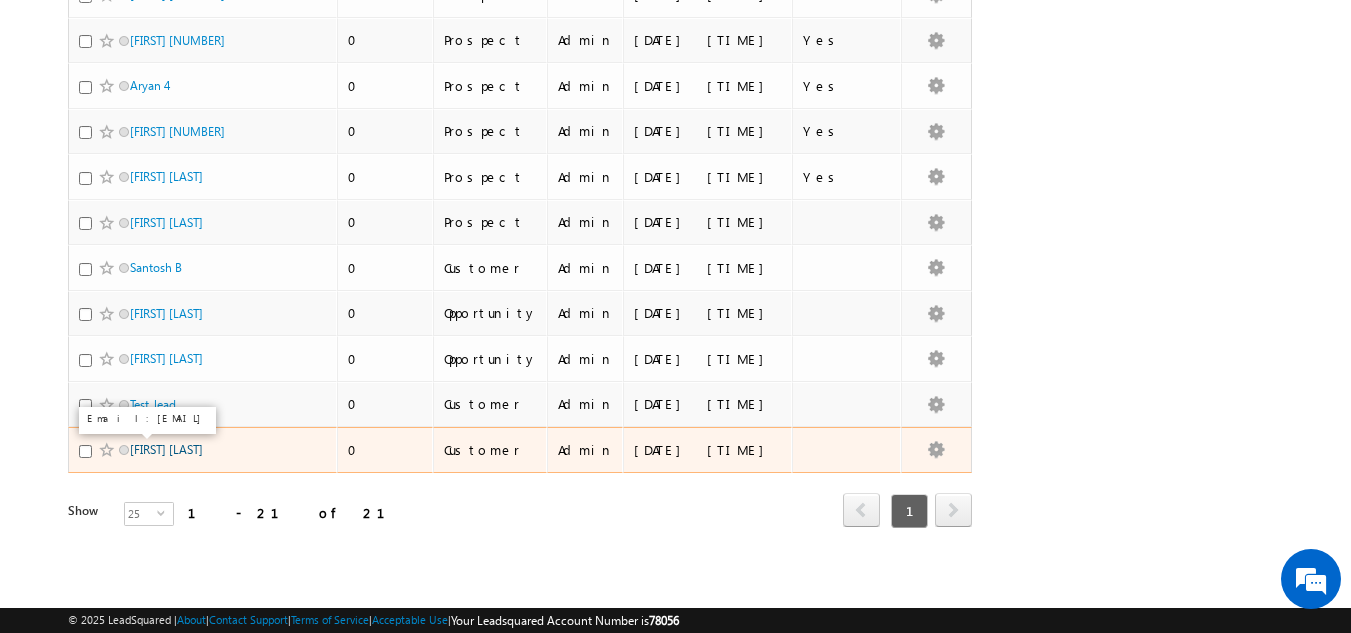 click on "Akash J" at bounding box center (166, 449) 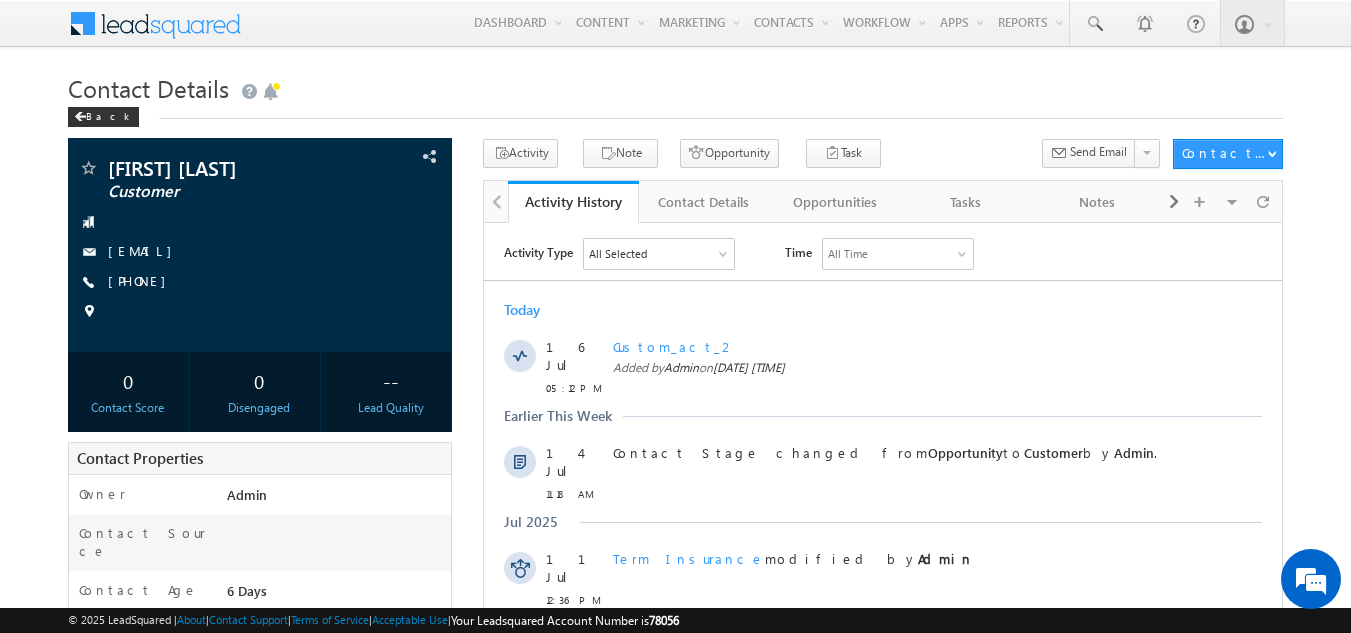 scroll, scrollTop: 0, scrollLeft: 0, axis: both 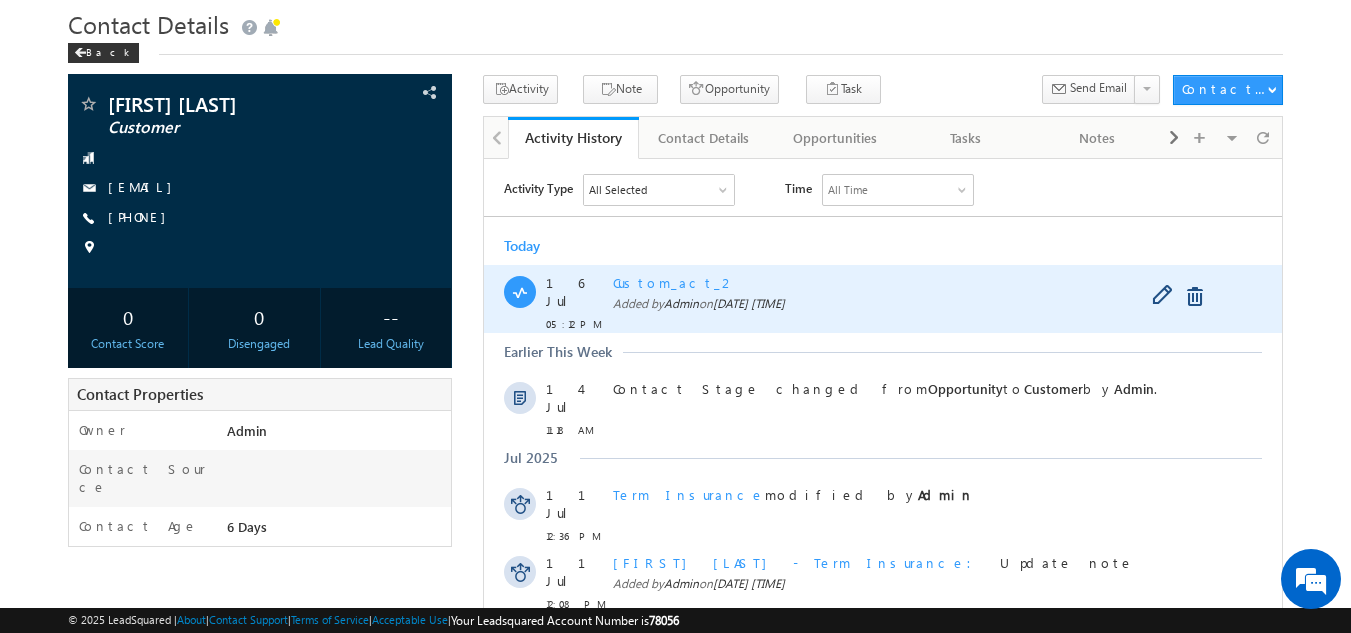 click on "Custom_act_2
Added by  [PERSON]  on  [DATE] [TIME]" at bounding box center (905, 298) 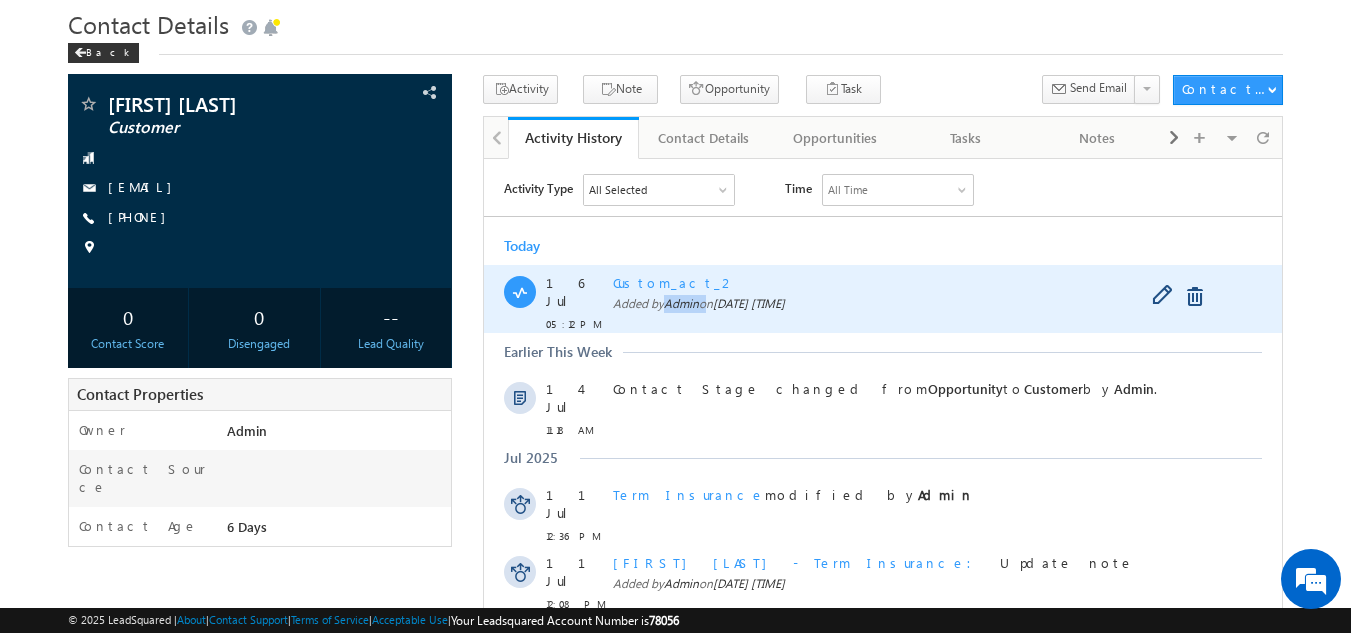 click on "Custom_act_2
Added by  Admin  on  16 Jul 2025 05:13 PM" at bounding box center (905, 298) 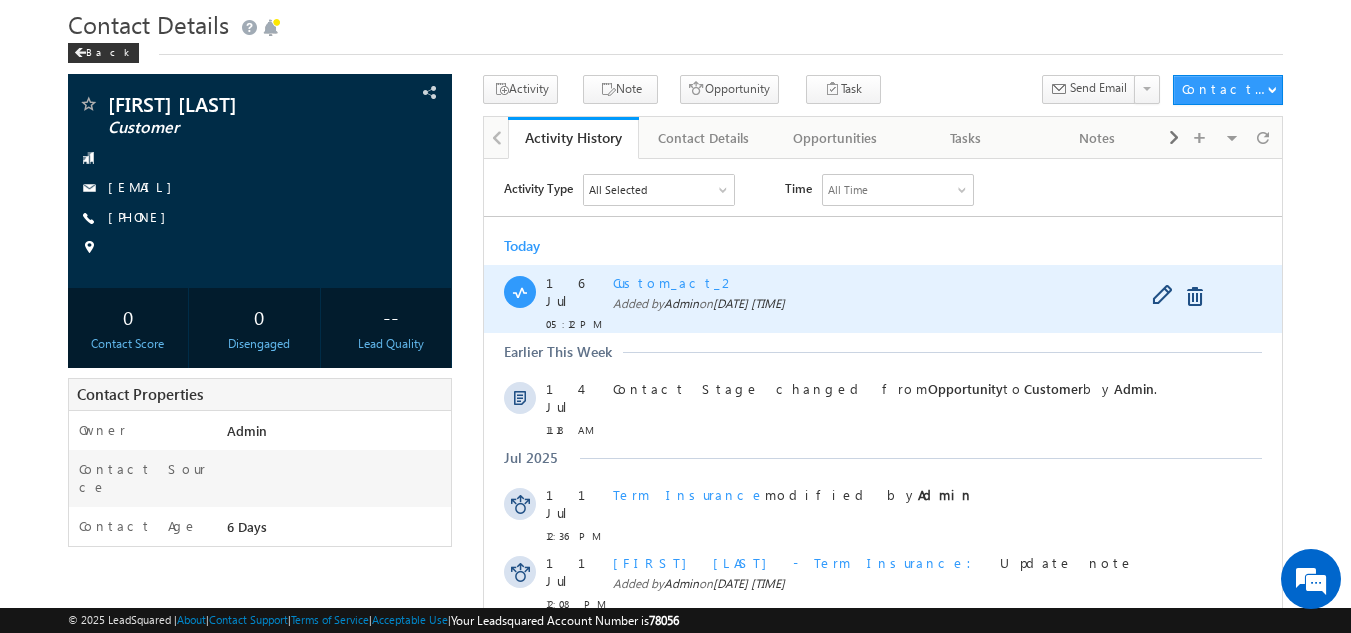 click at bounding box center [520, 291] 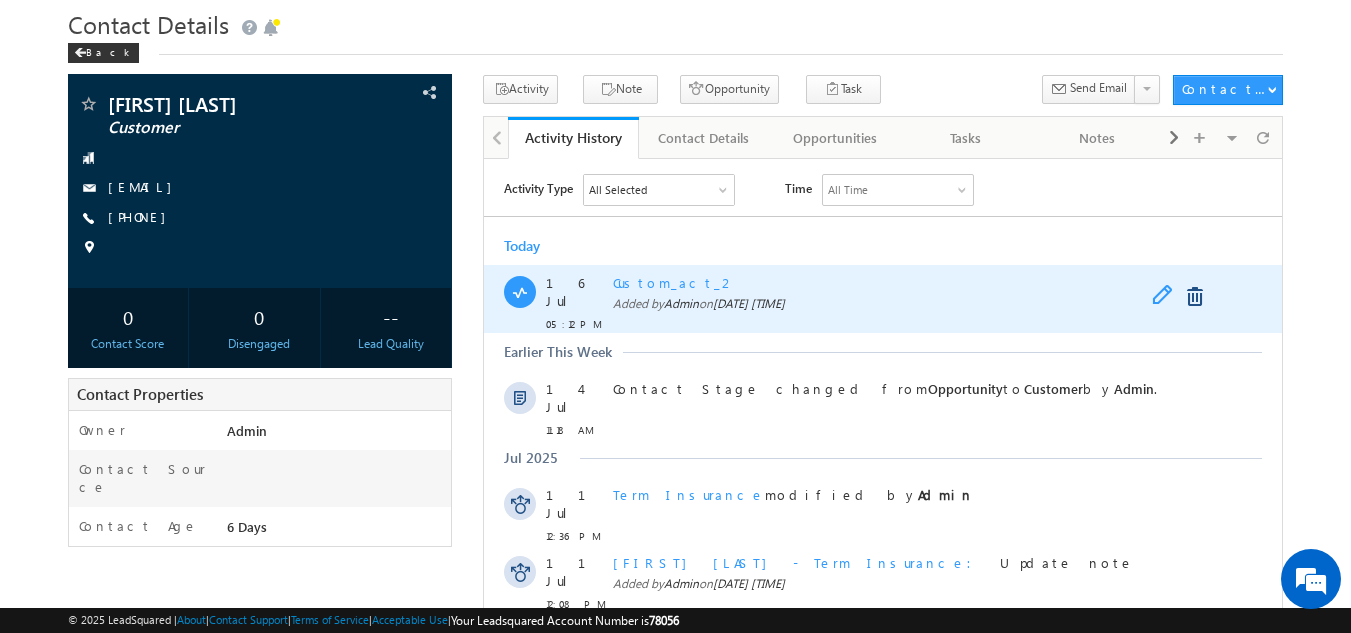 click at bounding box center (1167, 296) 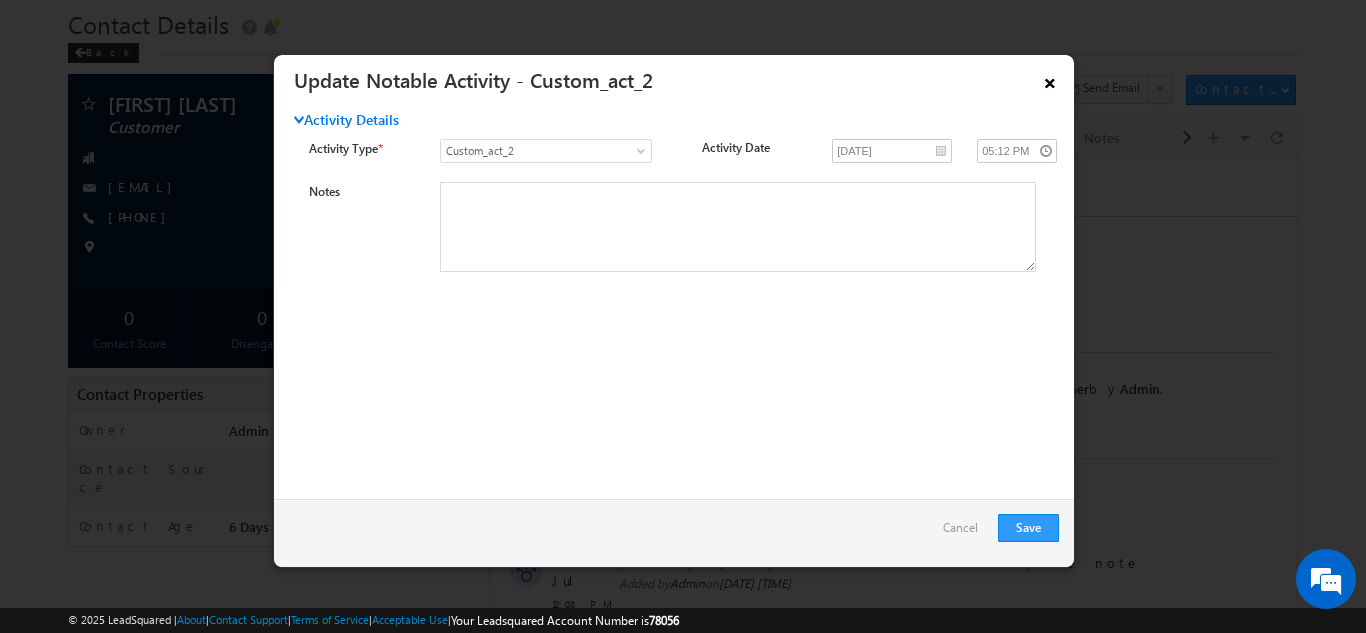 click on "×" at bounding box center (1050, 79) 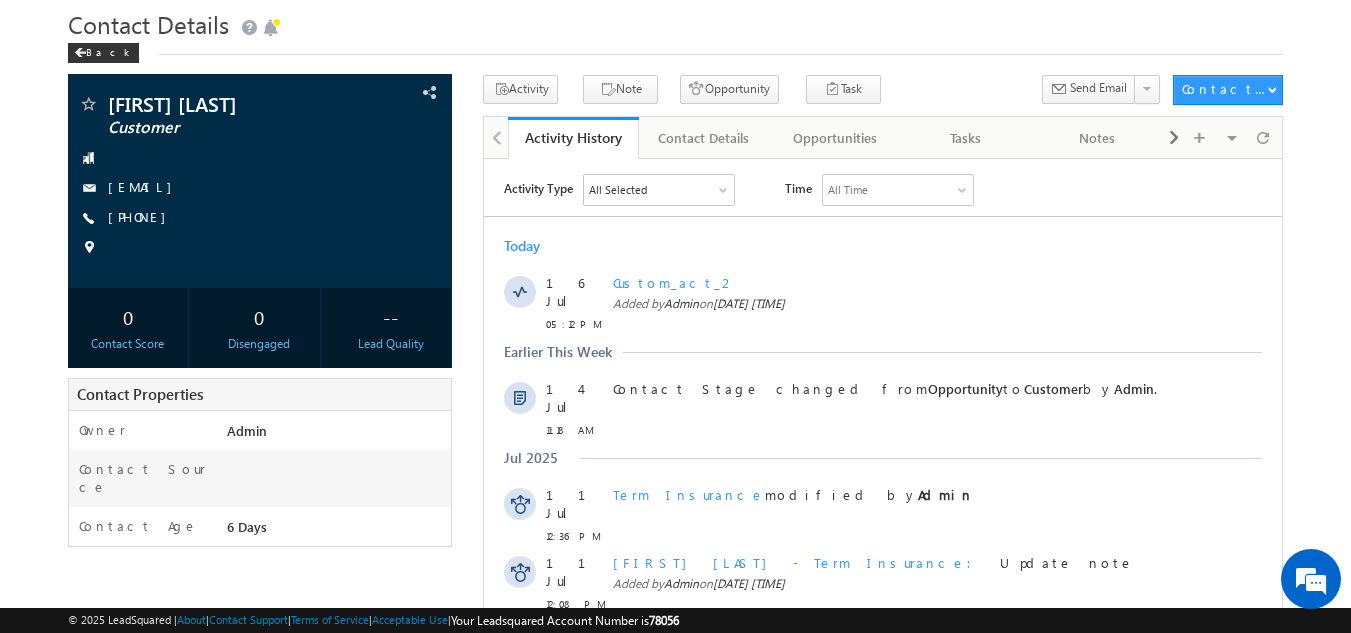 scroll, scrollTop: 0, scrollLeft: 0, axis: both 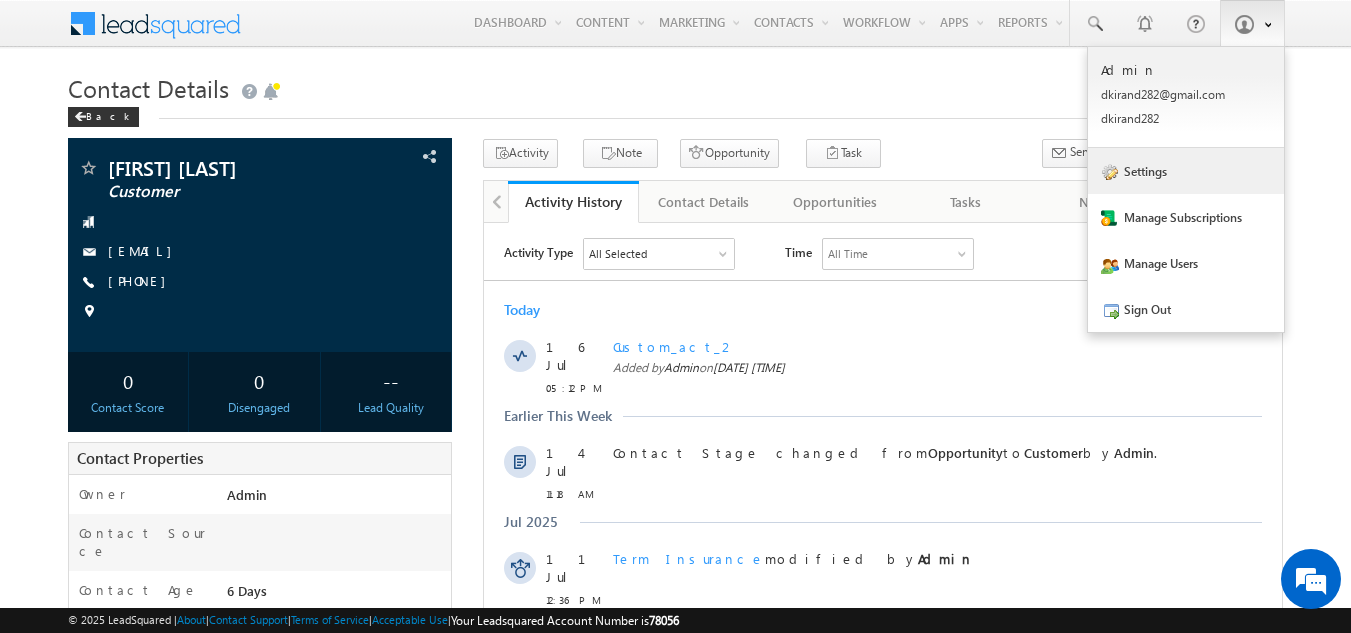 click on "Settings" at bounding box center [1186, 171] 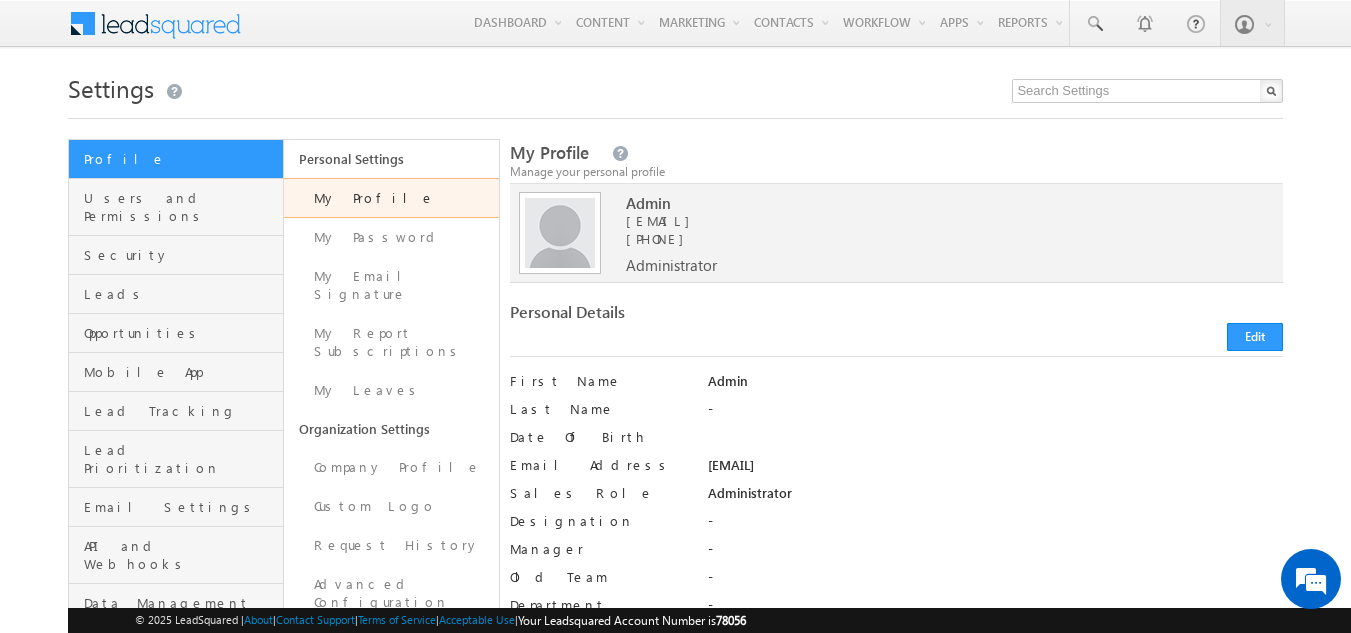 scroll, scrollTop: 0, scrollLeft: 0, axis: both 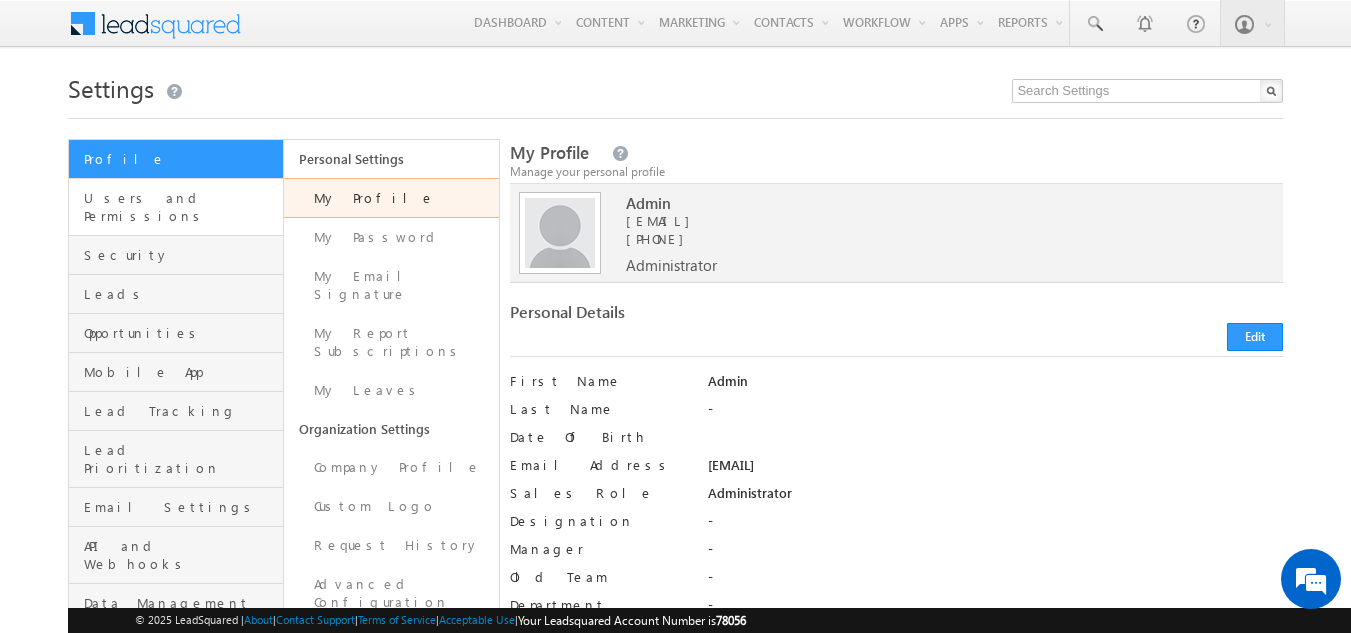 click on "Users and Permissions" at bounding box center (176, 207) 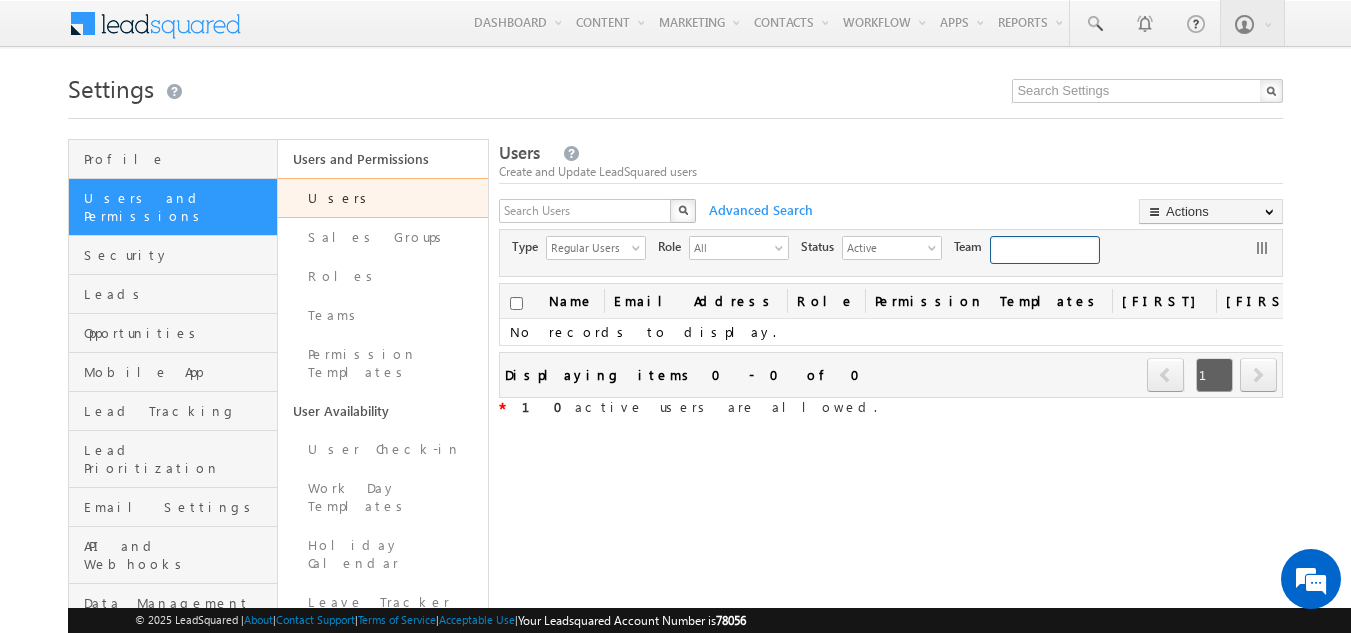 scroll, scrollTop: 0, scrollLeft: 0, axis: both 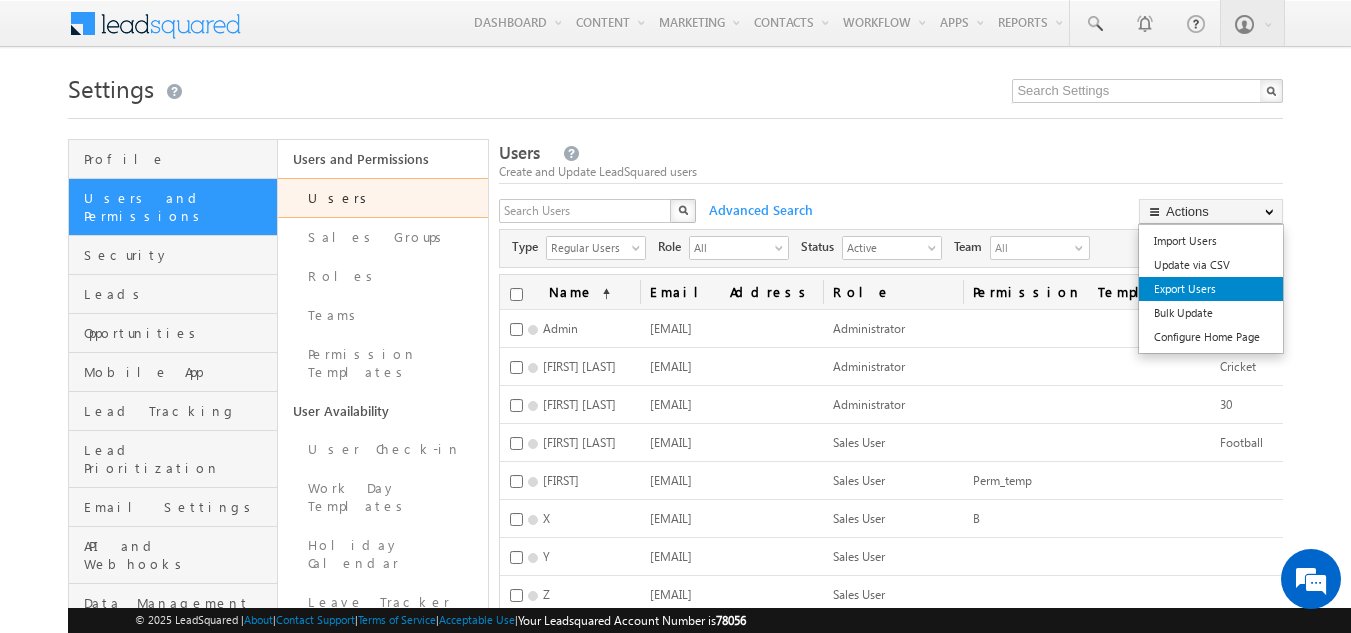 click on "Export Users" at bounding box center [1211, 289] 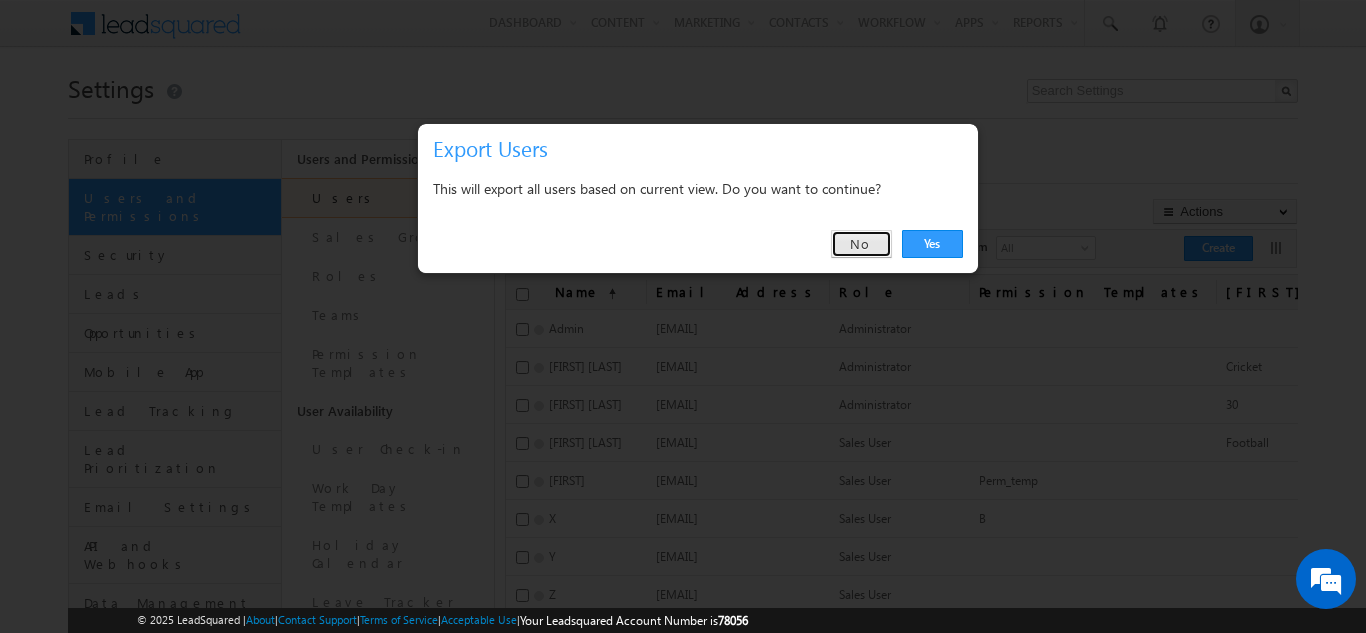 click on "No" at bounding box center [861, 244] 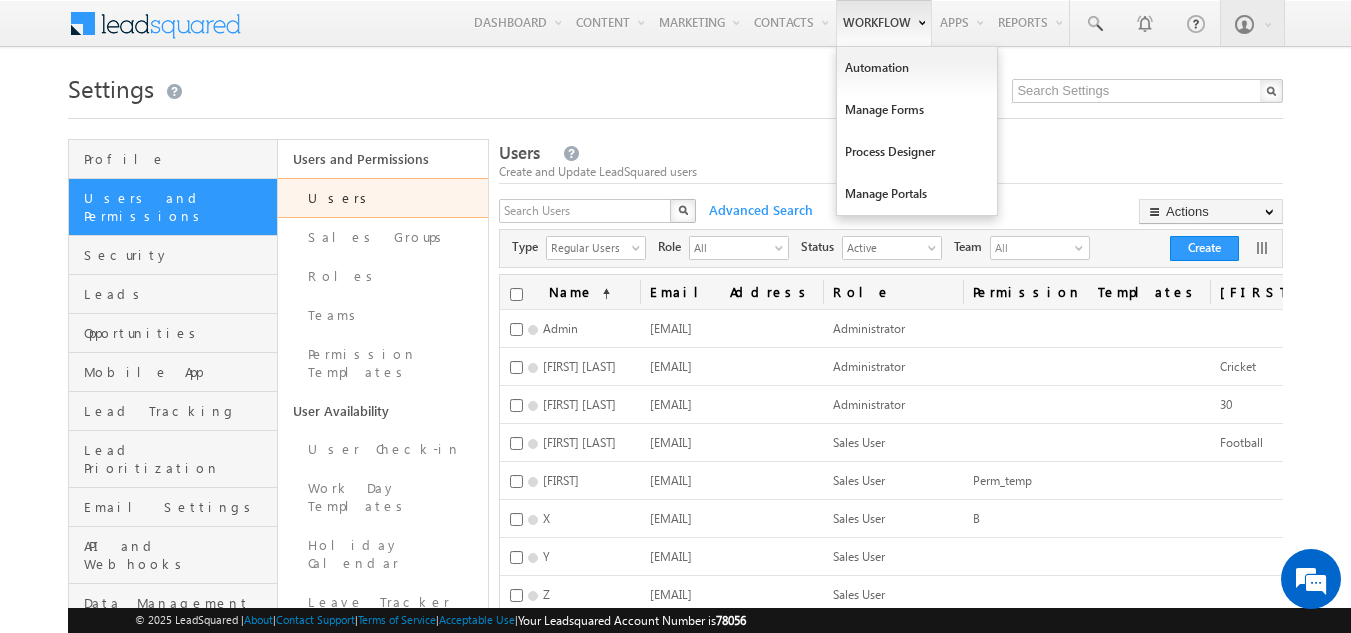 scroll, scrollTop: 0, scrollLeft: 0, axis: both 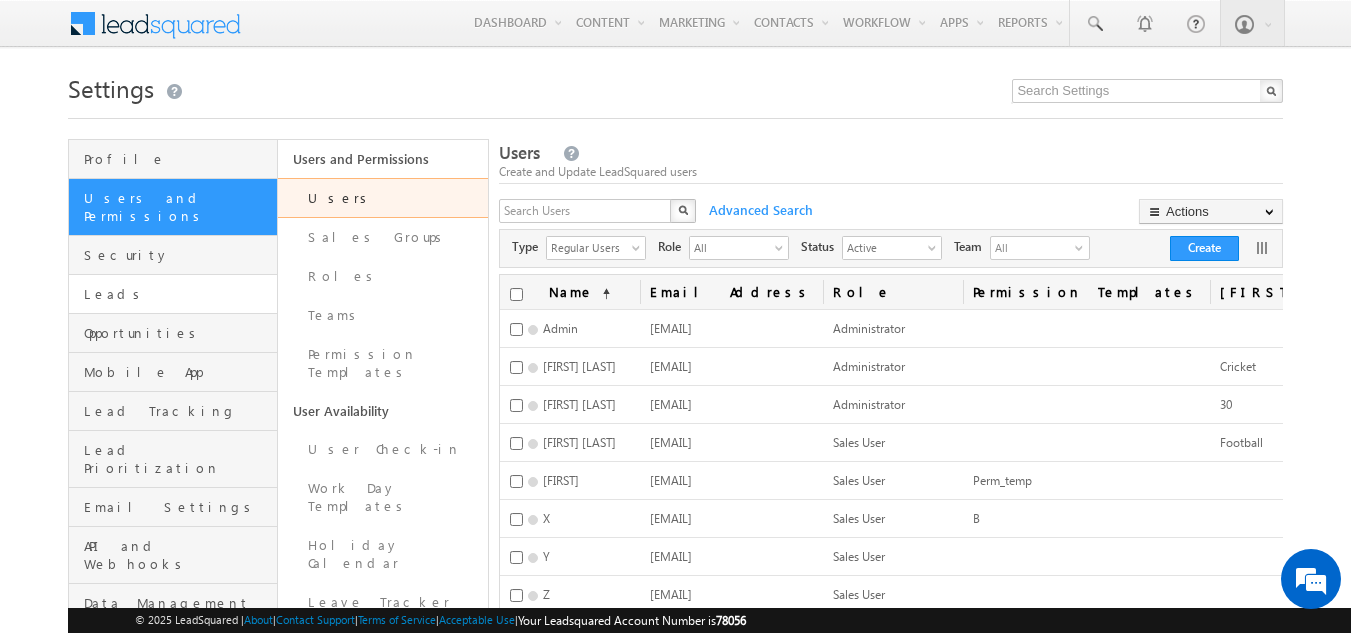click on "Leads" at bounding box center (173, 294) 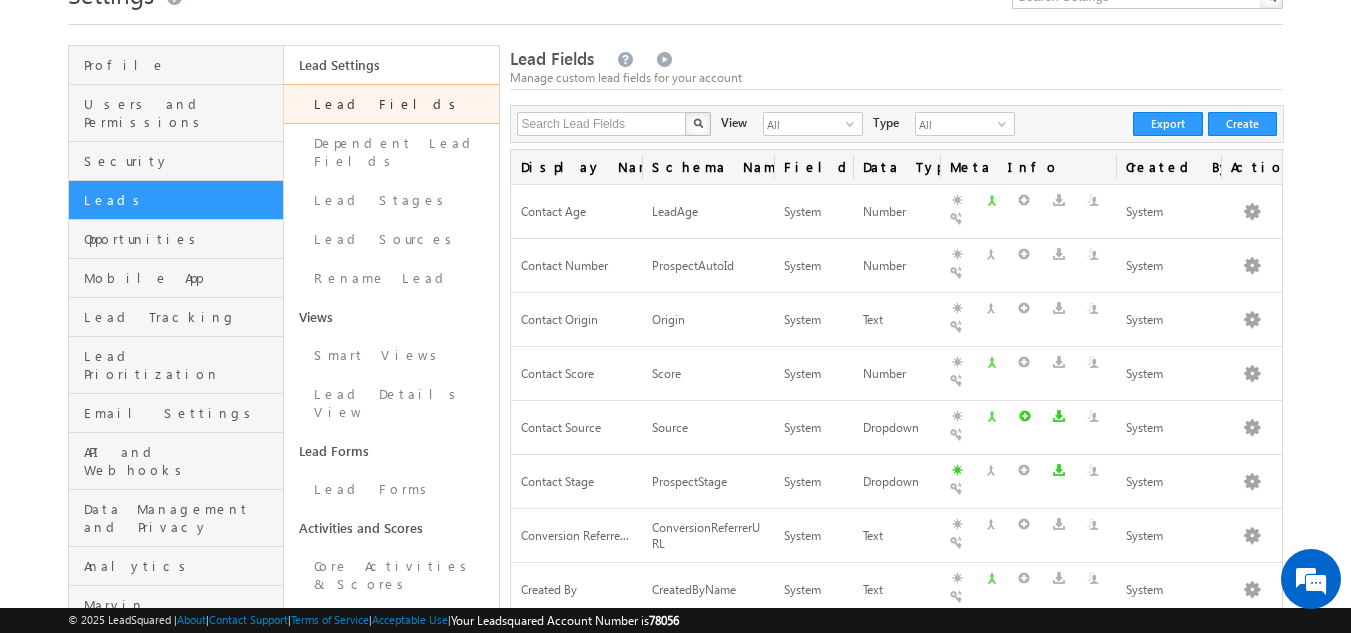 scroll, scrollTop: 95, scrollLeft: 0, axis: vertical 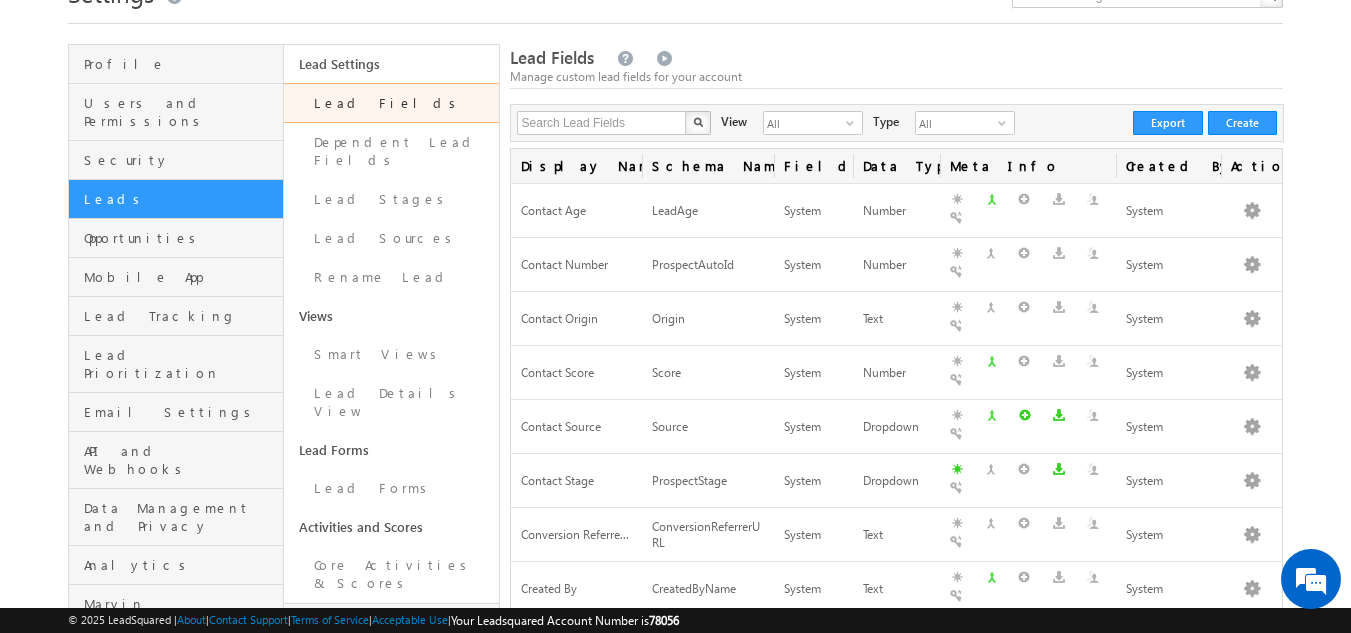click on "Custom Activities & Scores" at bounding box center (391, 640) 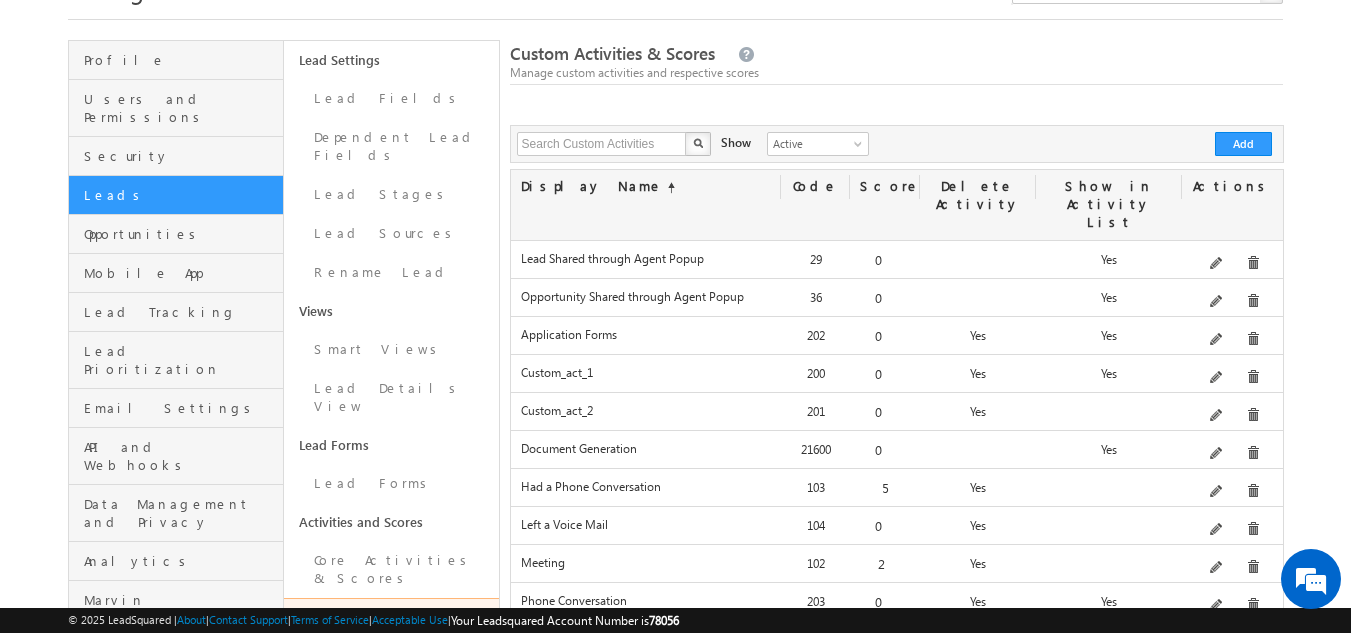 scroll, scrollTop: 0, scrollLeft: 0, axis: both 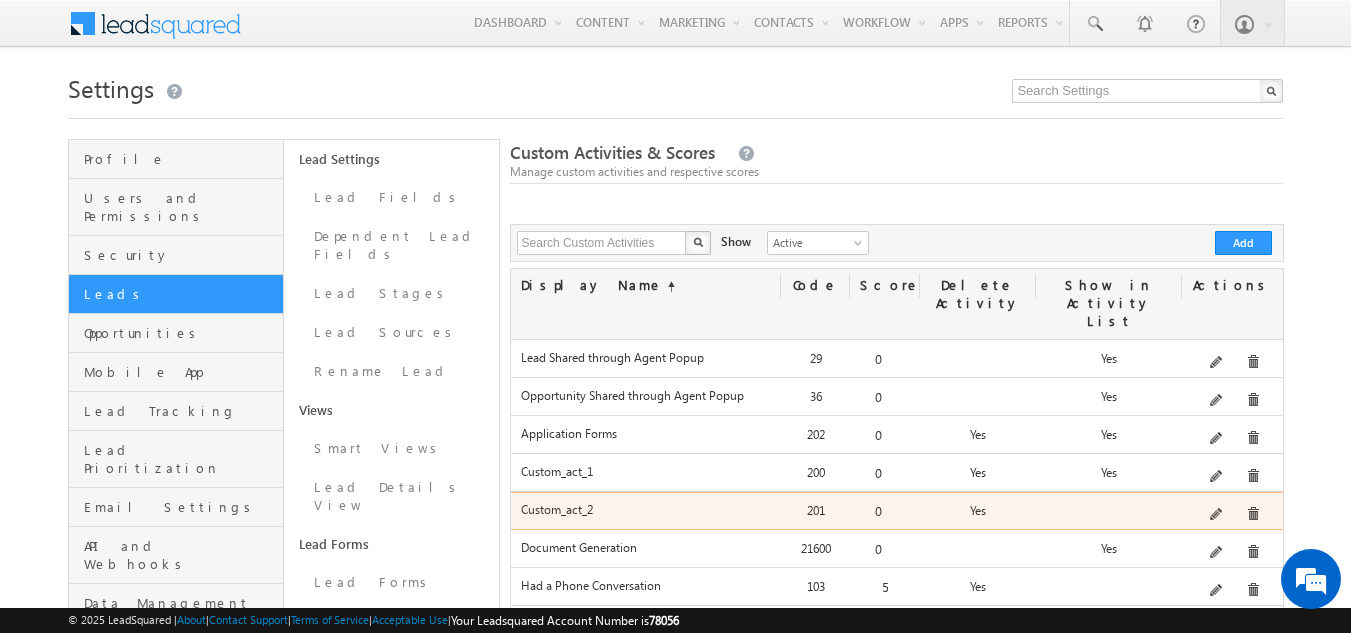 click at bounding box center [1217, 515] 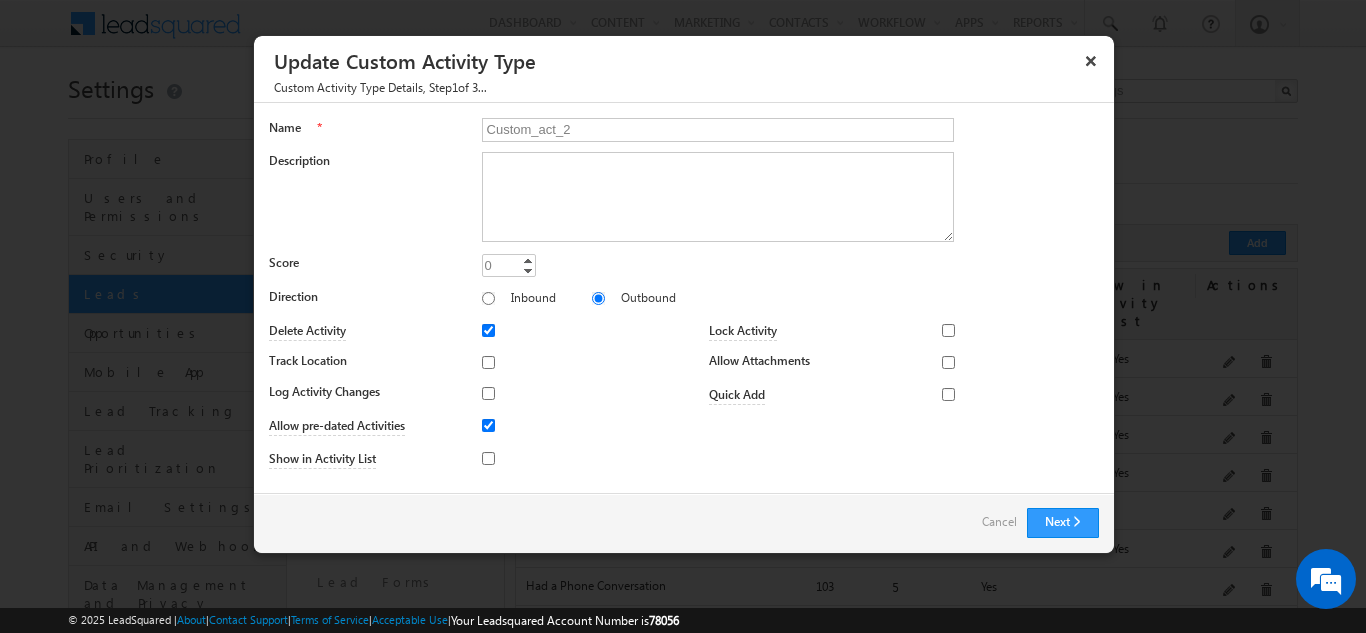 click at bounding box center (512, 458) 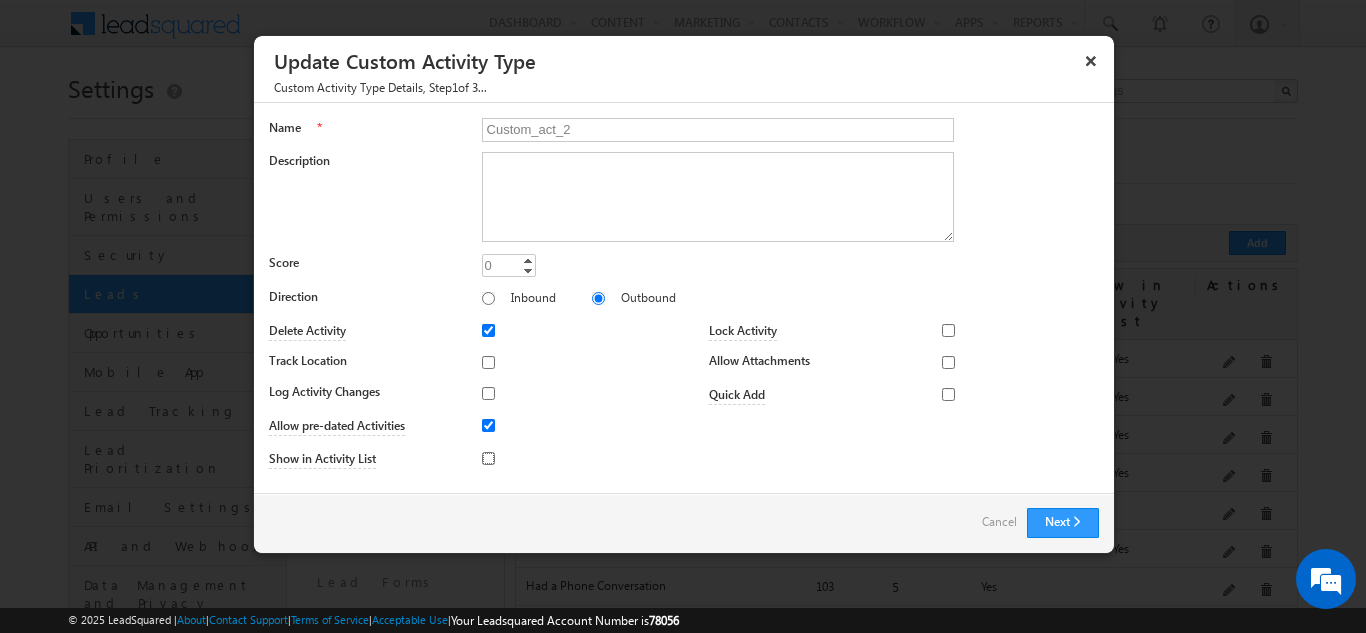 click on "Show in Activity List" at bounding box center [488, 458] 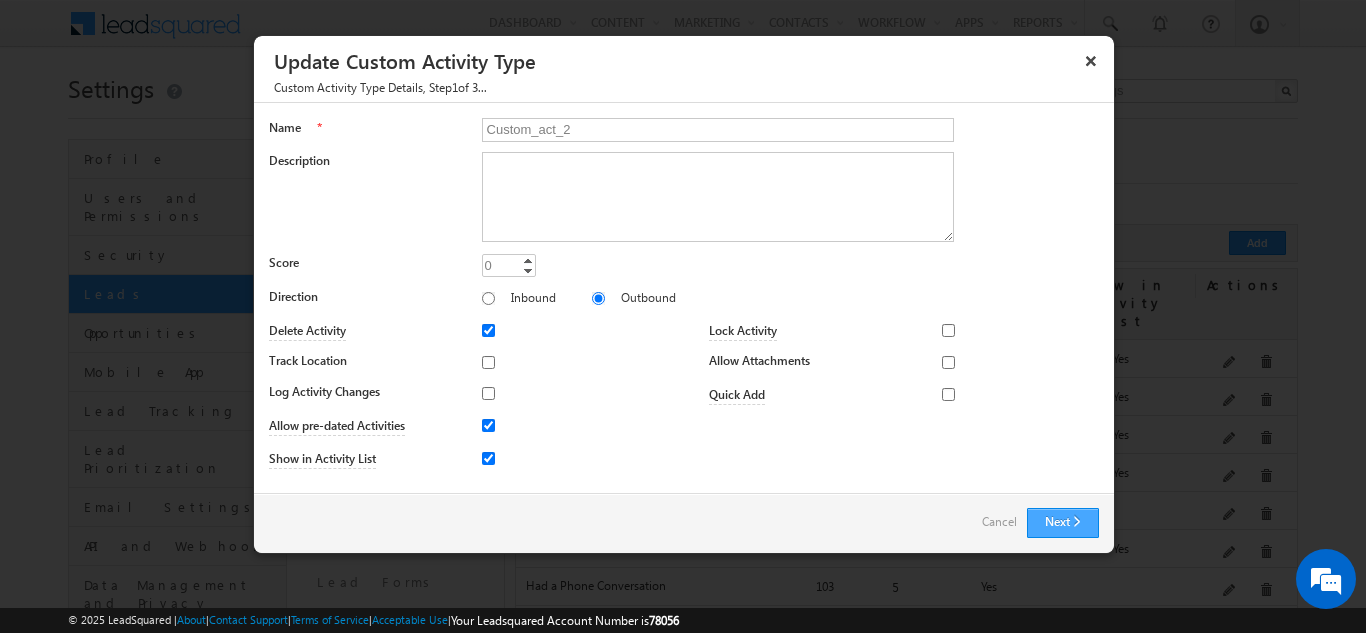 click on "Next" at bounding box center [1063, 523] 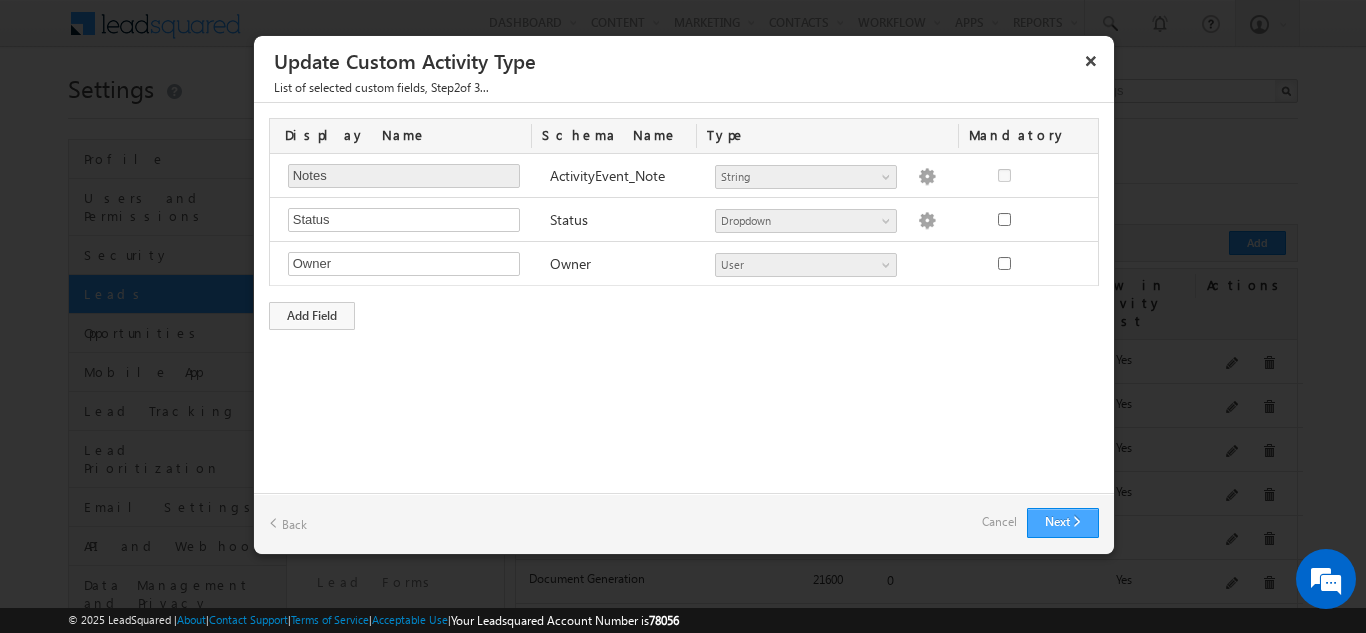 click on "Next" at bounding box center (1063, 523) 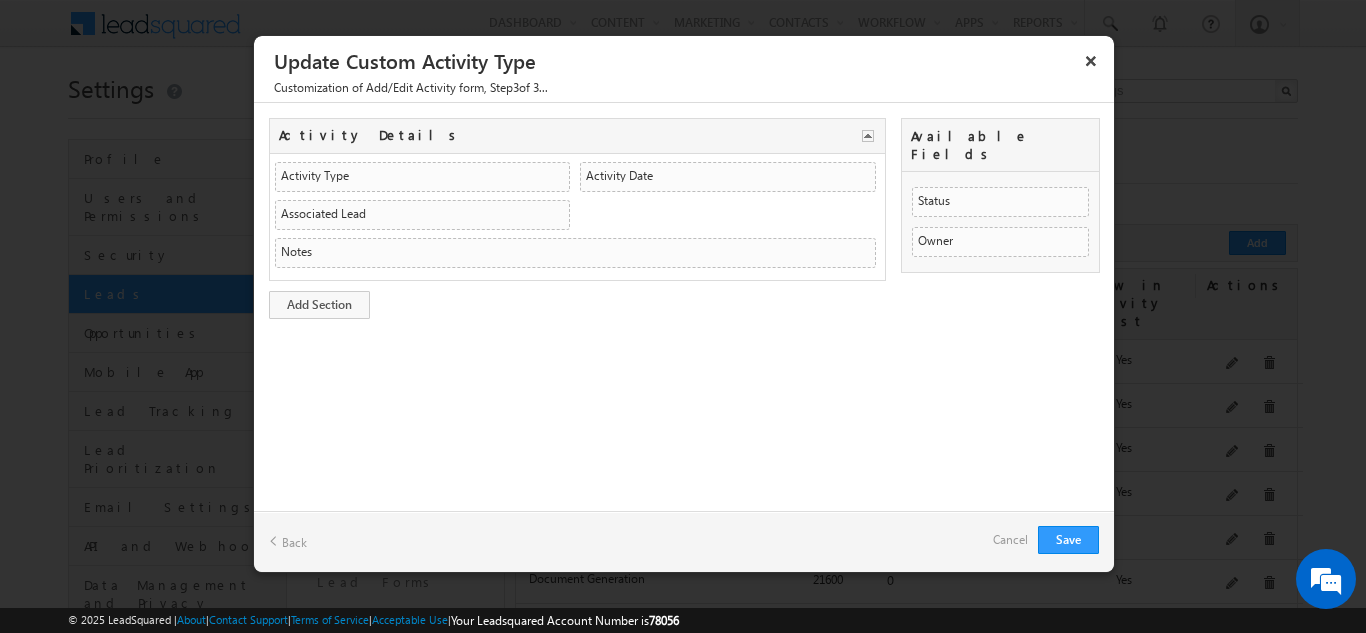 click on "Back" at bounding box center [288, 541] 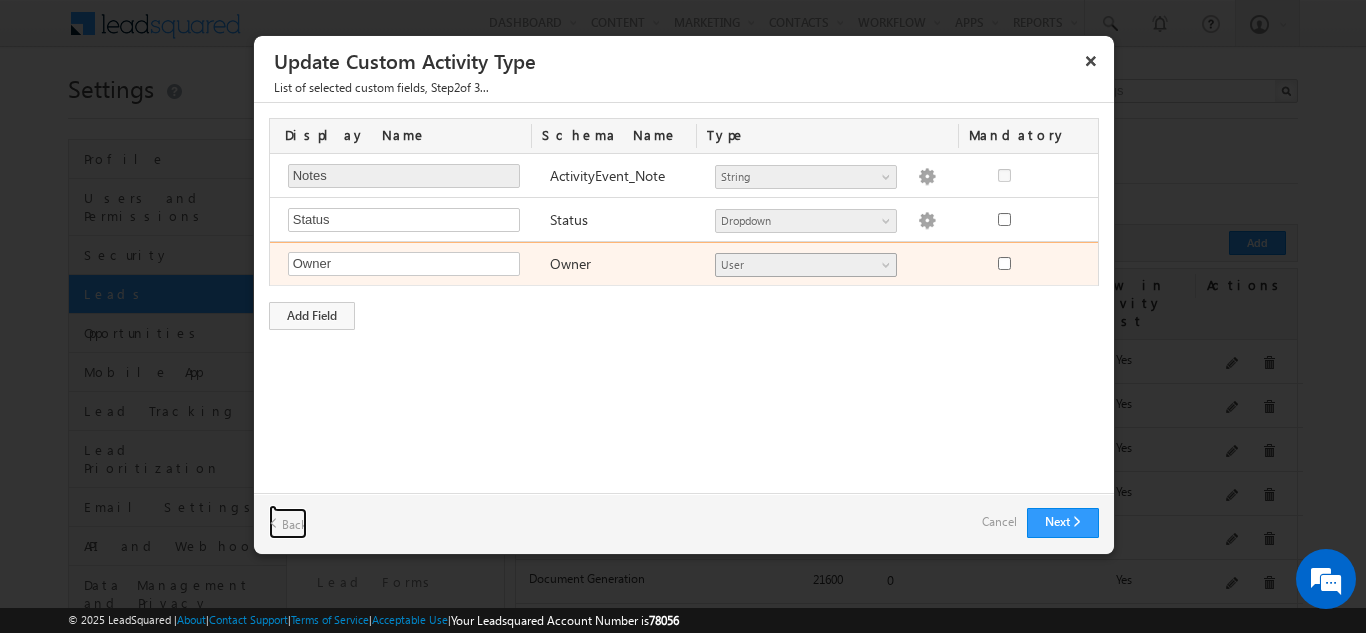click on "User" at bounding box center (806, 265) 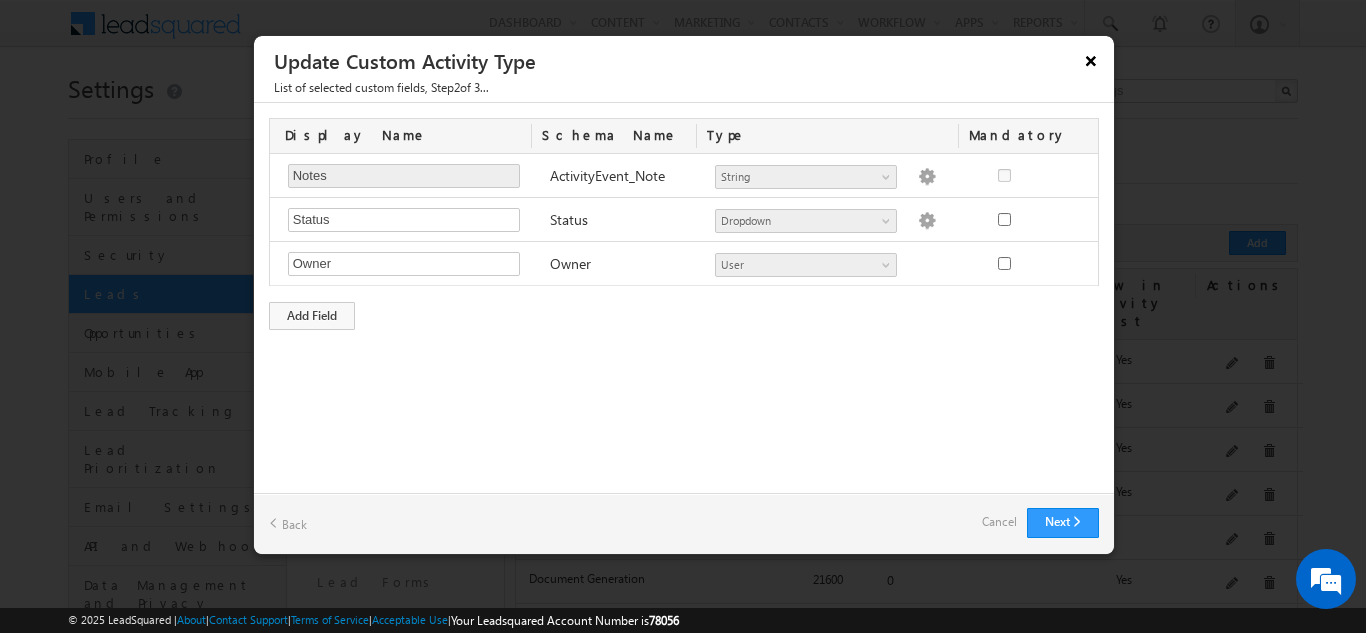 click on "×" at bounding box center [1091, 60] 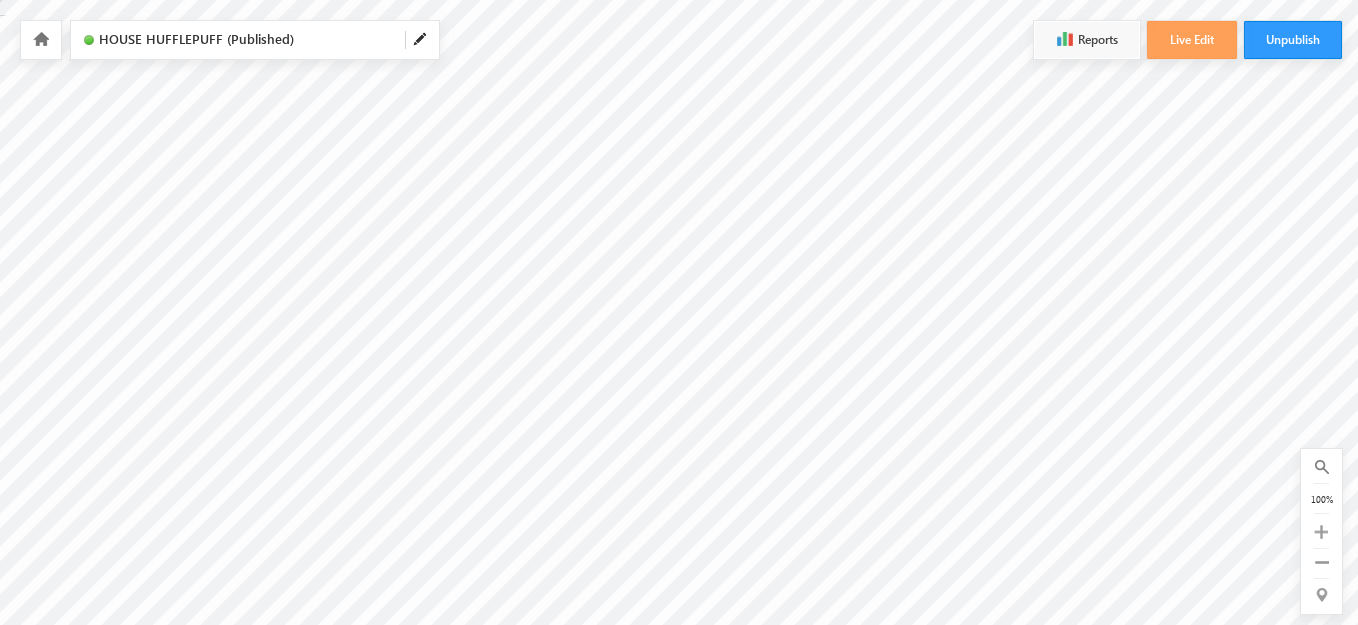 scroll, scrollTop: 0, scrollLeft: 0, axis: both 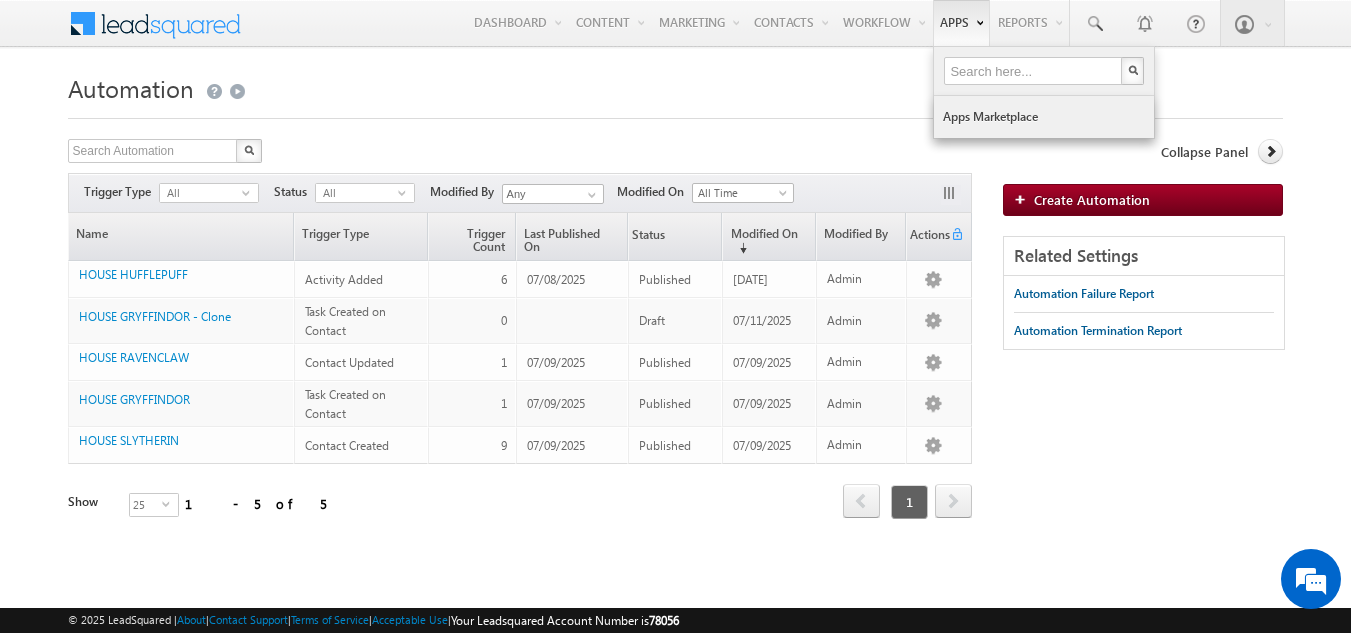 click on "Apps Marketplace" at bounding box center [1044, 117] 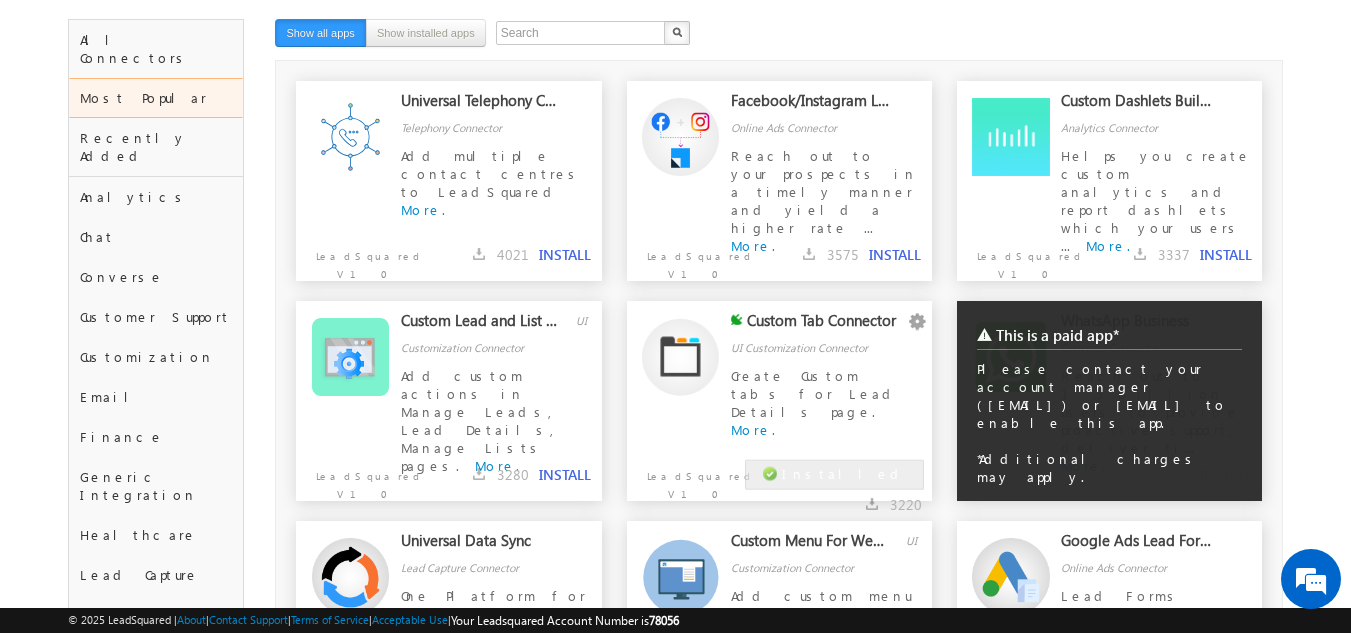 scroll, scrollTop: 122, scrollLeft: 0, axis: vertical 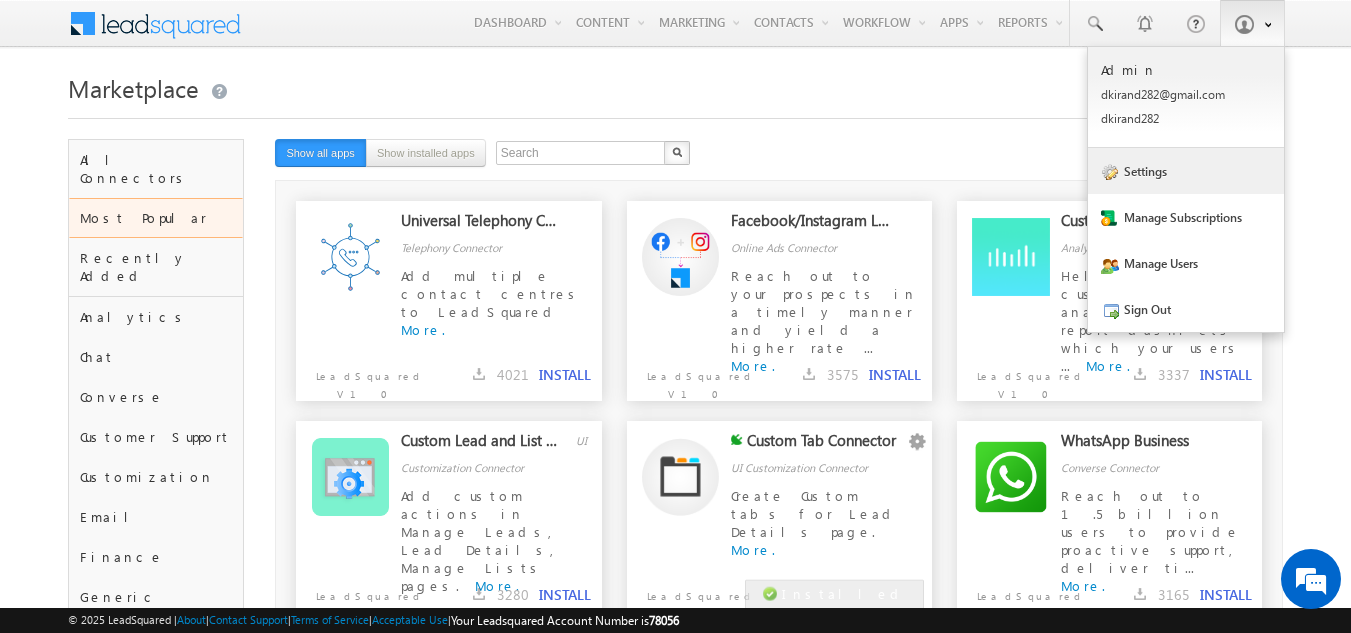 click on "Settings" at bounding box center (1186, 171) 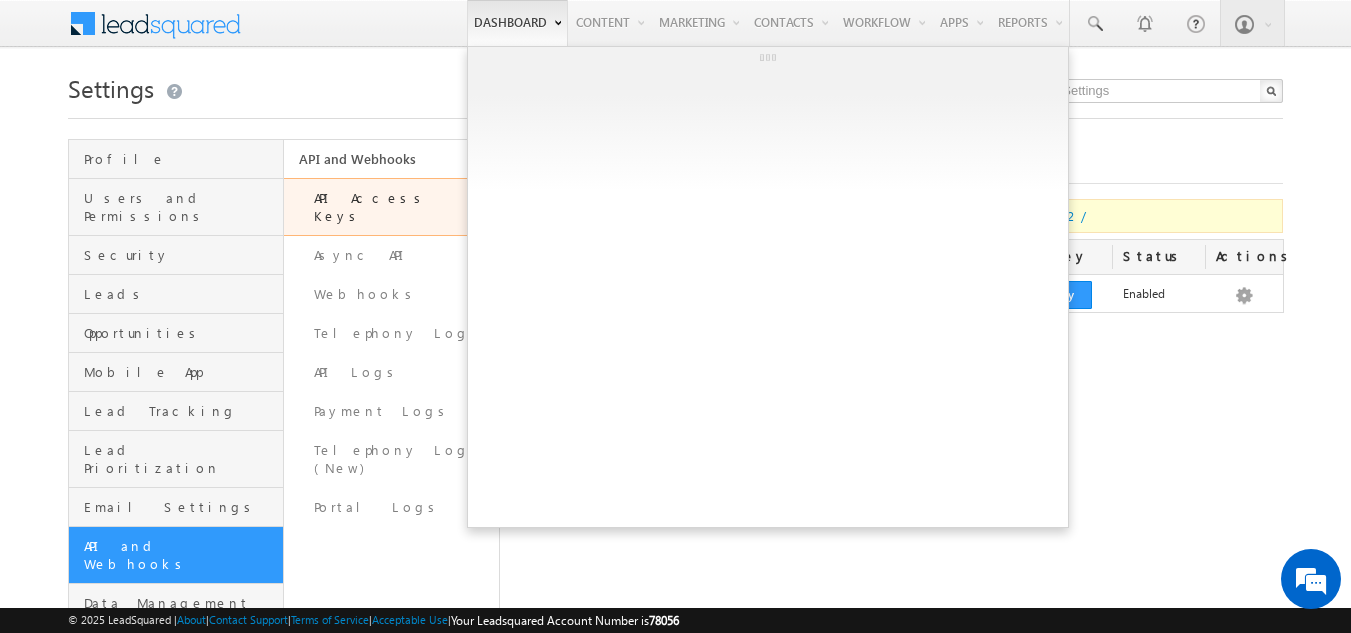 scroll, scrollTop: 0, scrollLeft: 0, axis: both 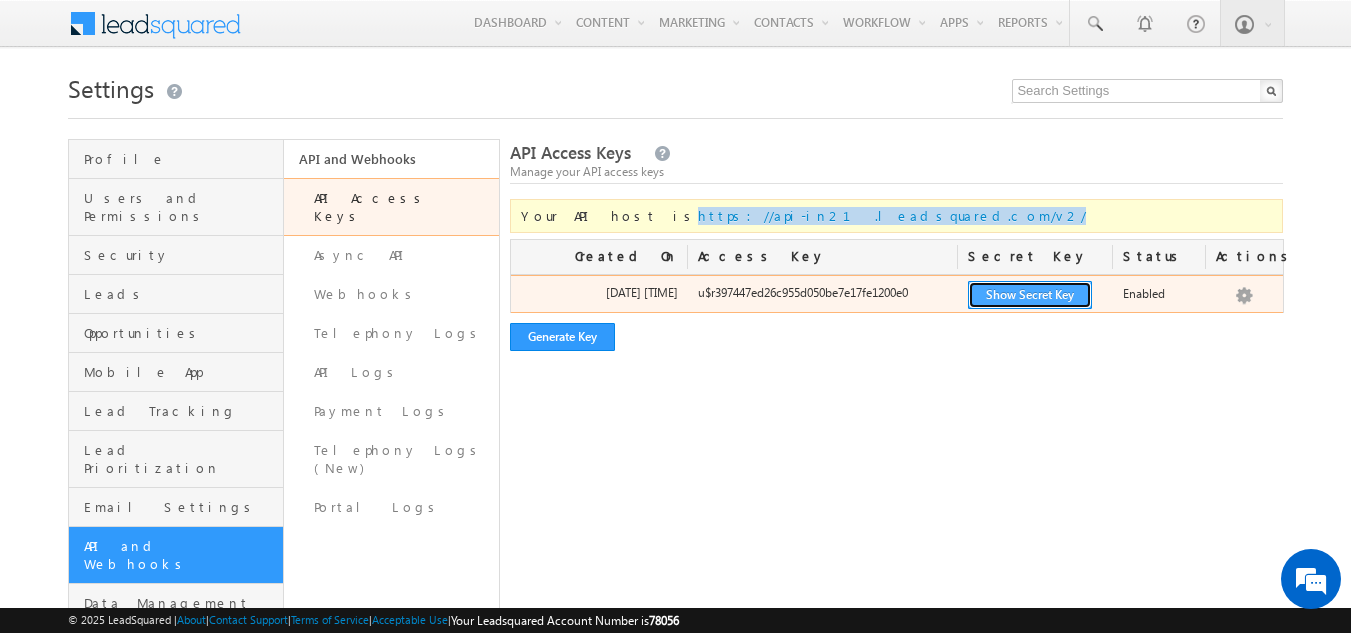 click on "Show Secret Key" at bounding box center [1030, 295] 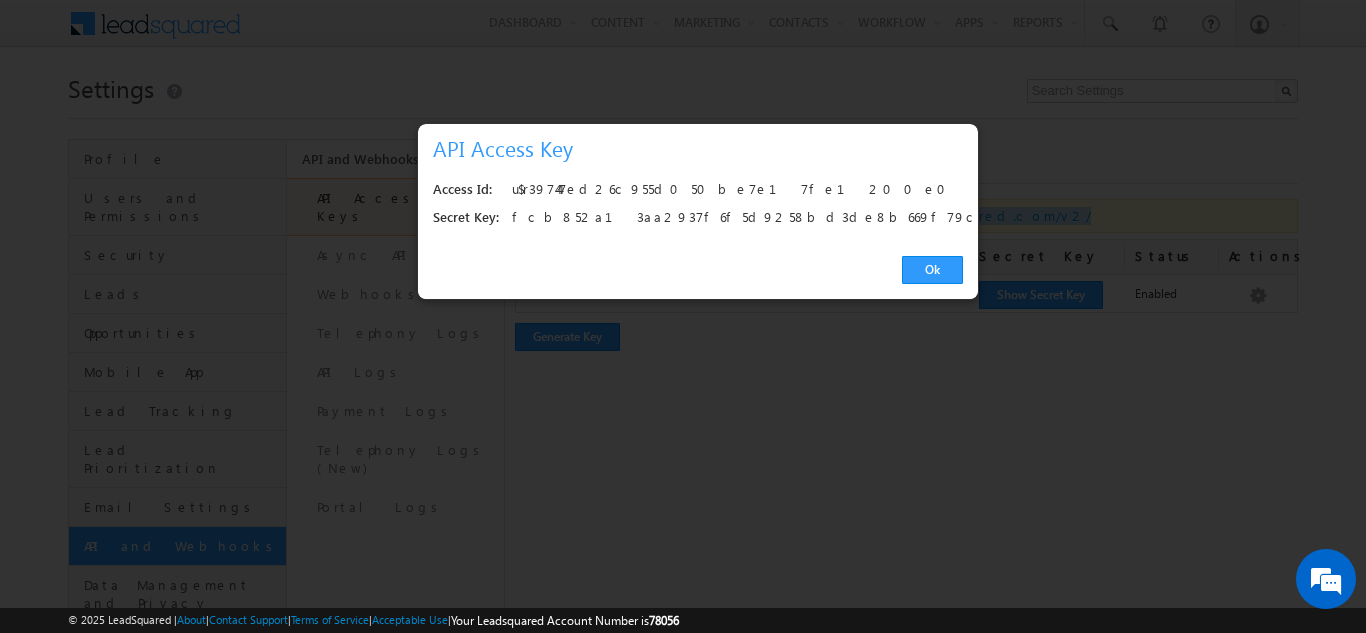 click on "u$r397447ed26c955d050be7e17fe1200e0" at bounding box center (731, 190) 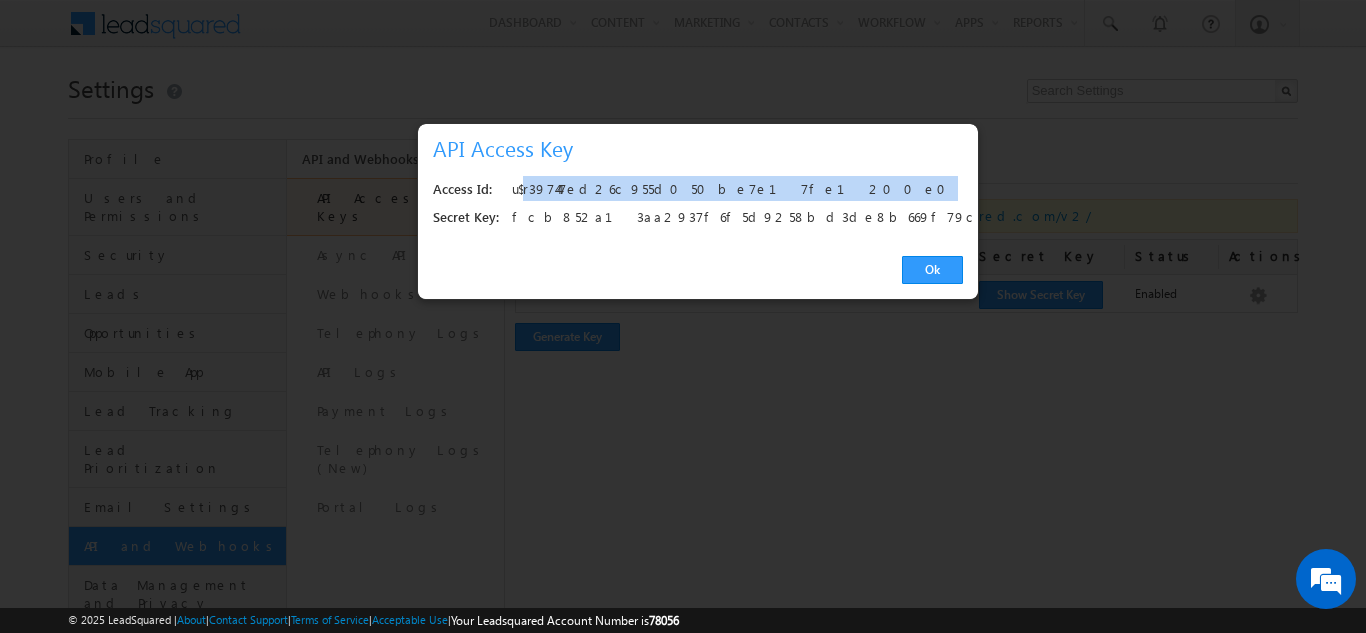 click on "u$r397447ed26c955d050be7e17fe1200e0" at bounding box center [731, 190] 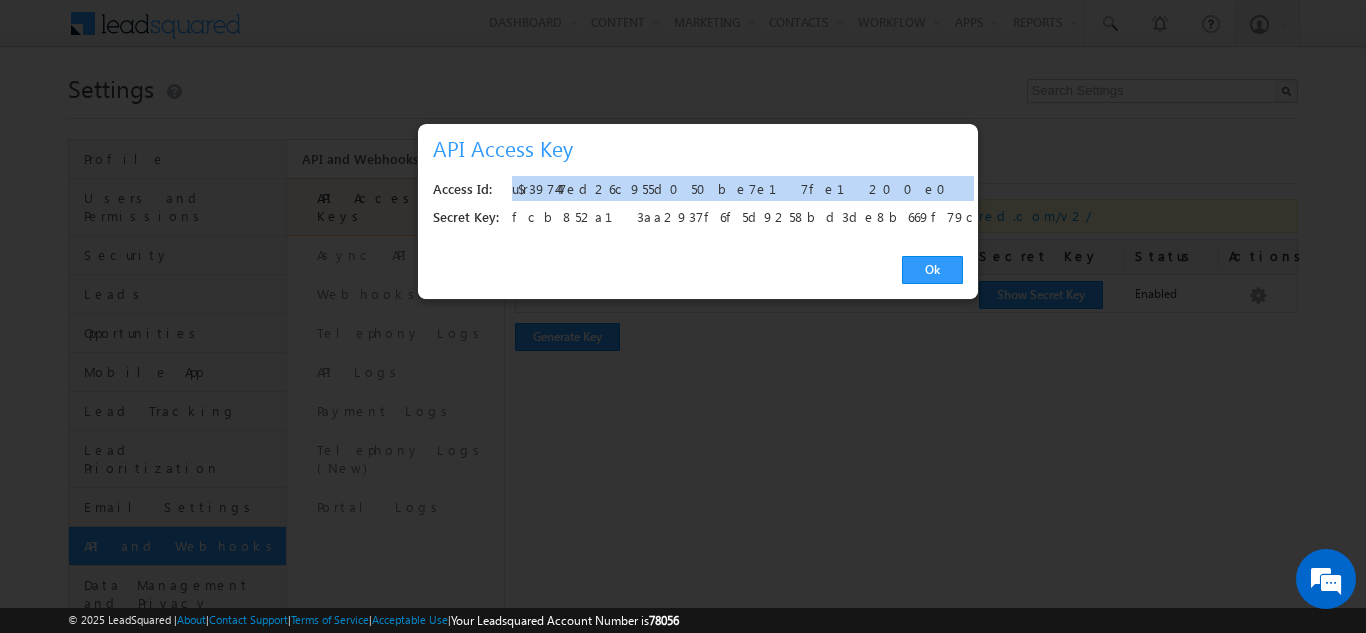 click on "u$r397447ed26c955d050be7e17fe1200e0" at bounding box center (731, 190) 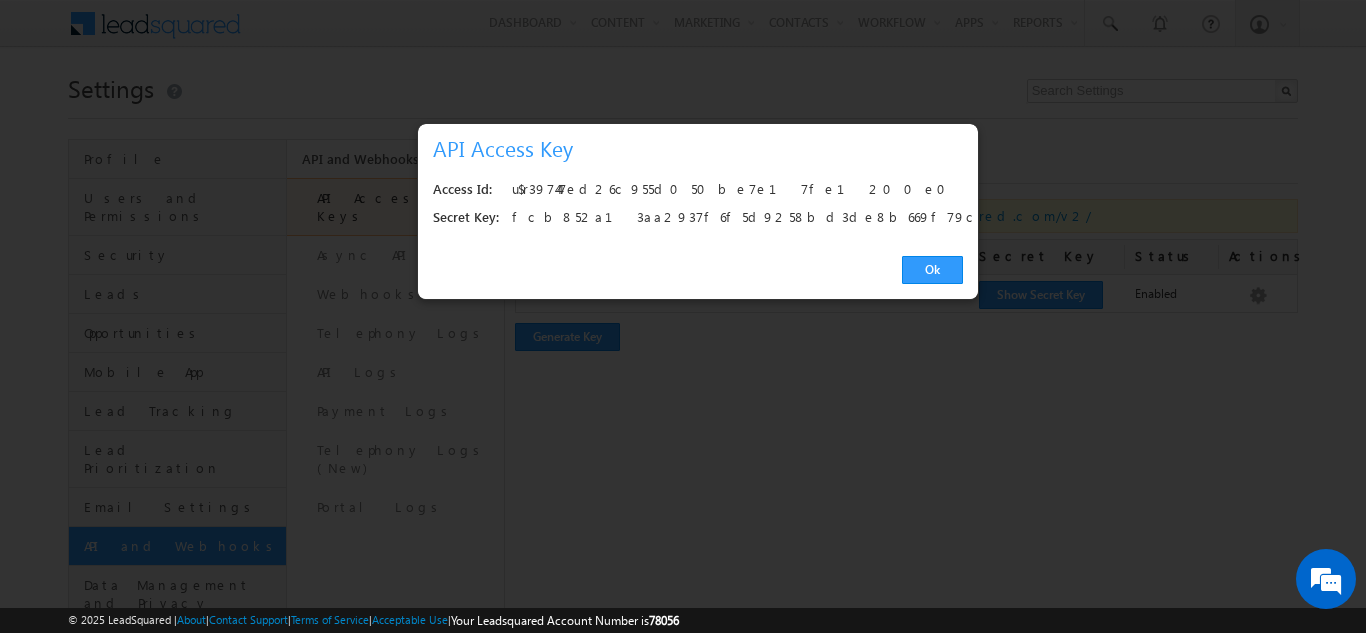 click on "fcb852a13aa2937f6f5d9258bd3de8b669f79caf" at bounding box center (731, 218) 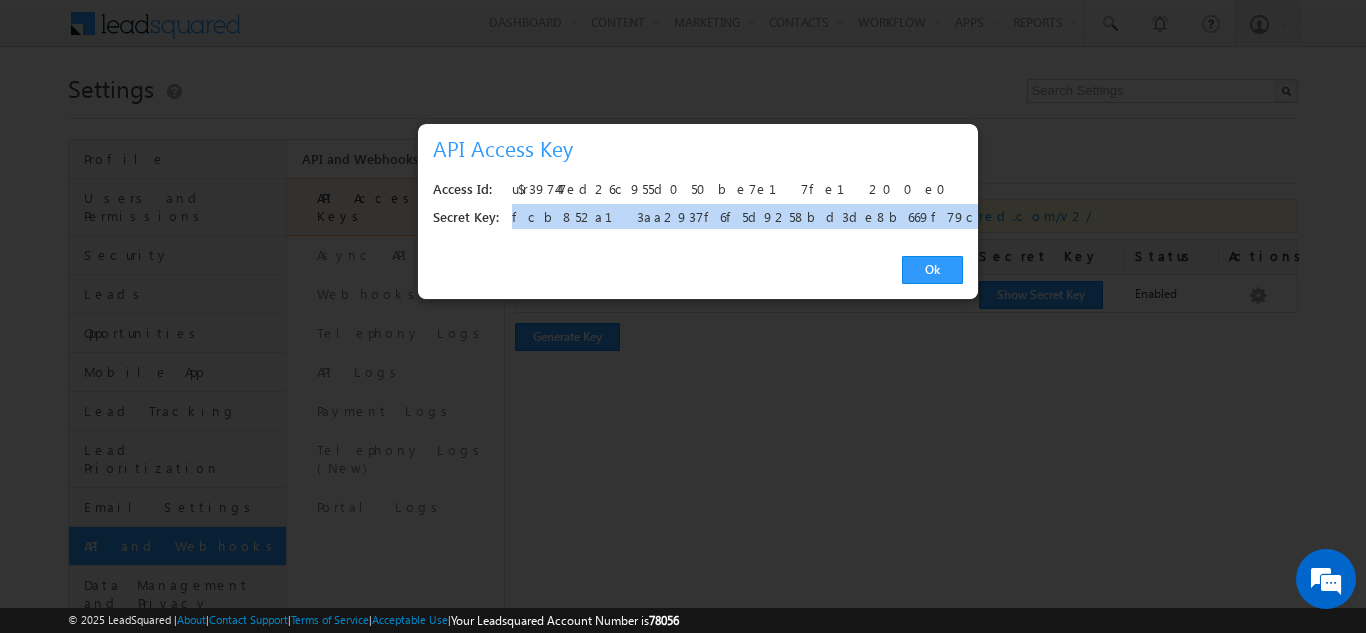 click on "fcb852a13aa2937f6f5d9258bd3de8b669f79caf" at bounding box center (731, 218) 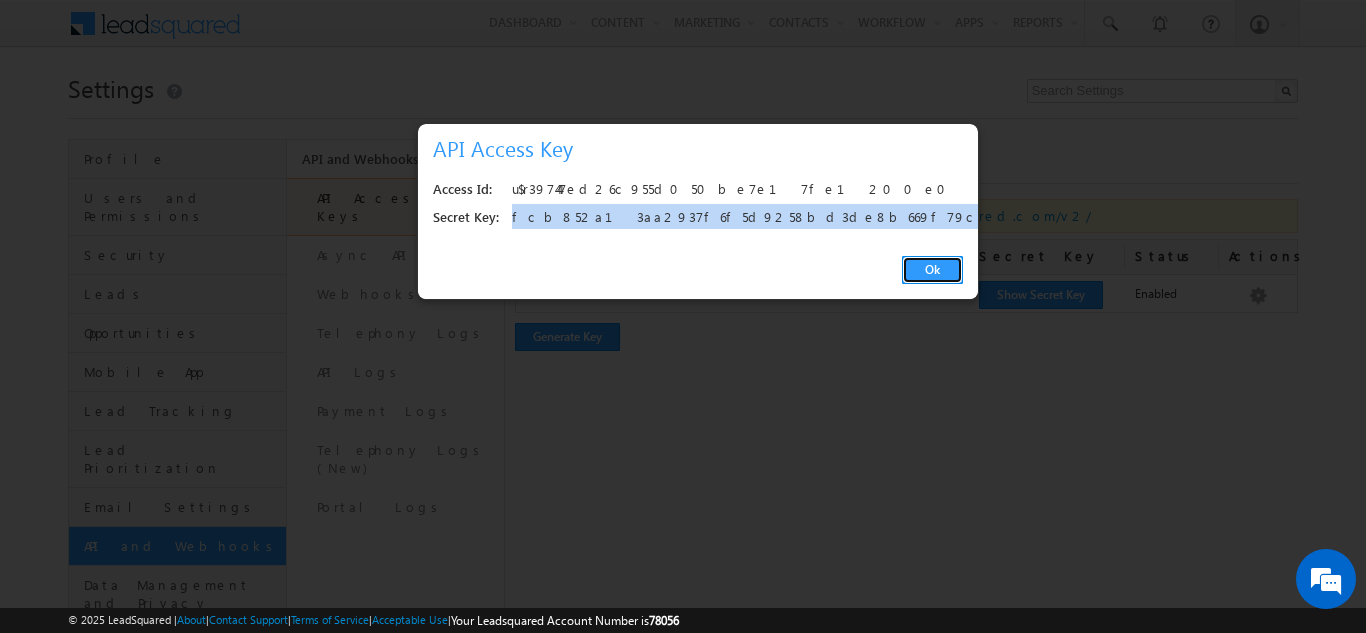 click on "Ok" at bounding box center (932, 270) 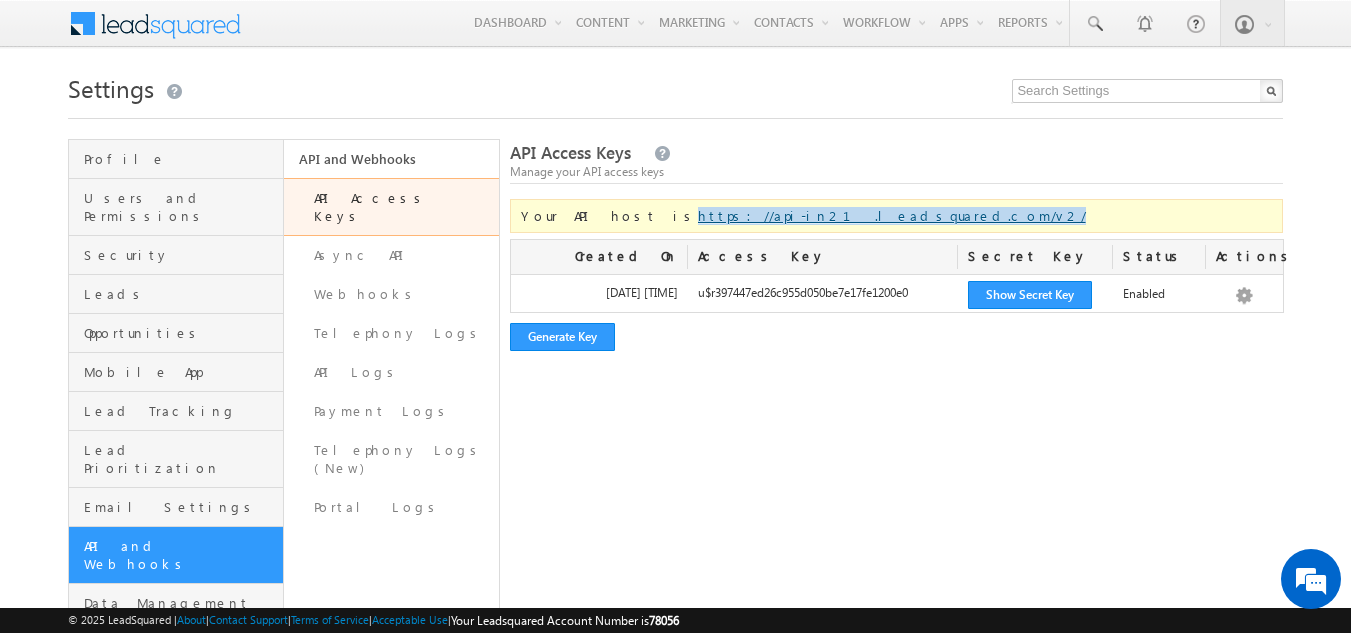 drag, startPoint x: 846, startPoint y: 218, endPoint x: 615, endPoint y: 222, distance: 231.03462 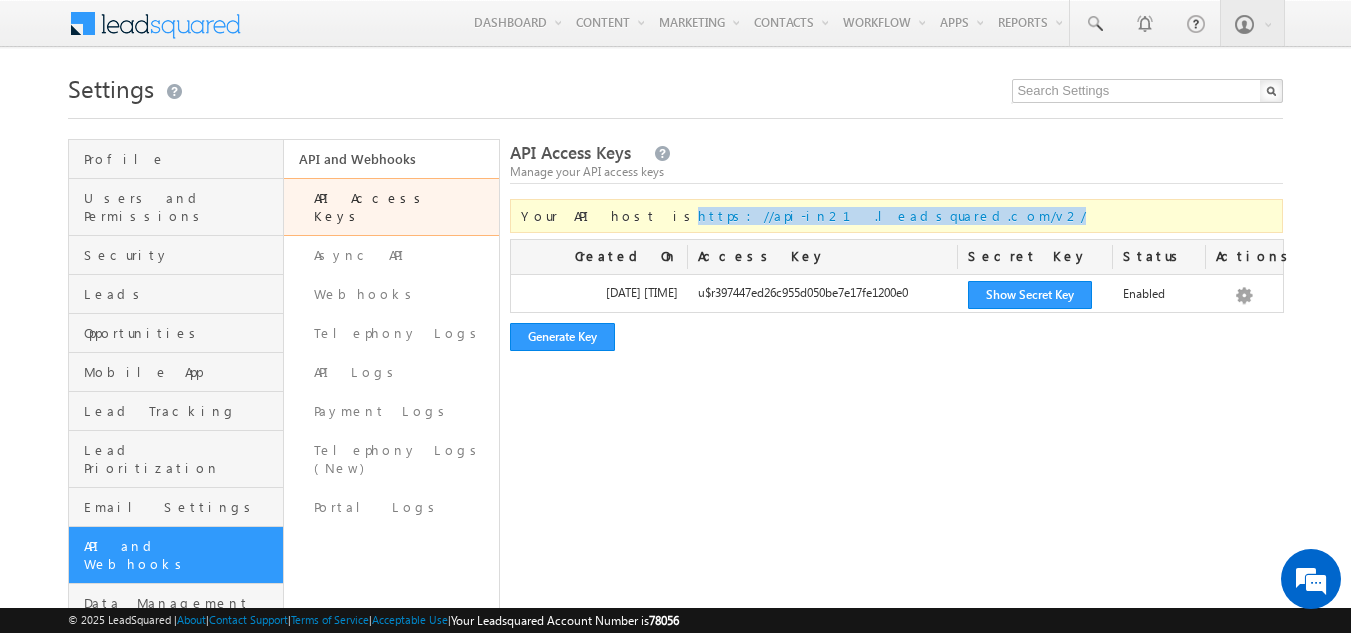 copy on "https://api-in21.leadsquared.com/v2/" 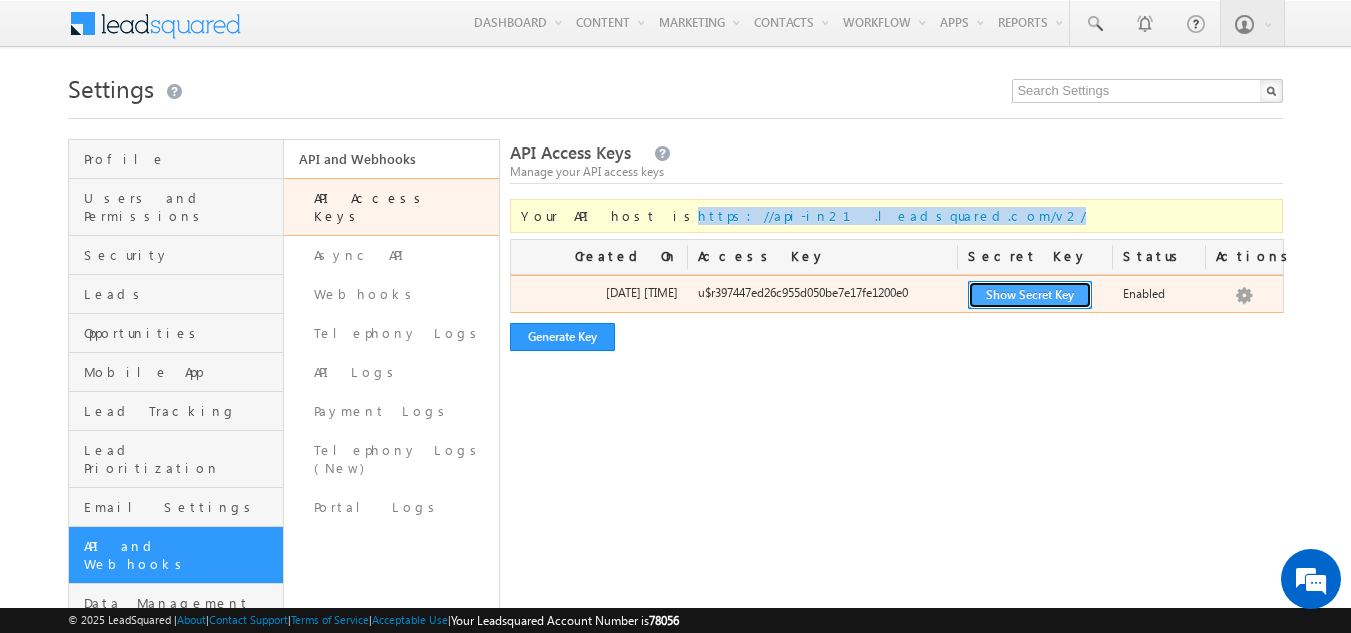 click on "Show Secret Key" at bounding box center (1030, 295) 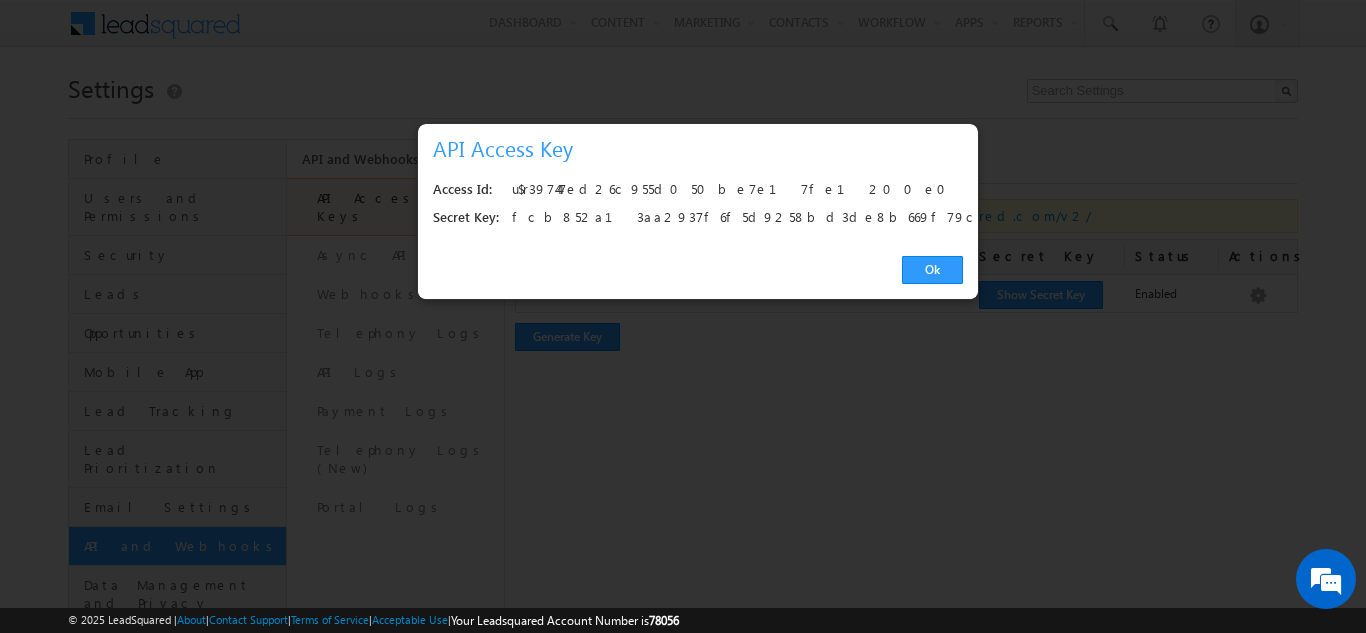 click on "u$r397447ed26c955d050be7e17fe1200e0" at bounding box center [731, 190] 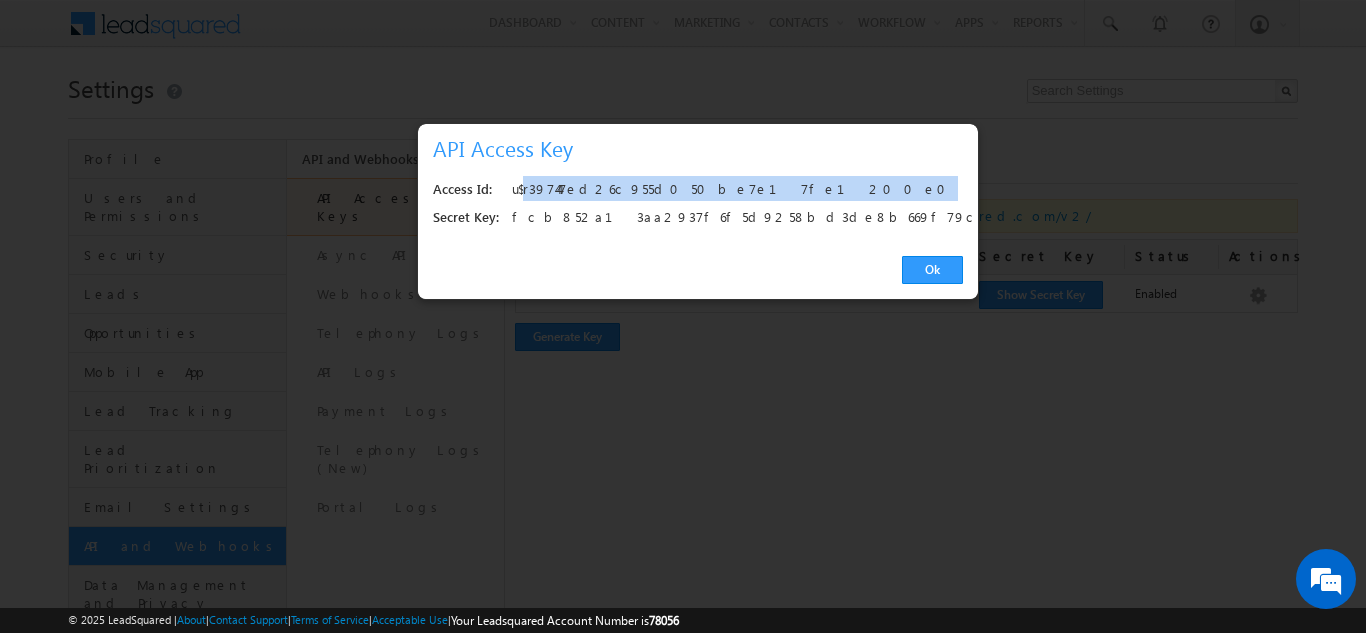 click on "u$r397447ed26c955d050be7e17fe1200e0" at bounding box center [731, 190] 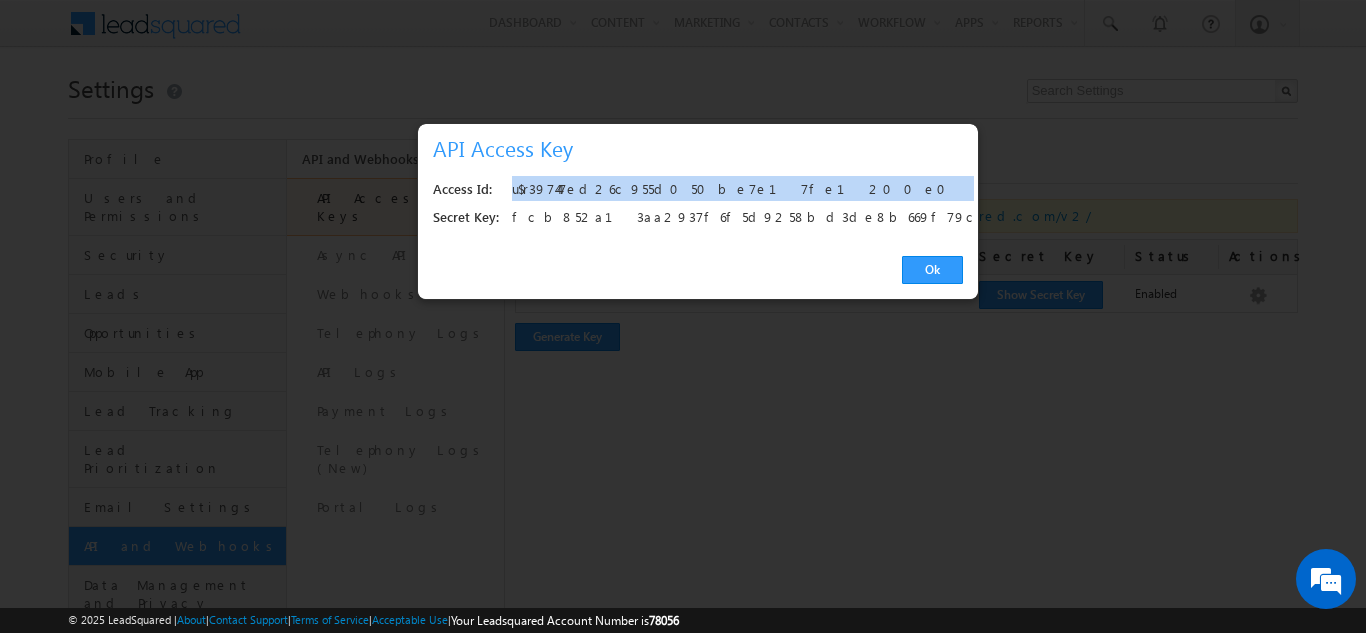 click on "u$r397447ed26c955d050be7e17fe1200e0" at bounding box center [731, 190] 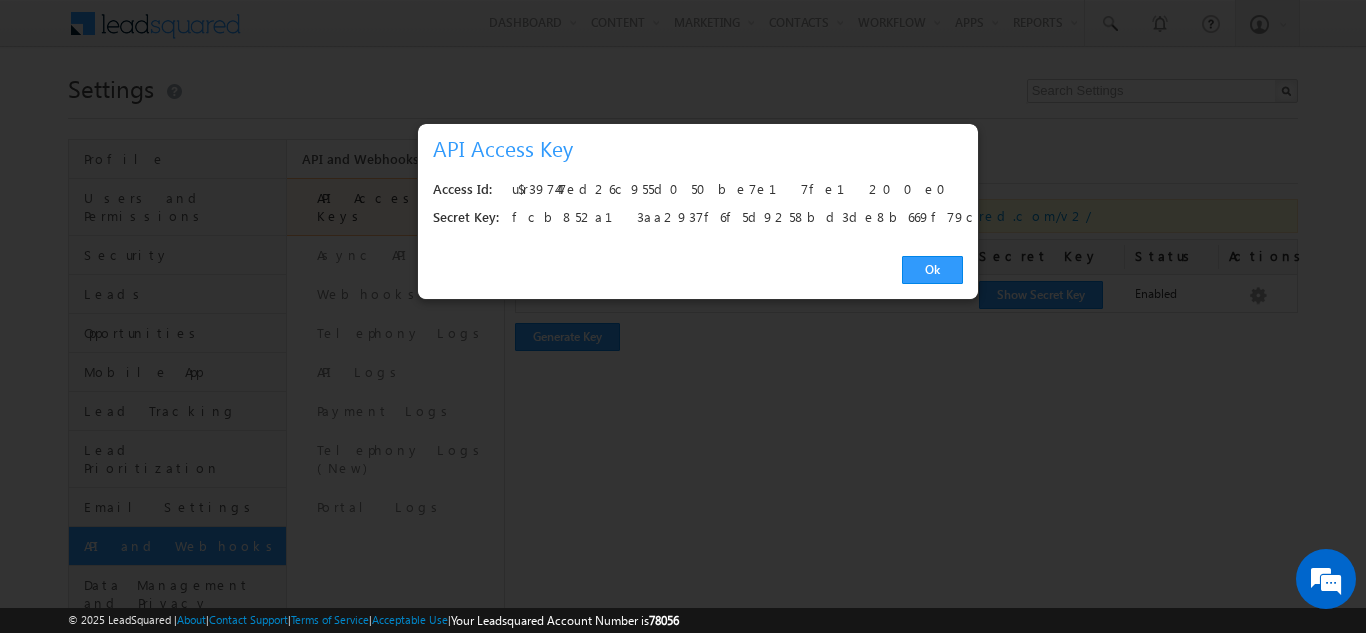 click on "fcb852a13aa2937f6f5d9258bd3de8b669f79caf" at bounding box center (731, 218) 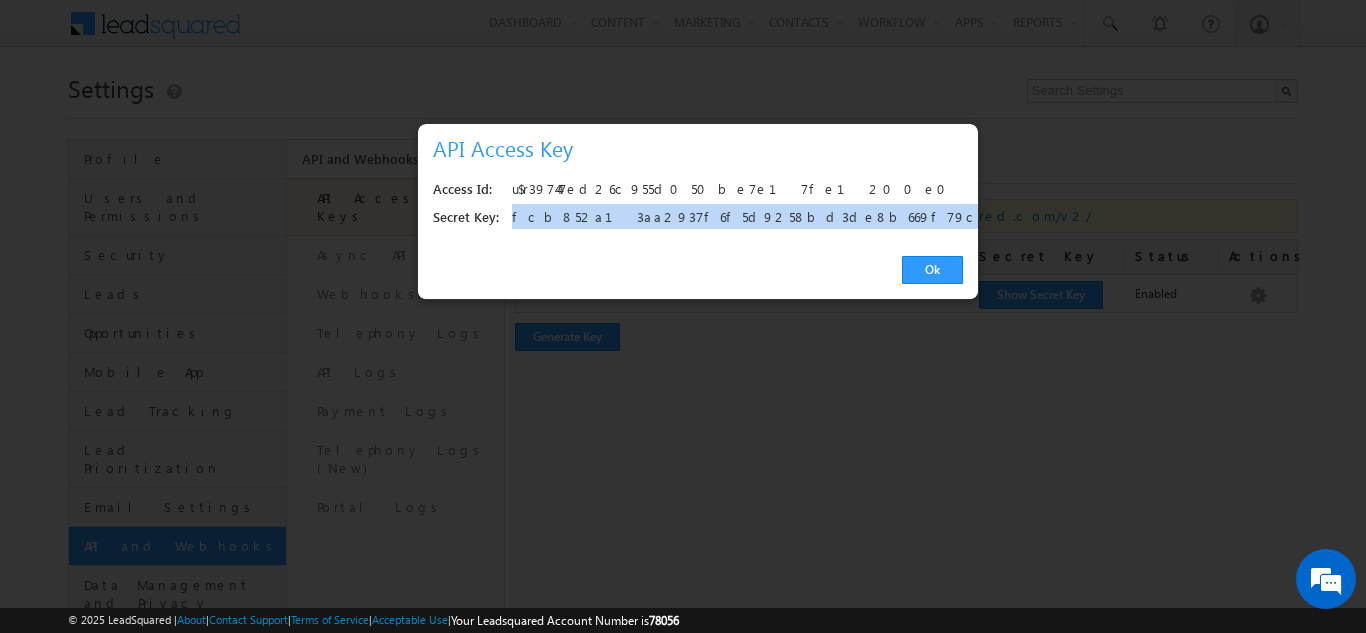 click on "fcb852a13aa2937f6f5d9258bd3de8b669f79caf" at bounding box center (731, 218) 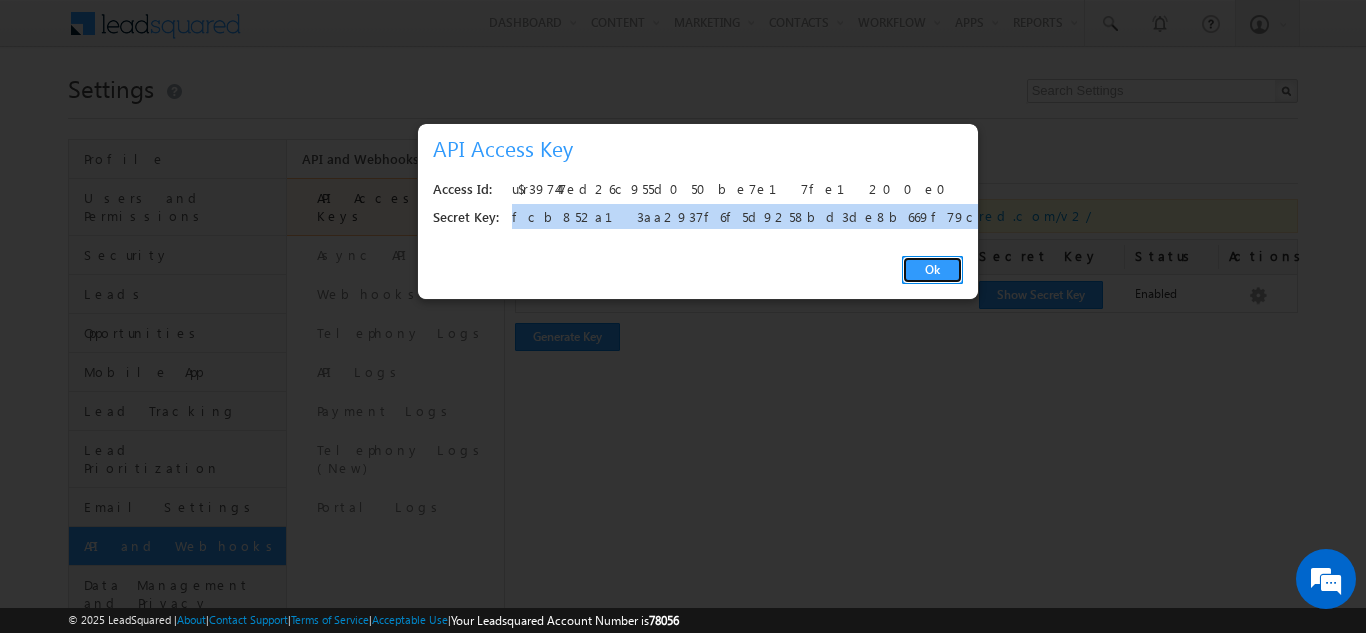 click on "Ok" at bounding box center [932, 270] 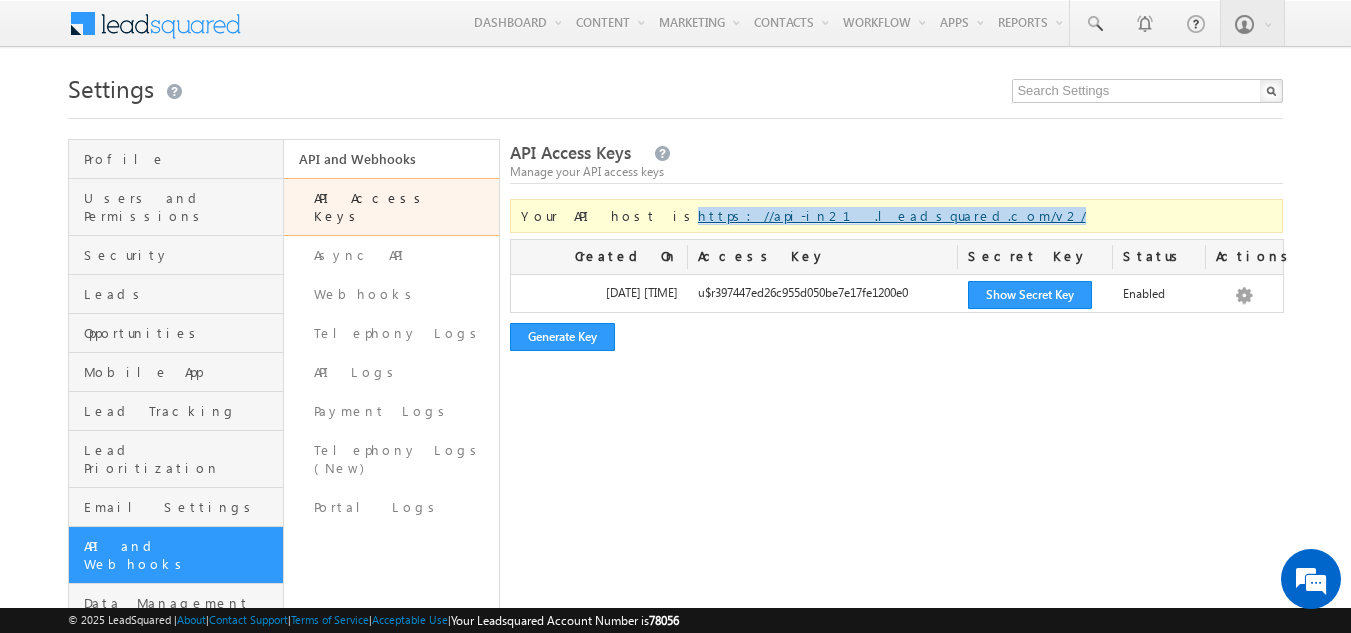 drag, startPoint x: 841, startPoint y: 218, endPoint x: 613, endPoint y: 224, distance: 228.07893 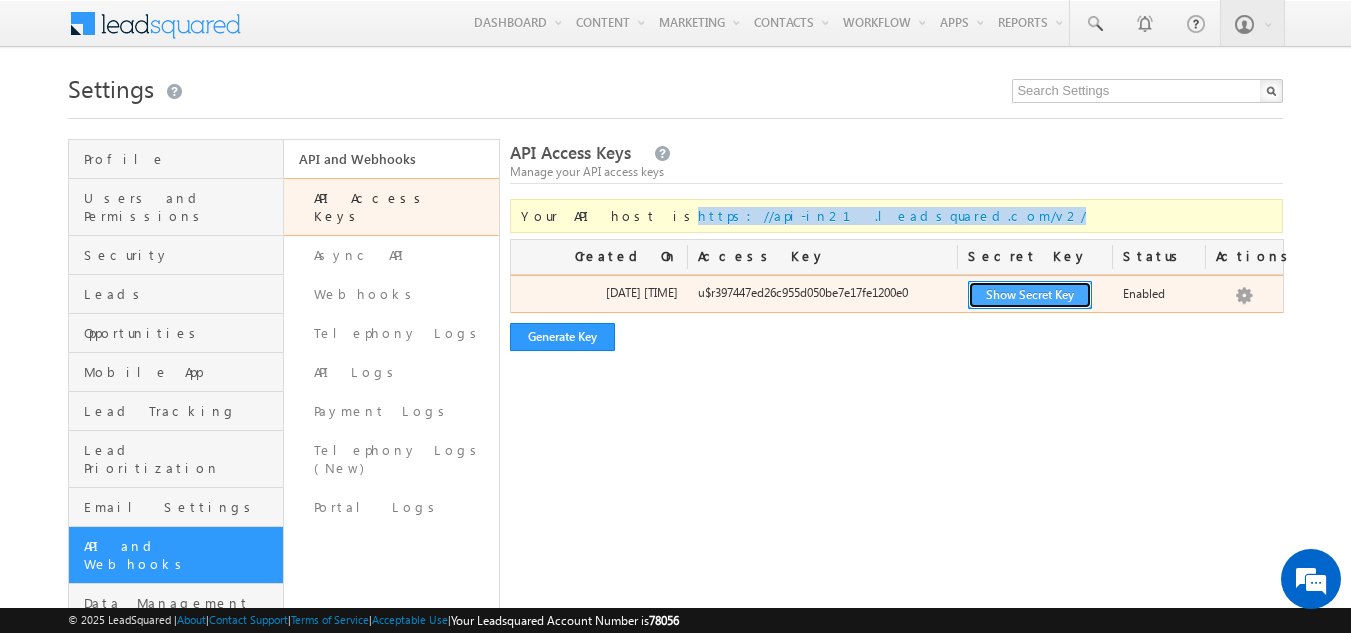 click on "Show Secret Key" at bounding box center (1030, 295) 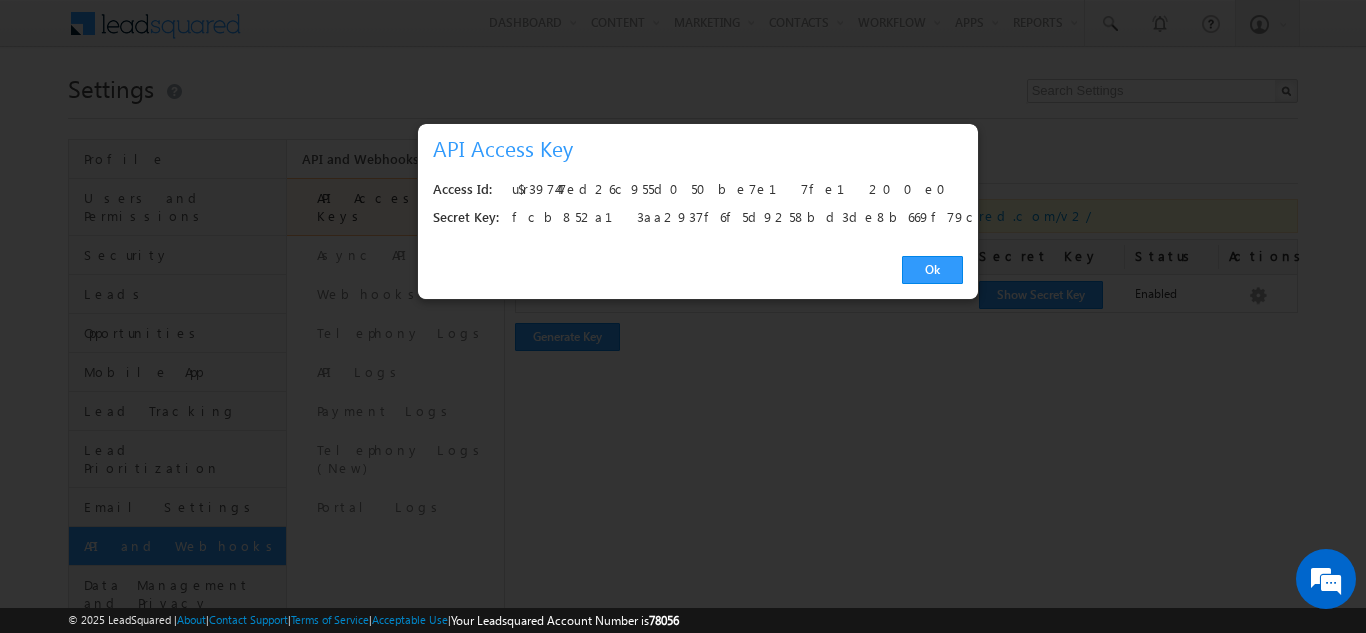 click on "u$r397447ed26c955d050be7e17fe1200e0" at bounding box center [731, 190] 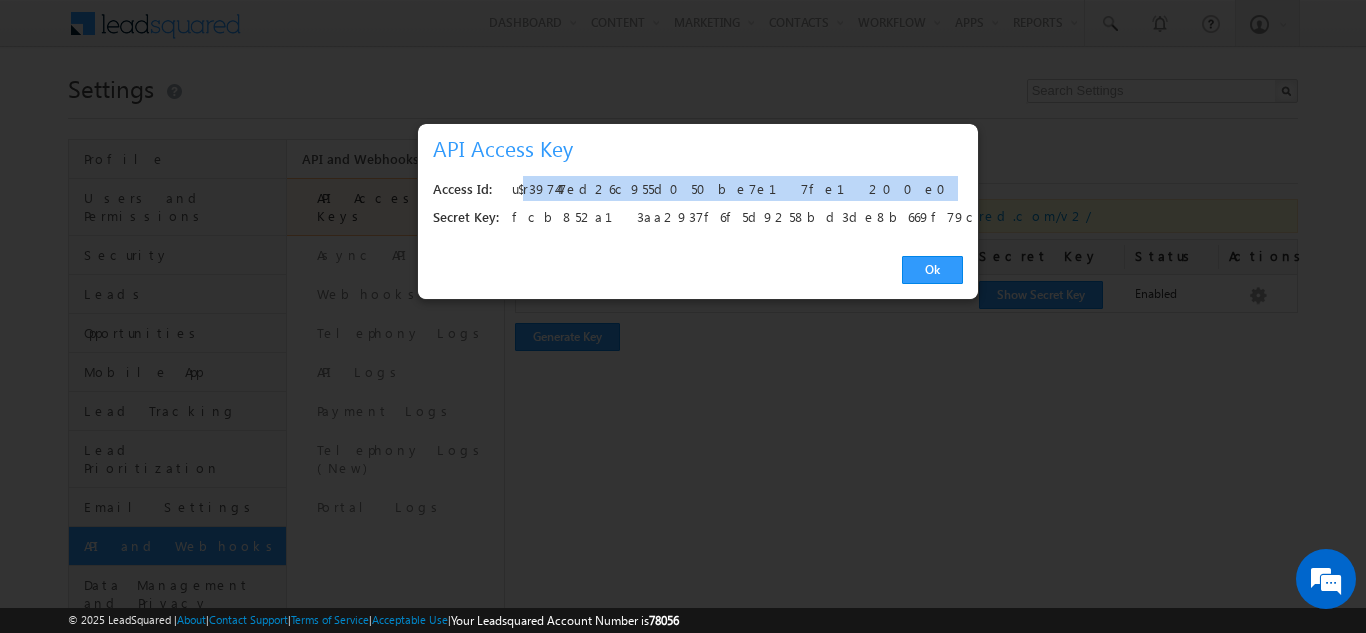 click on "u$r397447ed26c955d050be7e17fe1200e0" at bounding box center (731, 190) 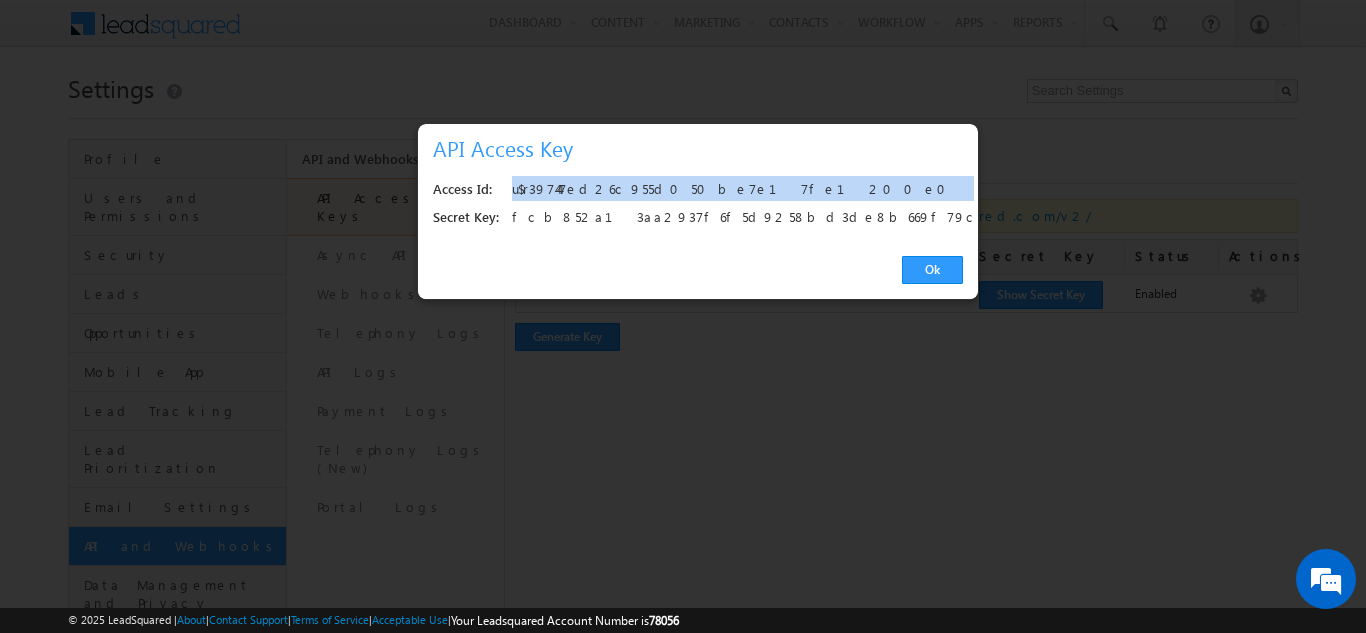 click on "u$r397447ed26c955d050be7e17fe1200e0" at bounding box center (731, 190) 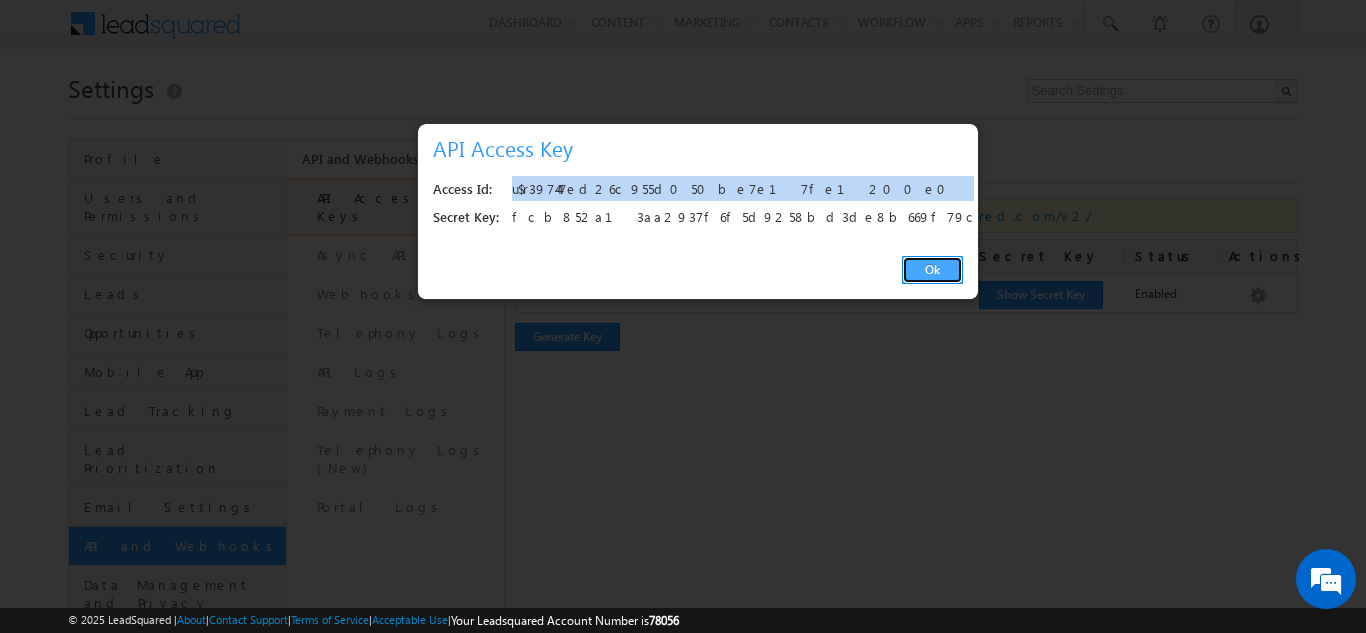 click on "Ok" at bounding box center [932, 270] 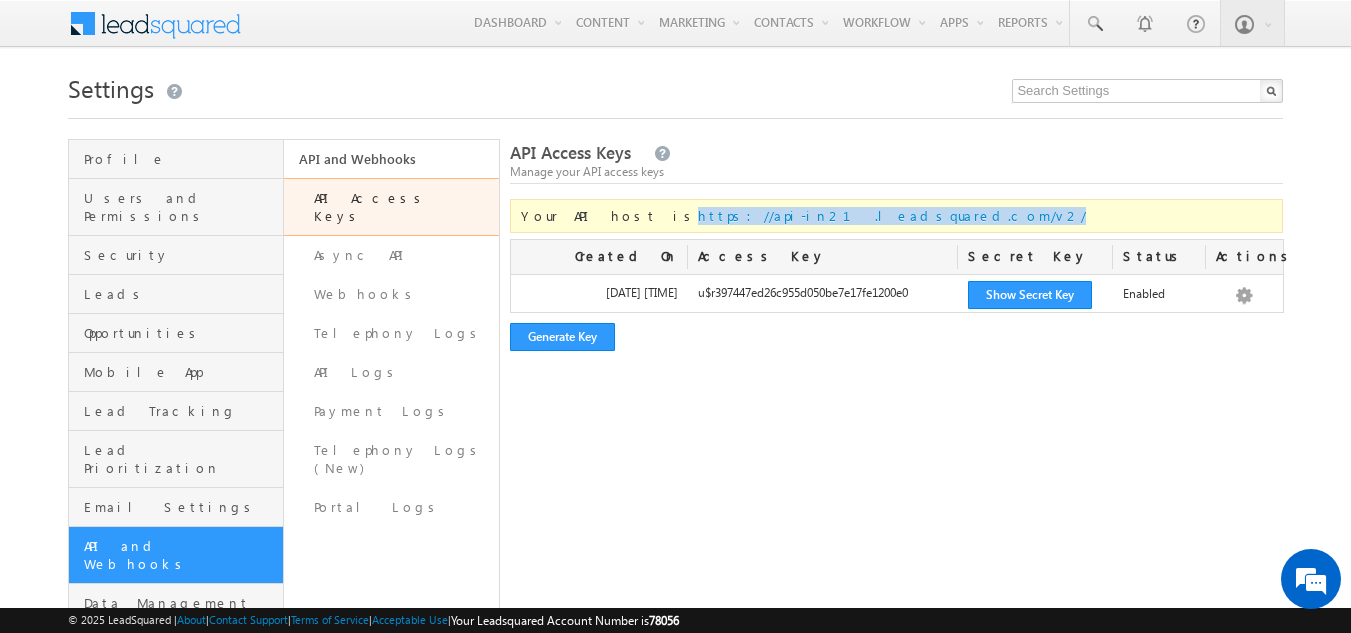 drag, startPoint x: 835, startPoint y: 217, endPoint x: 613, endPoint y: 228, distance: 222.27235 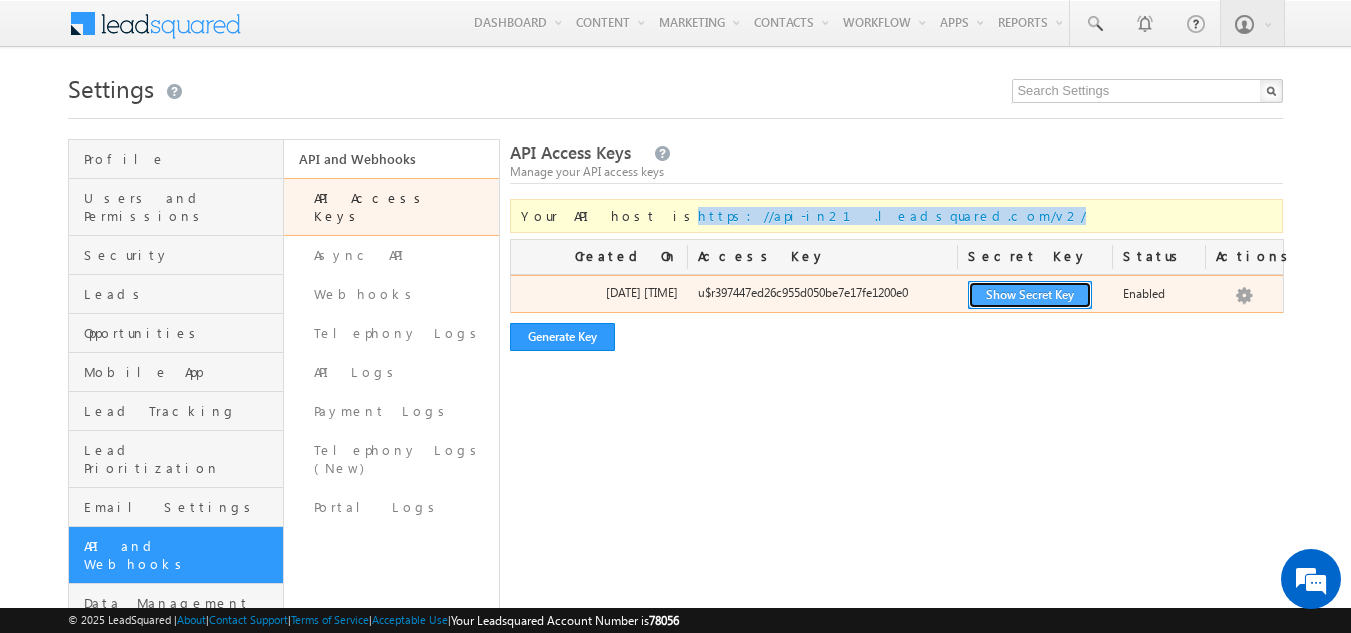 click on "Show Secret Key" at bounding box center [1030, 295] 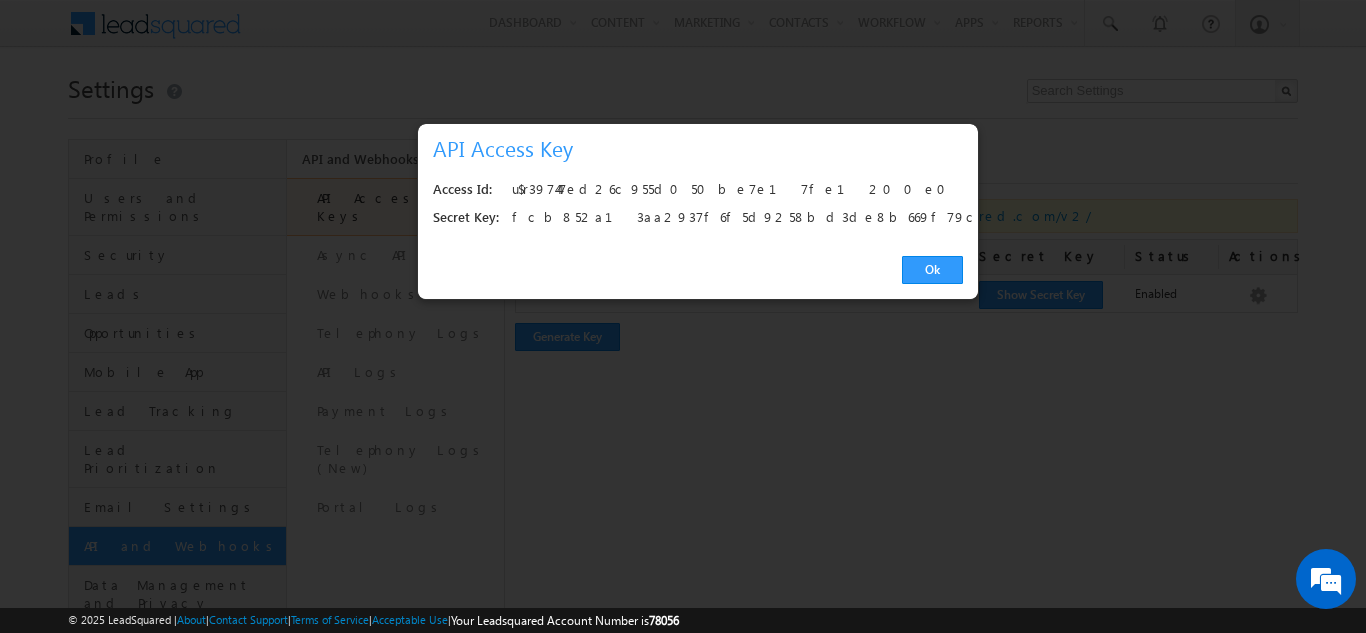 click on "u$r397447ed26c955d050be7e17fe1200e0" at bounding box center [731, 190] 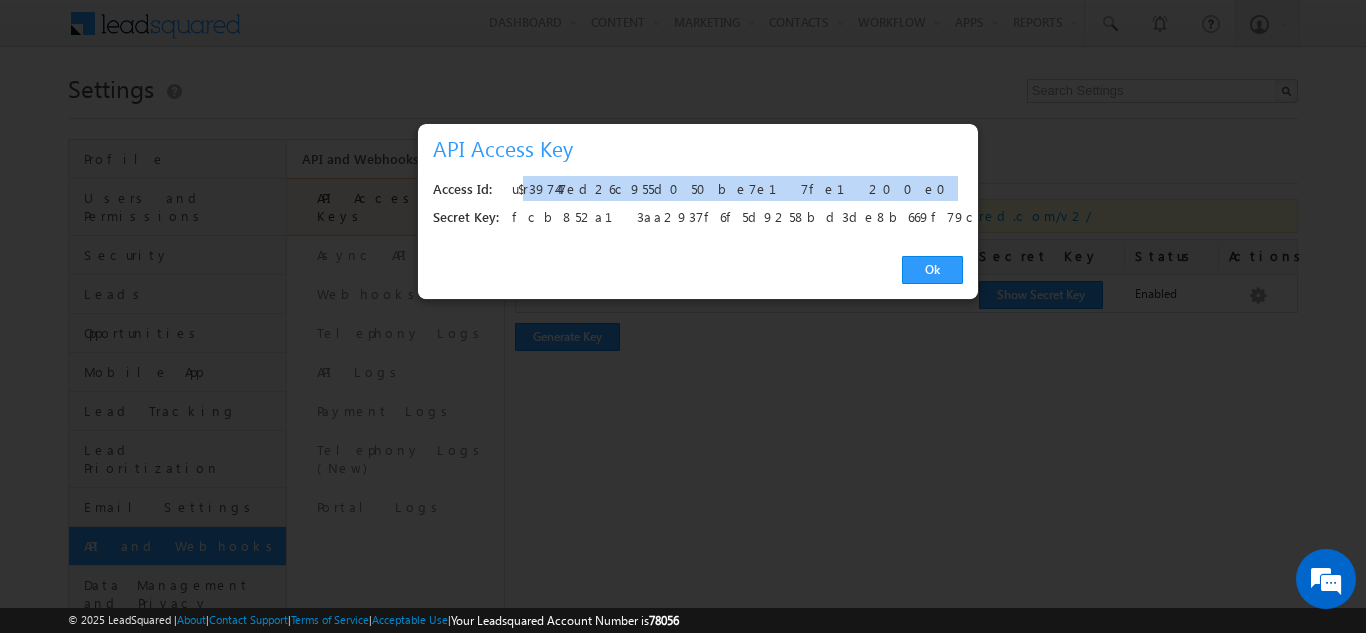 click on "u$r397447ed26c955d050be7e17fe1200e0" at bounding box center [731, 190] 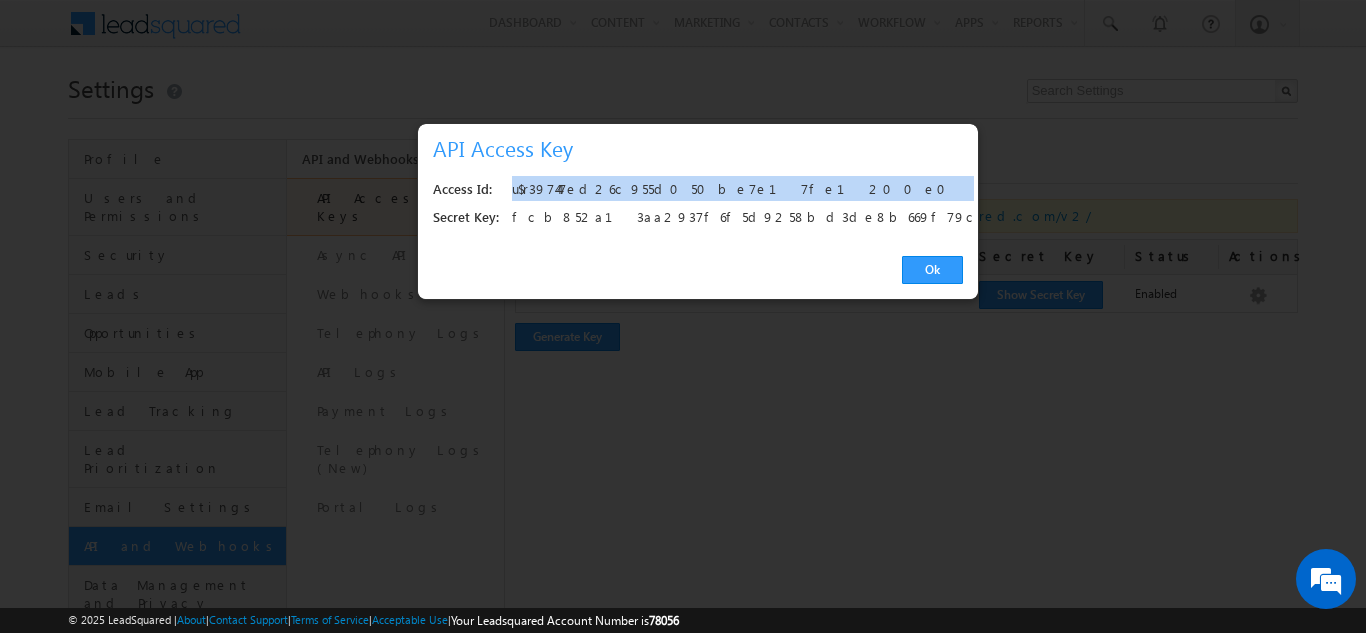 click on "u$r397447ed26c955d050be7e17fe1200e0" at bounding box center [731, 190] 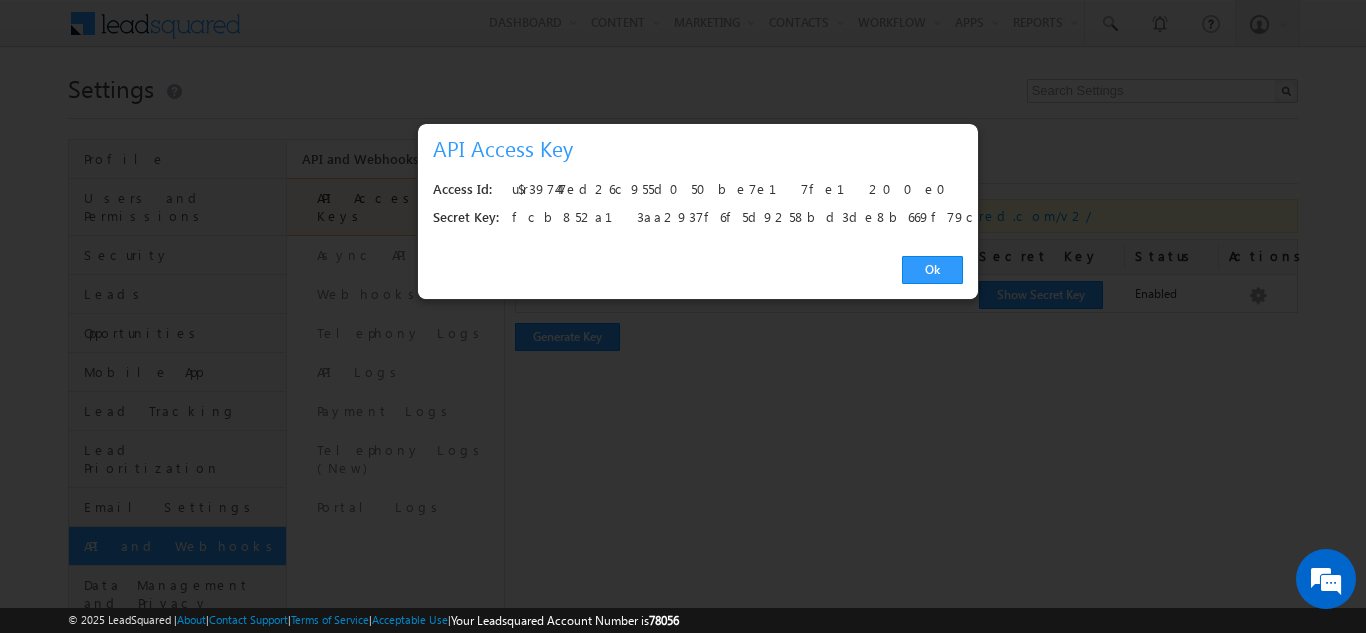 click on "fcb852a13aa2937f6f5d9258bd3de8b669f79caf" at bounding box center [731, 218] 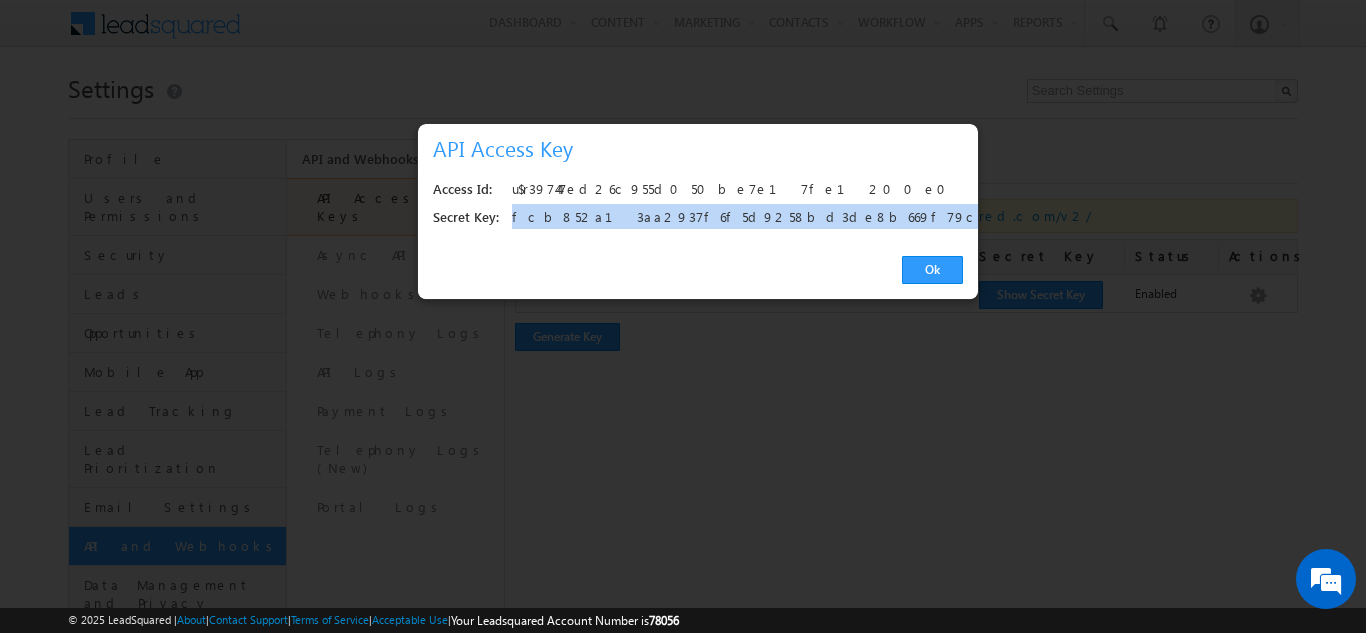 click on "fcb852a13aa2937f6f5d9258bd3de8b669f79caf" at bounding box center [731, 218] 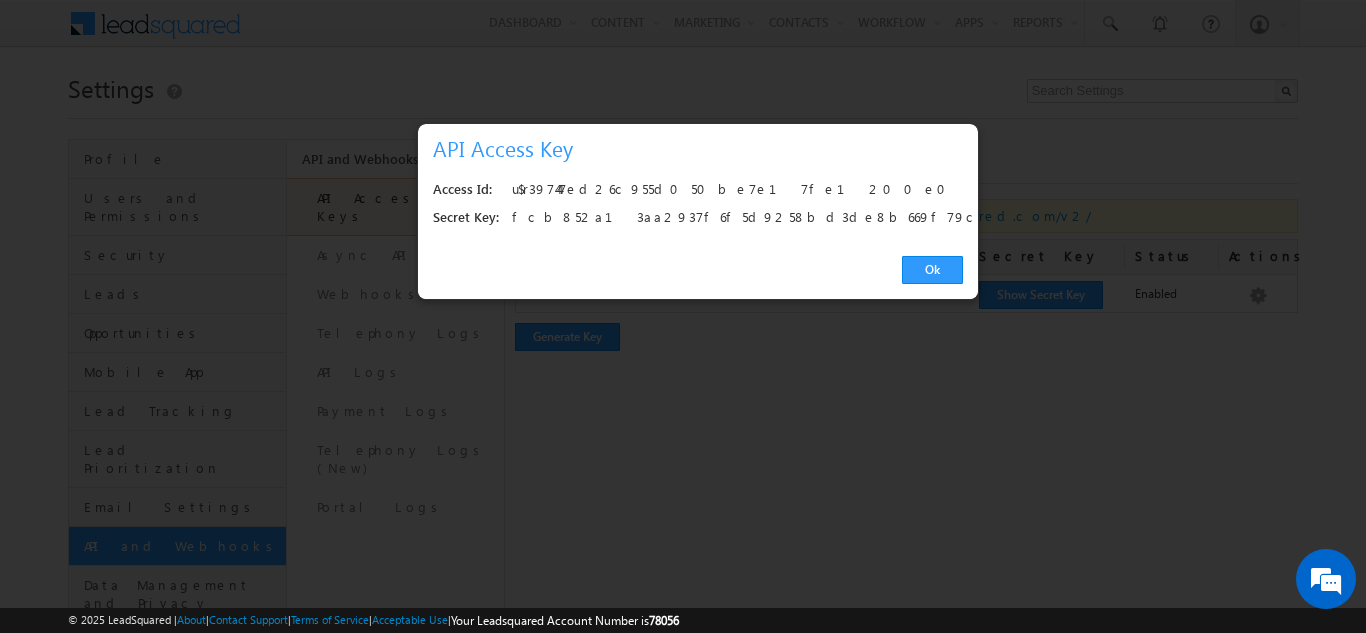 click on "u$r397447ed26c955d050be7e17fe1200e0" at bounding box center [731, 190] 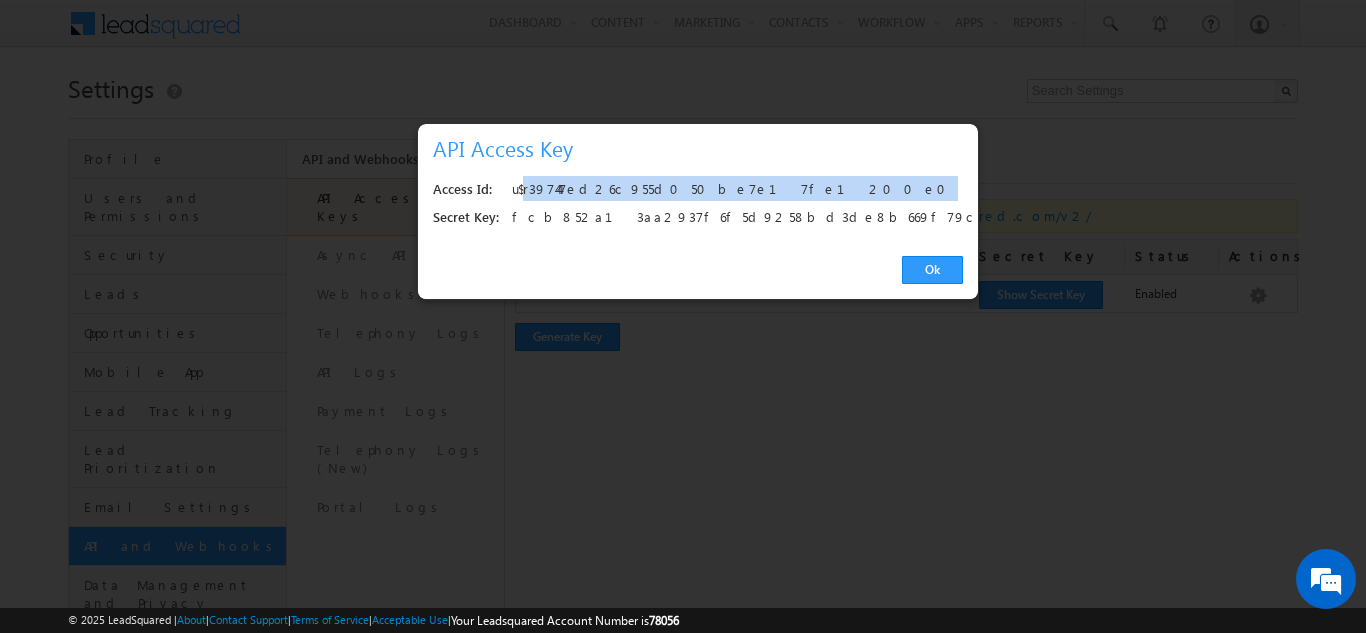 click on "u$r397447ed26c955d050be7e17fe1200e0" at bounding box center [731, 190] 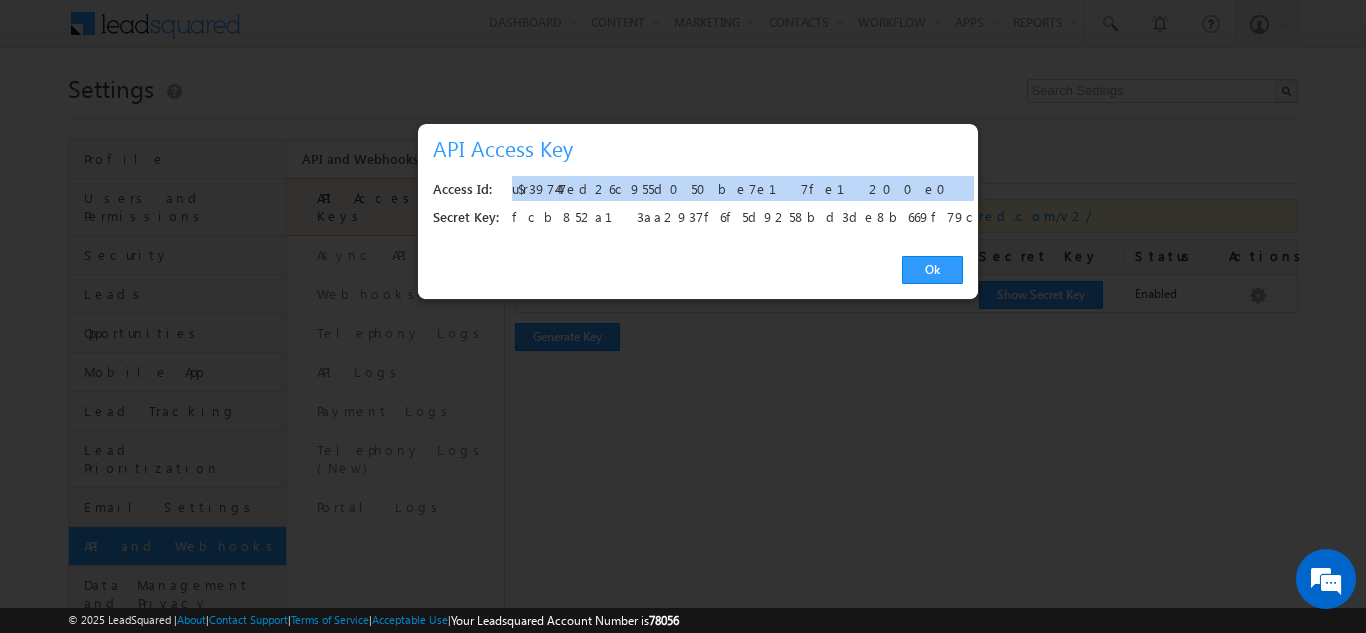 click on "u$r397447ed26c955d050be7e17fe1200e0" at bounding box center [731, 190] 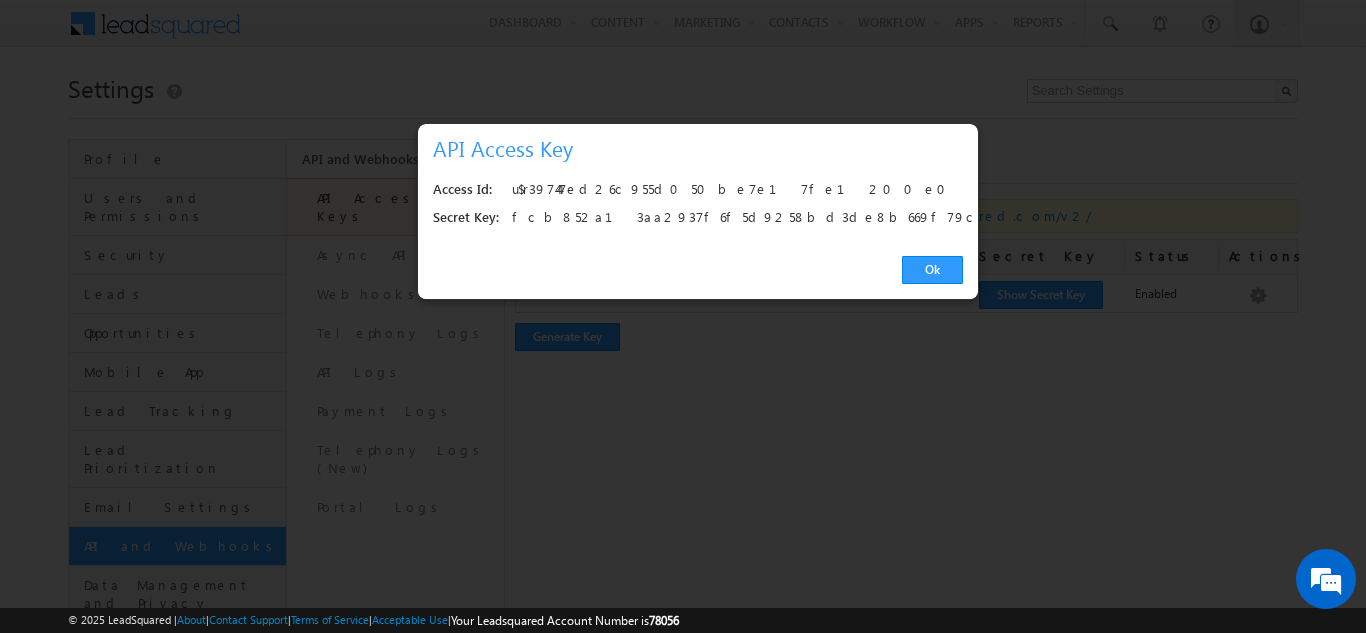 click on "fcb852a13aa2937f6f5d9258bd3de8b669f79caf" at bounding box center (731, 218) 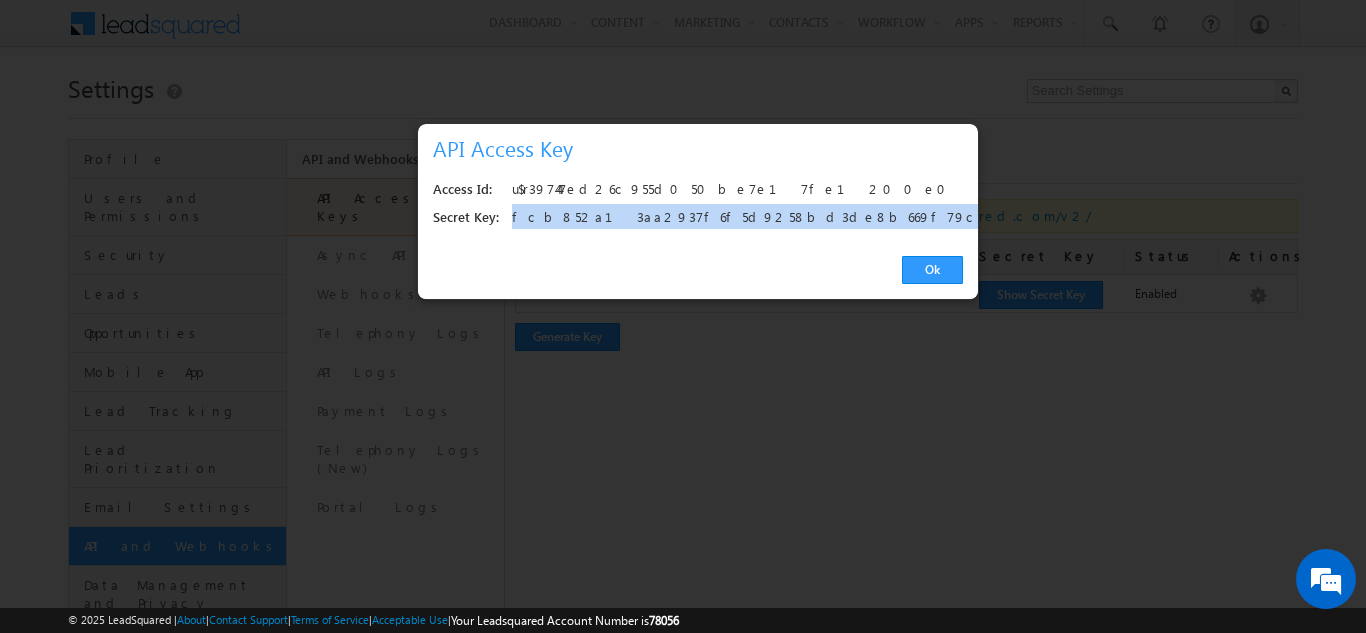 click on "fcb852a13aa2937f6f5d9258bd3de8b669f79caf" at bounding box center [731, 218] 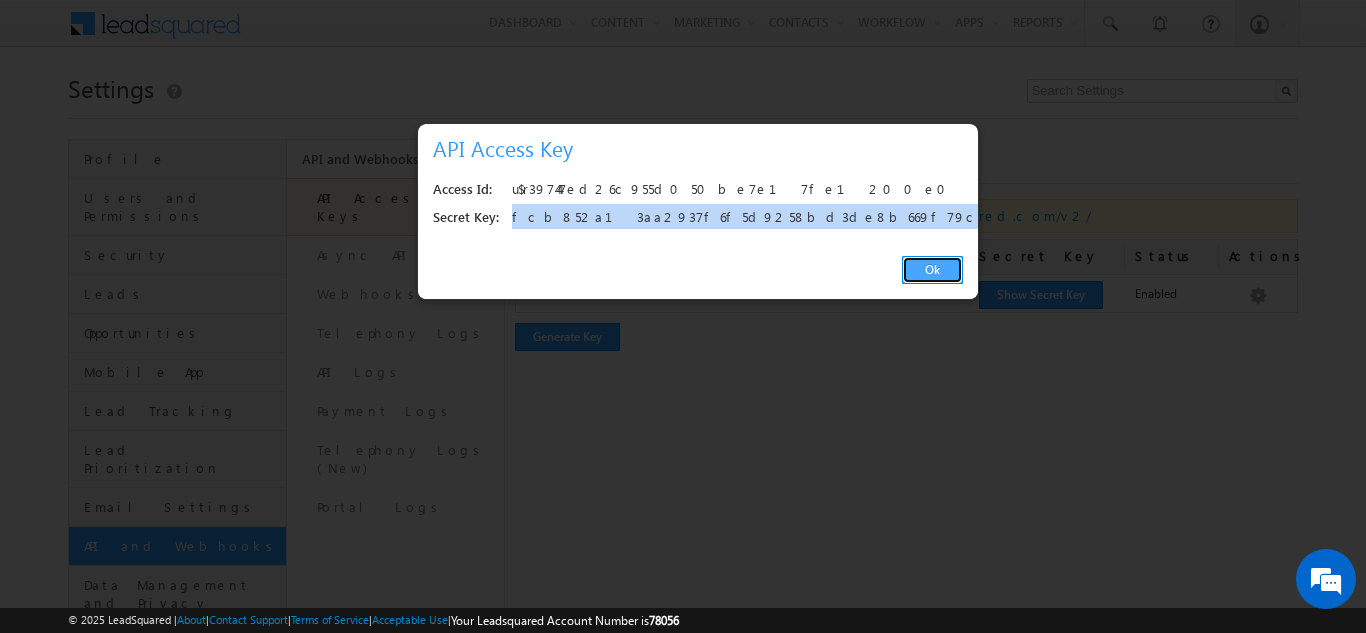 click on "Ok" at bounding box center [932, 270] 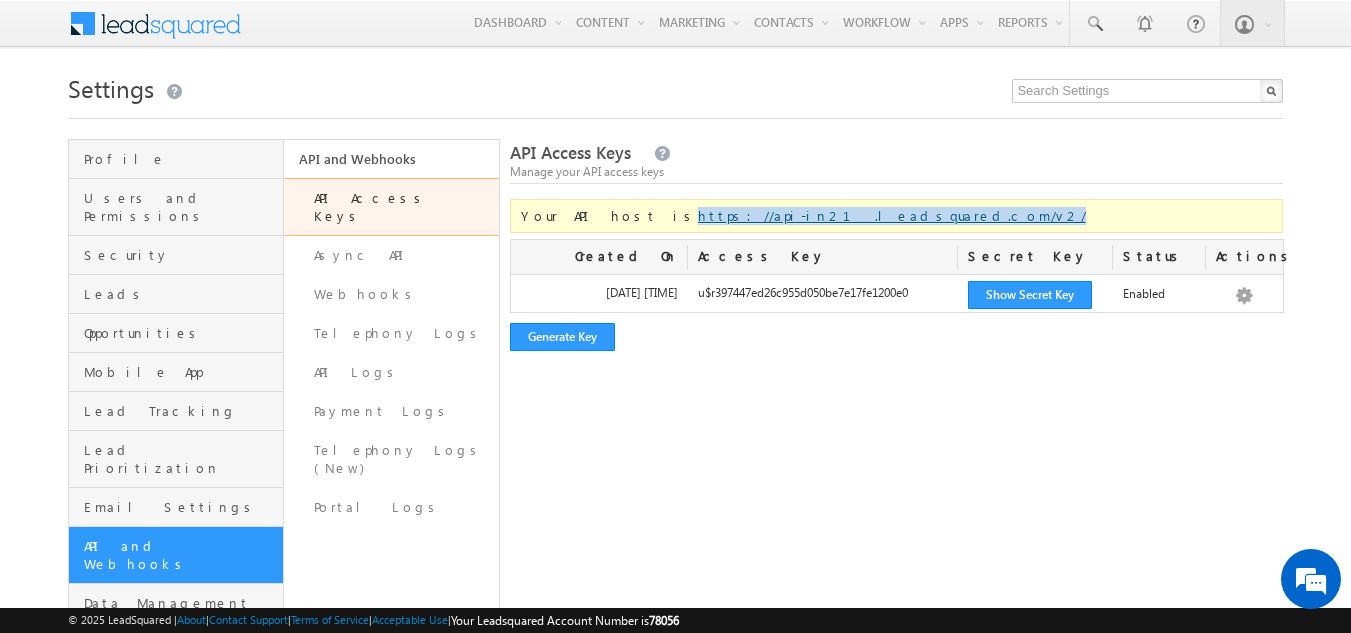 drag, startPoint x: 834, startPoint y: 217, endPoint x: 613, endPoint y: 222, distance: 221.05655 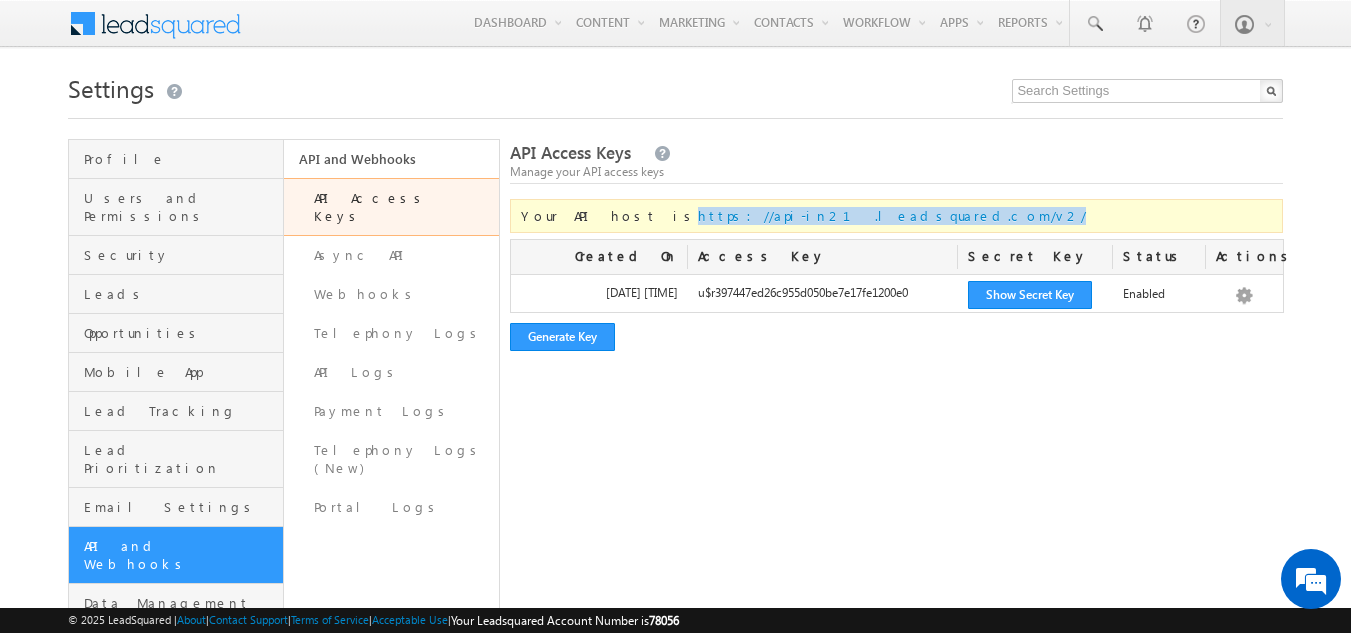 copy on "https://api-in21.leadsquared.com/v2/" 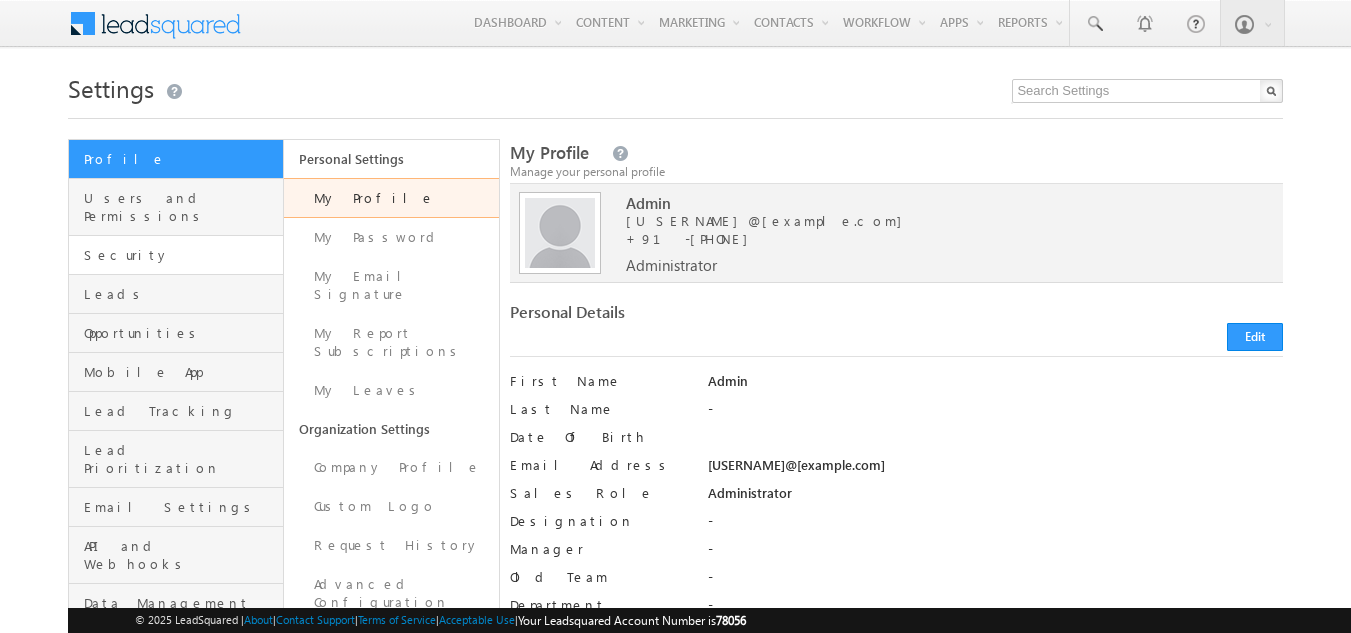 scroll, scrollTop: 0, scrollLeft: 0, axis: both 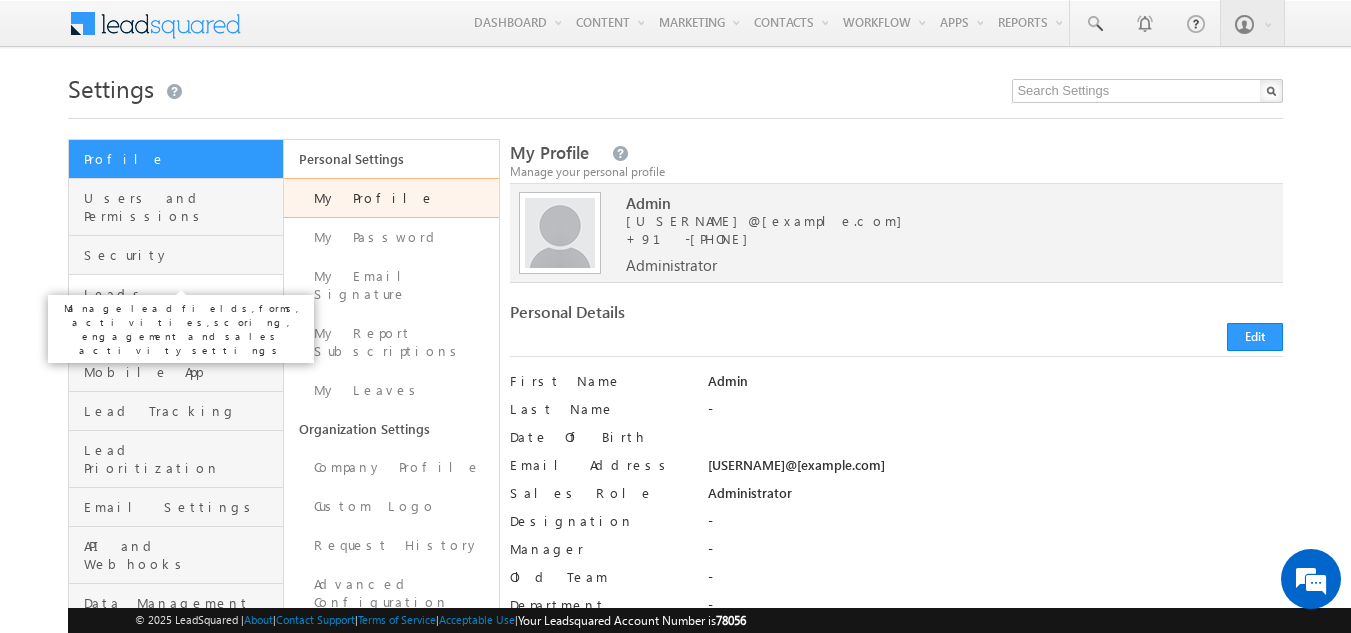 click on "Leads" at bounding box center [181, 294] 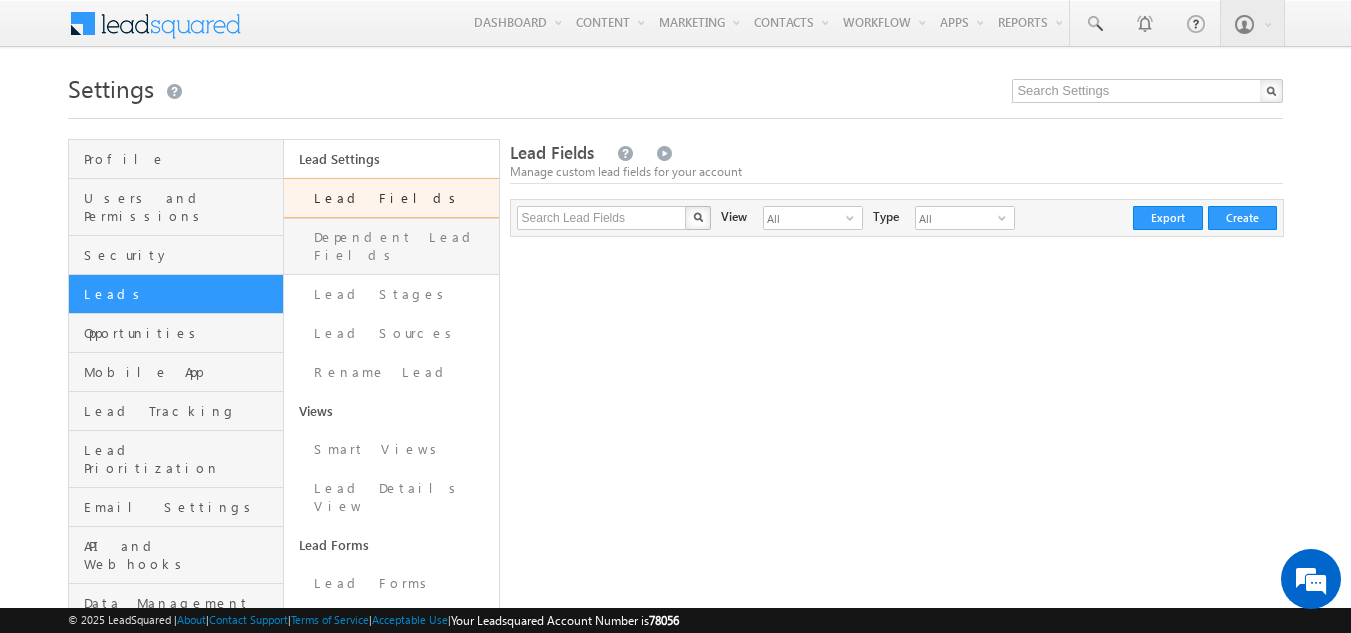 scroll, scrollTop: 0, scrollLeft: 0, axis: both 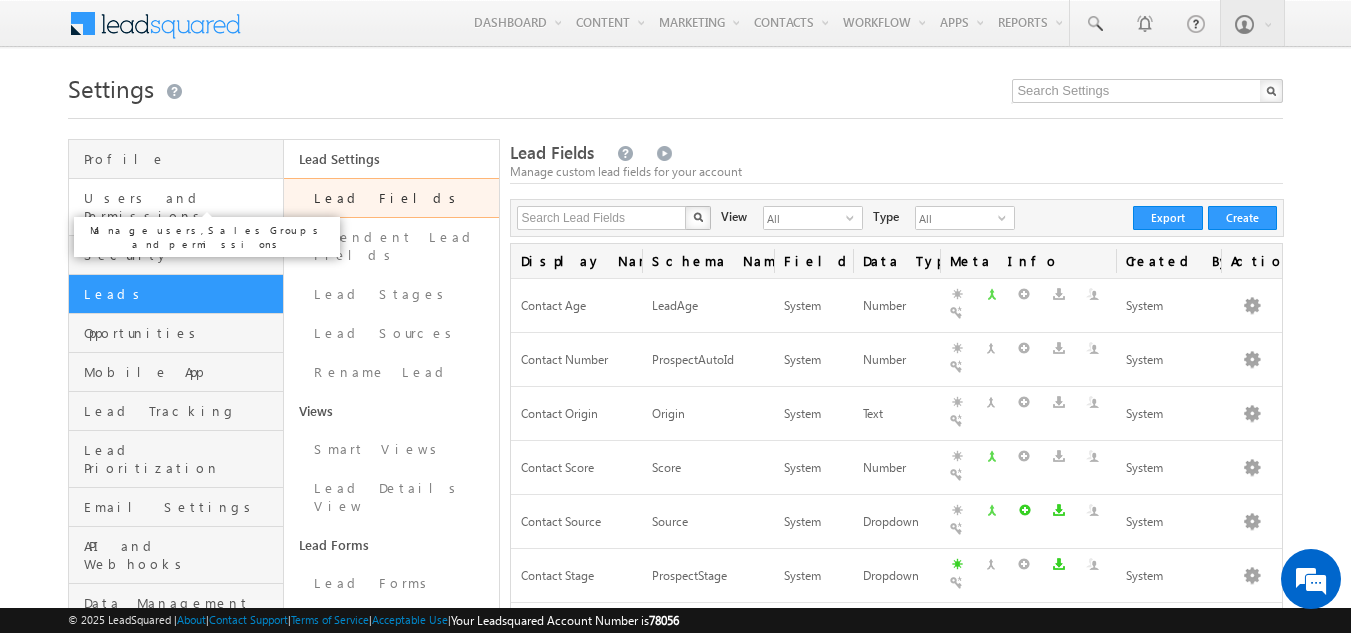 click on "Users and Permissions" at bounding box center (181, 207) 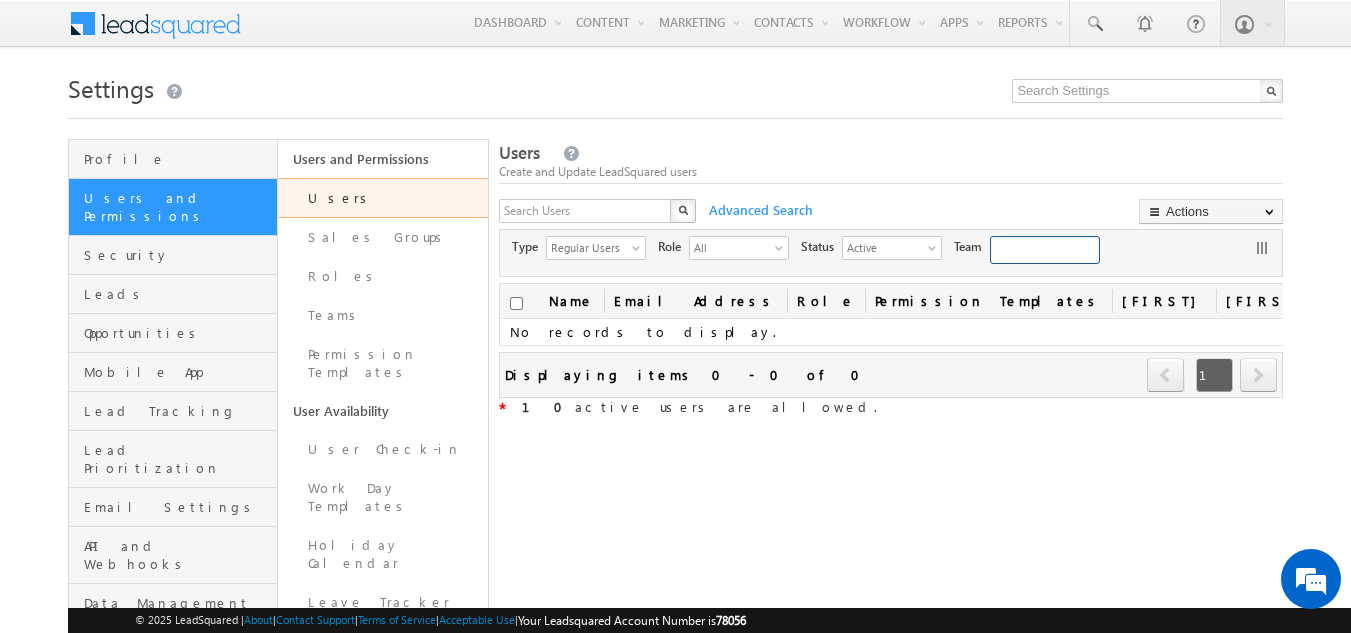 scroll, scrollTop: 0, scrollLeft: 0, axis: both 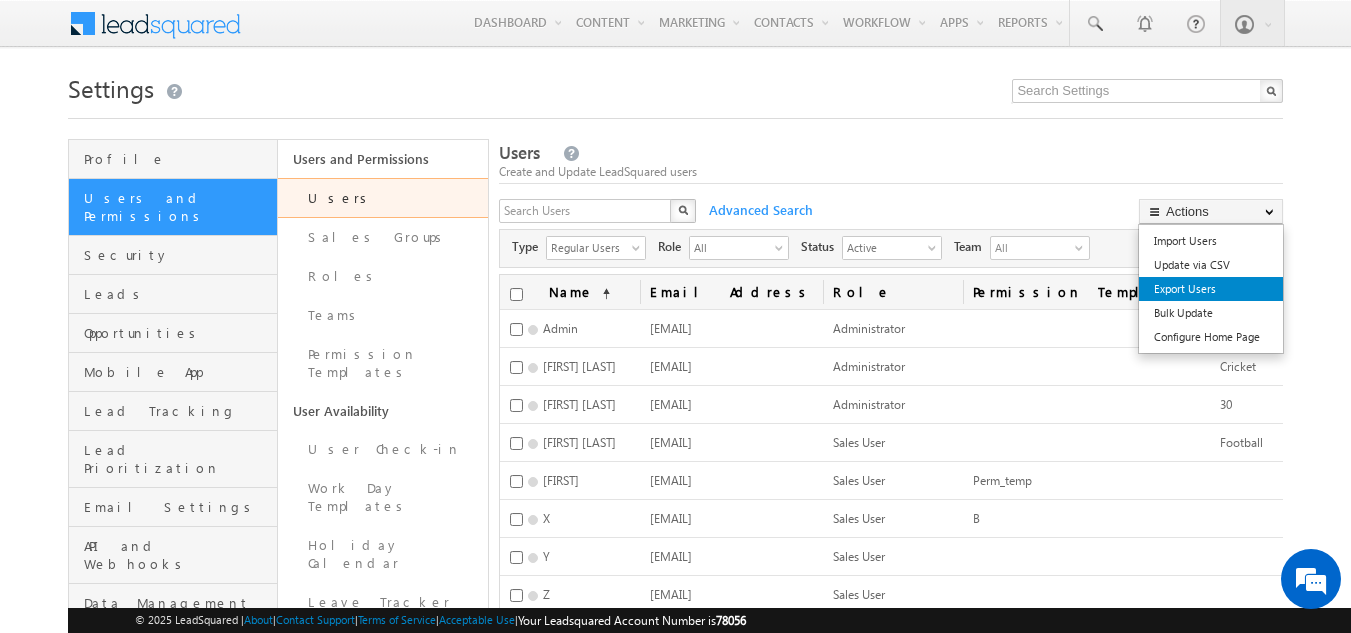 click on "Export Users" at bounding box center [1211, 289] 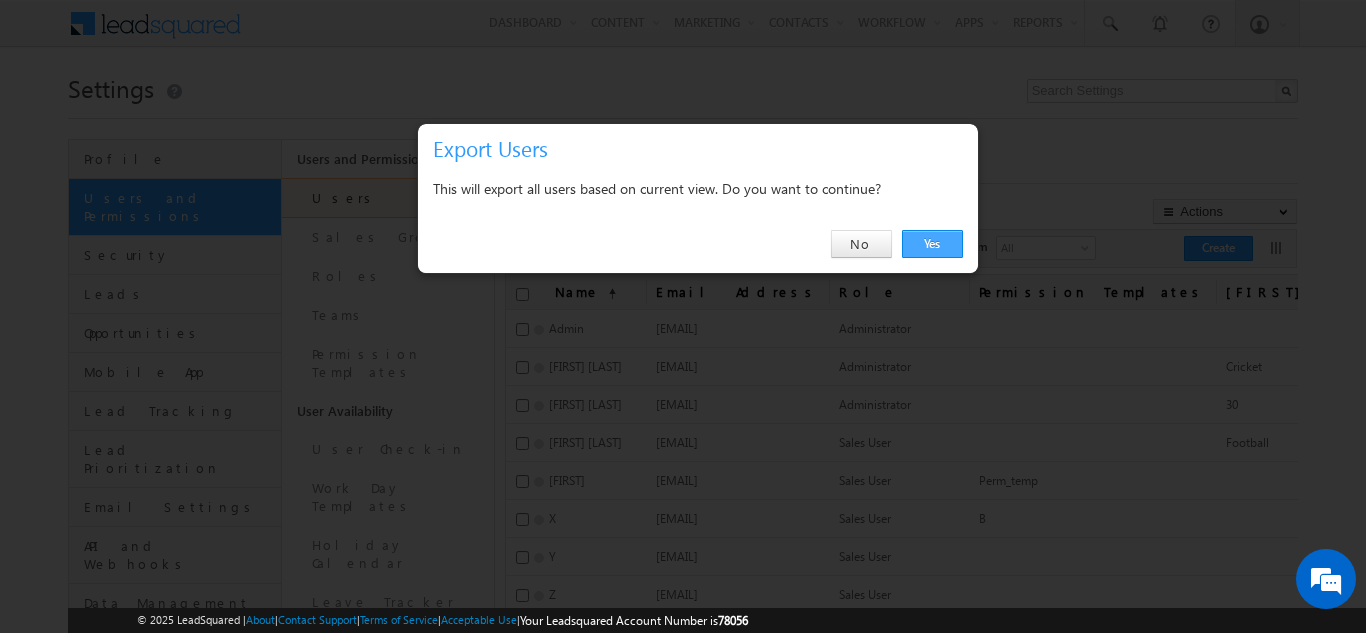click on "Yes" at bounding box center [932, 244] 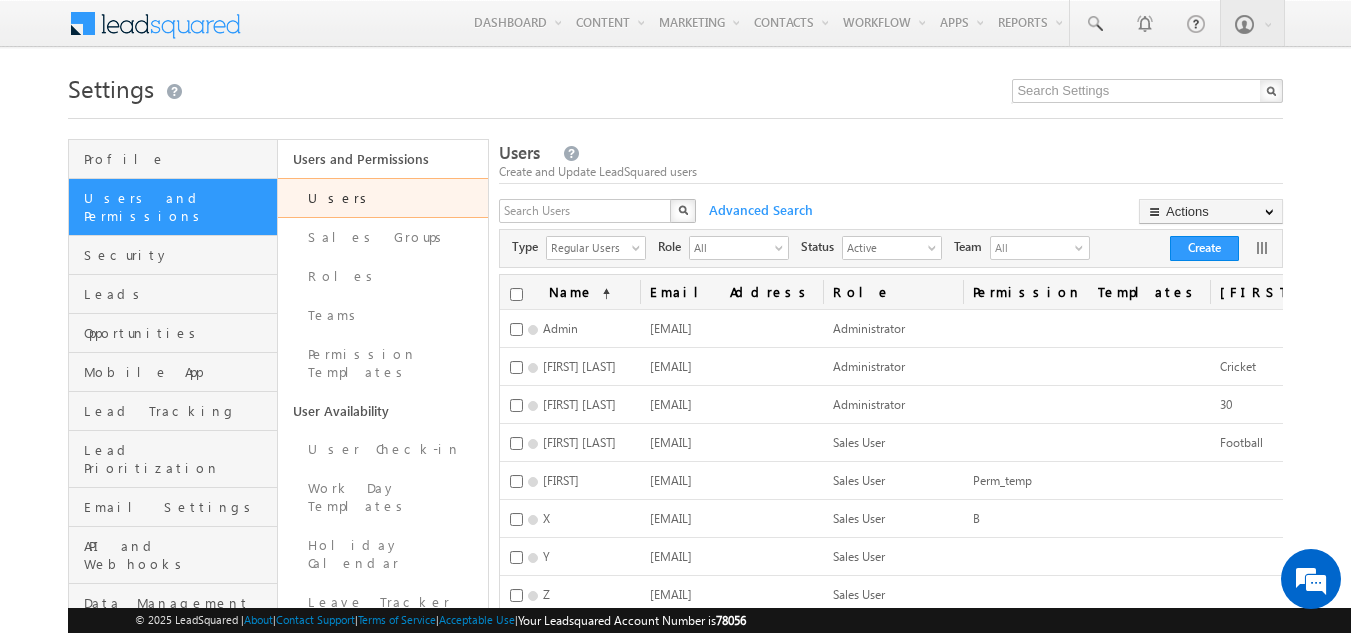 scroll, scrollTop: 0, scrollLeft: 0, axis: both 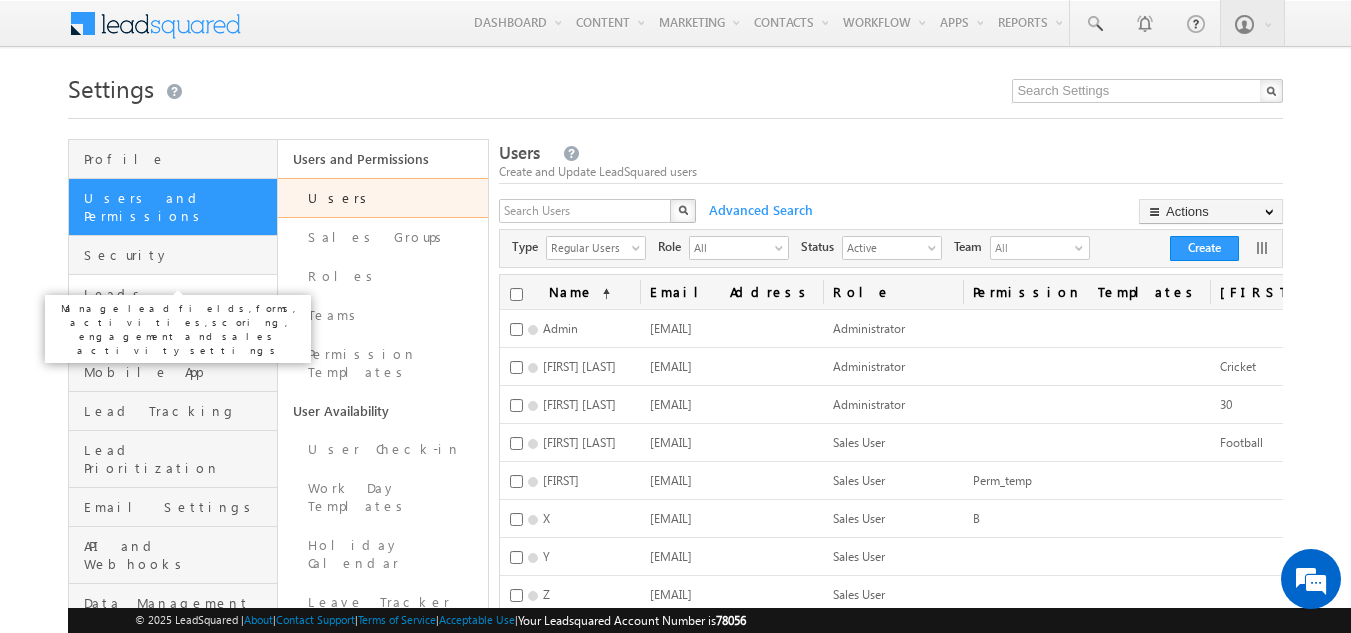 click on "Leads" at bounding box center [178, 294] 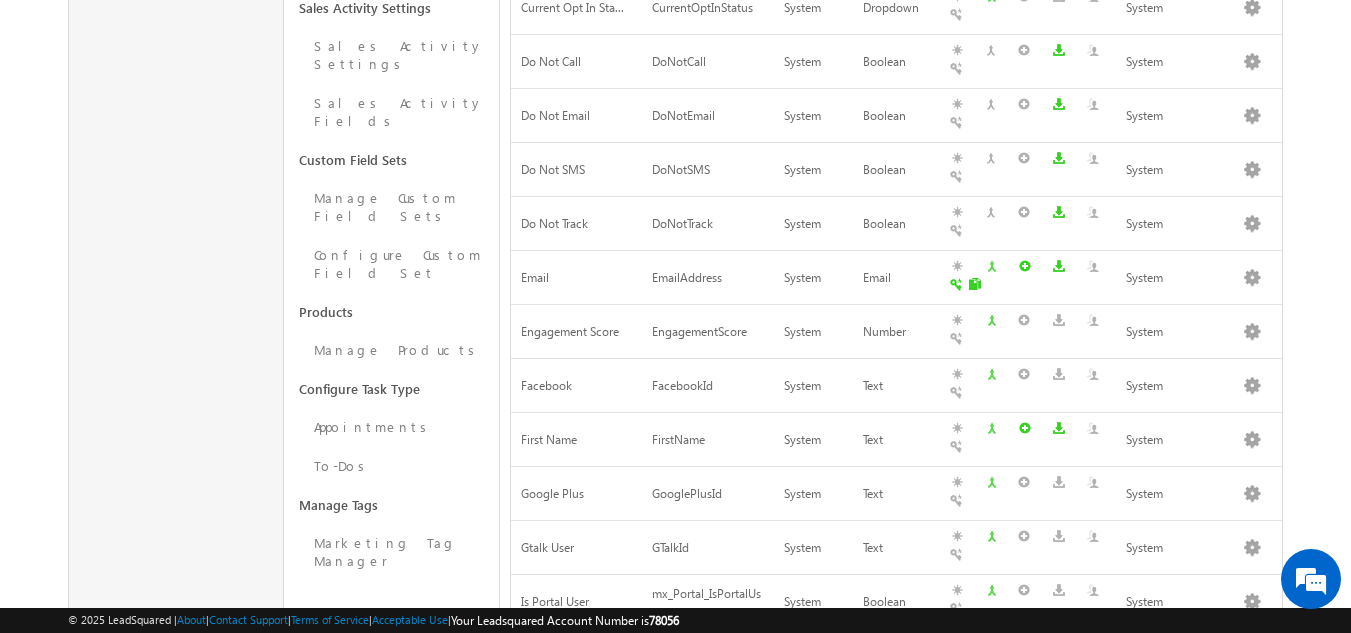 scroll, scrollTop: 0, scrollLeft: 0, axis: both 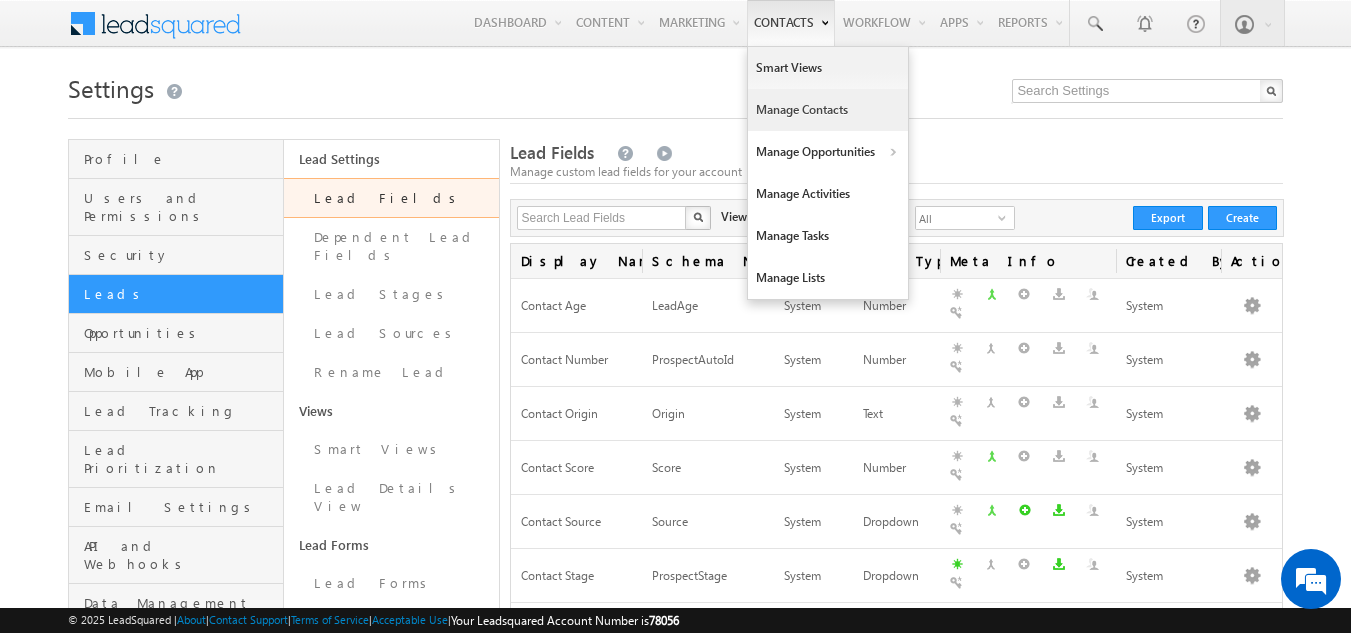 click on "Manage Contacts" at bounding box center [828, 110] 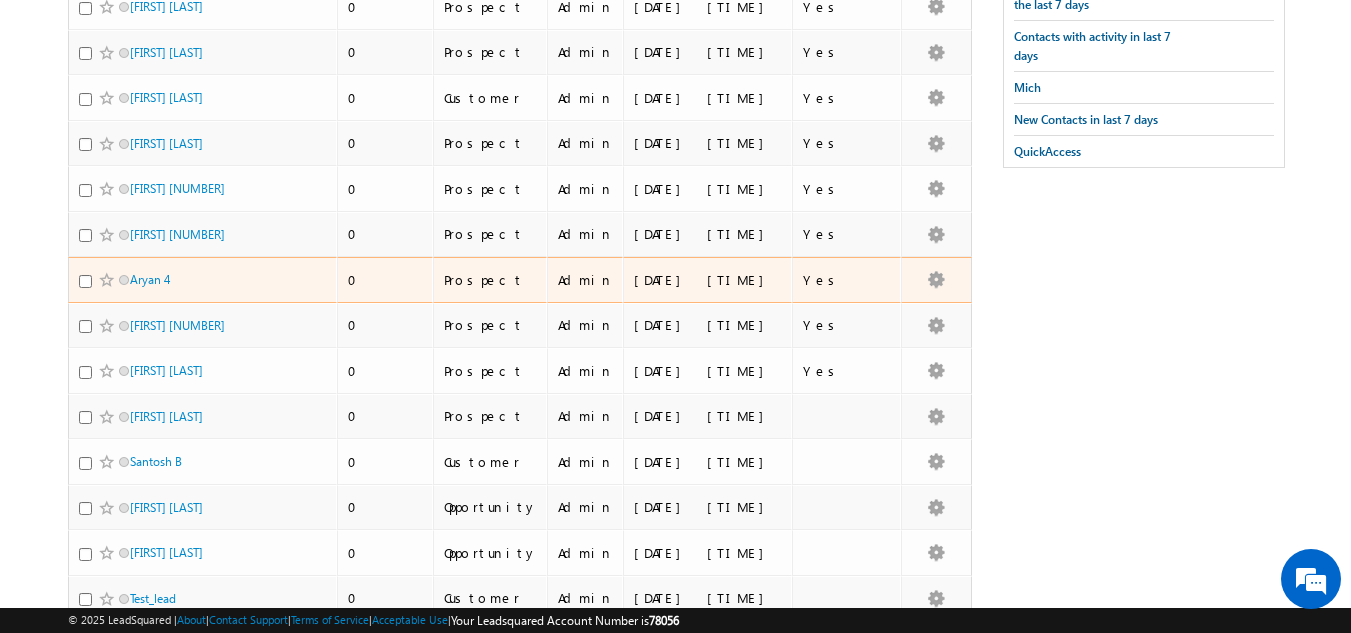 scroll, scrollTop: 725, scrollLeft: 0, axis: vertical 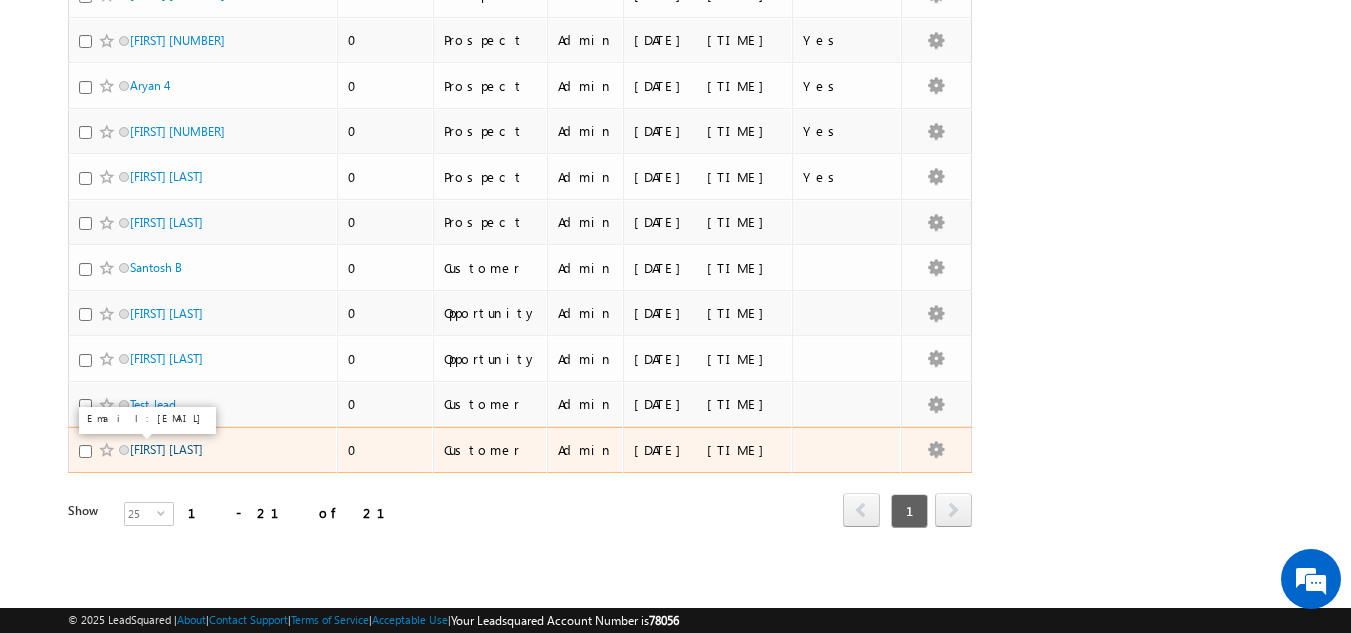 click on "[FIRST] [LAST]" at bounding box center [166, 449] 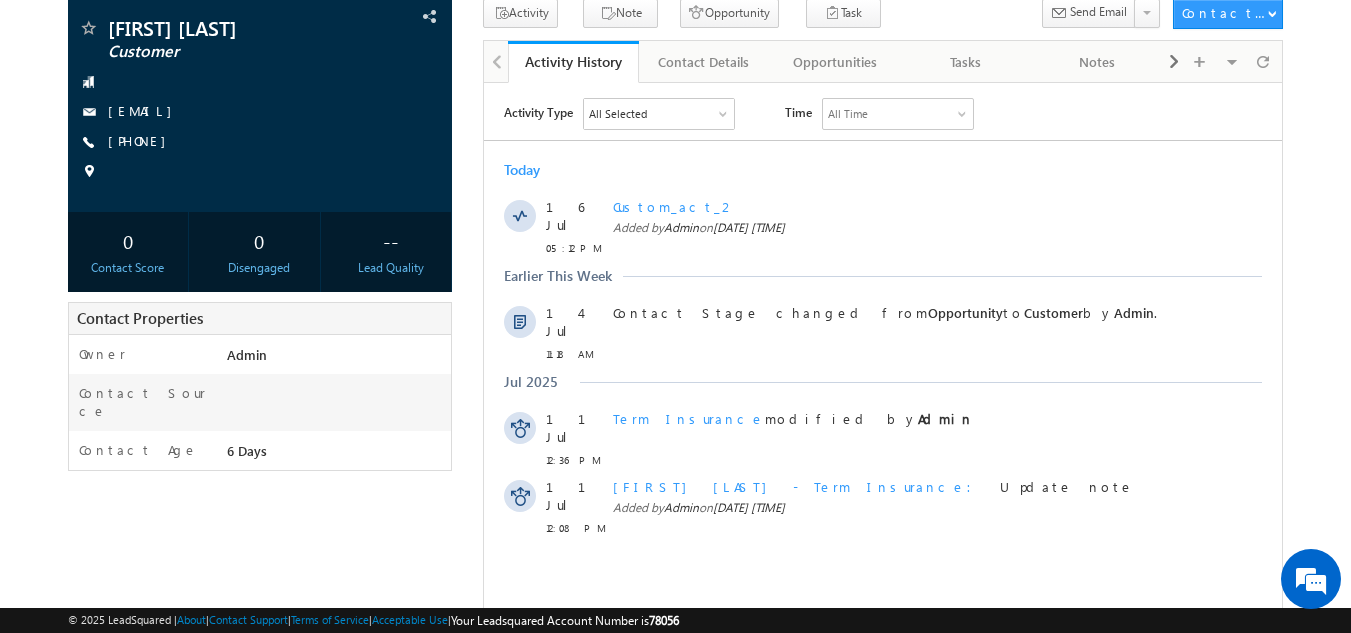 scroll, scrollTop: 141, scrollLeft: 0, axis: vertical 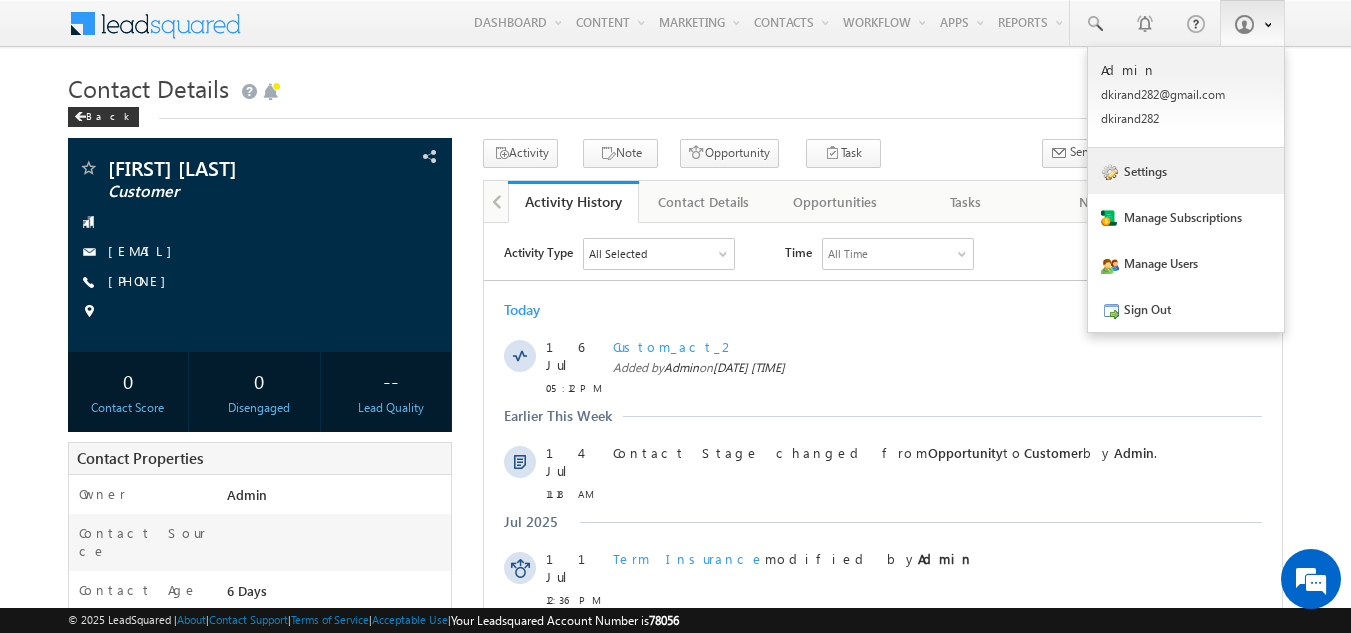 click on "Settings" at bounding box center (1186, 171) 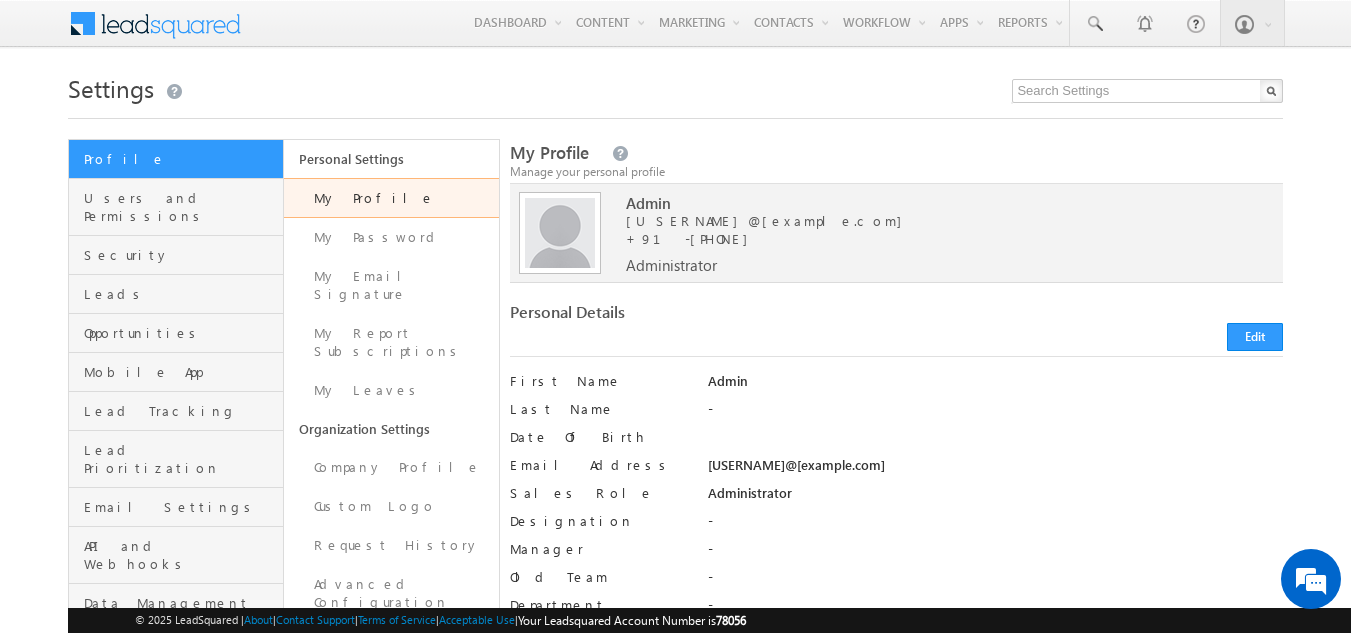 scroll, scrollTop: 0, scrollLeft: 0, axis: both 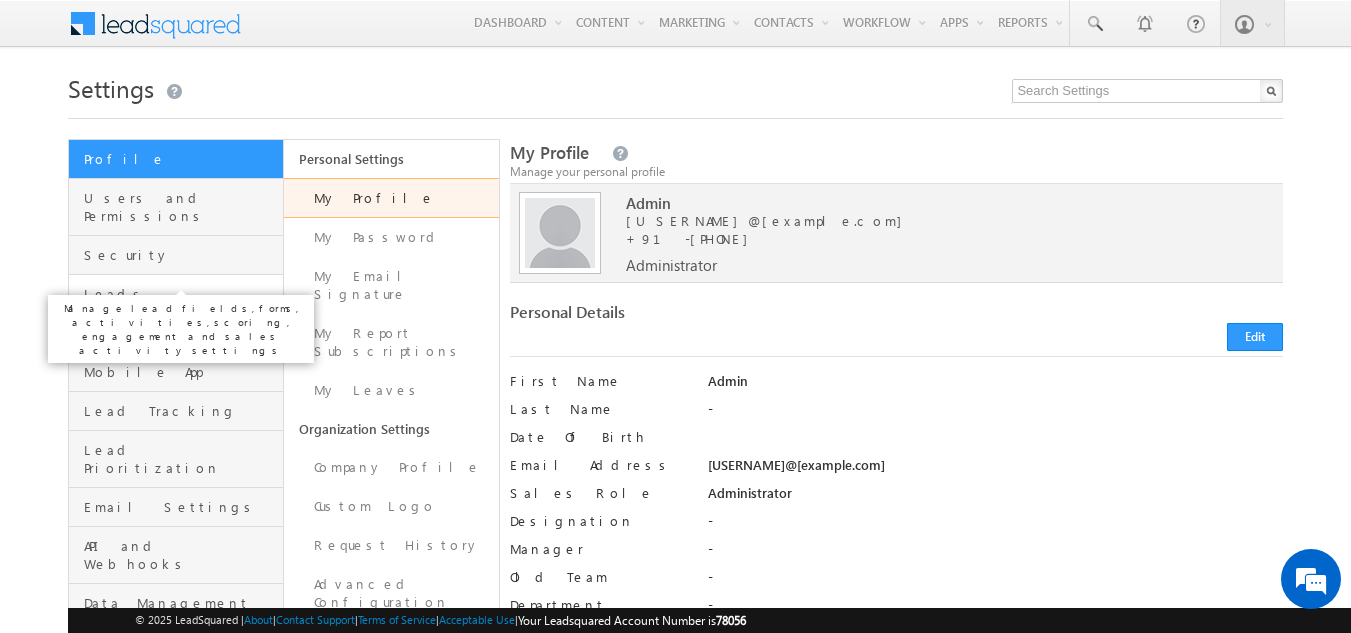 click on "Leads" at bounding box center [181, 294] 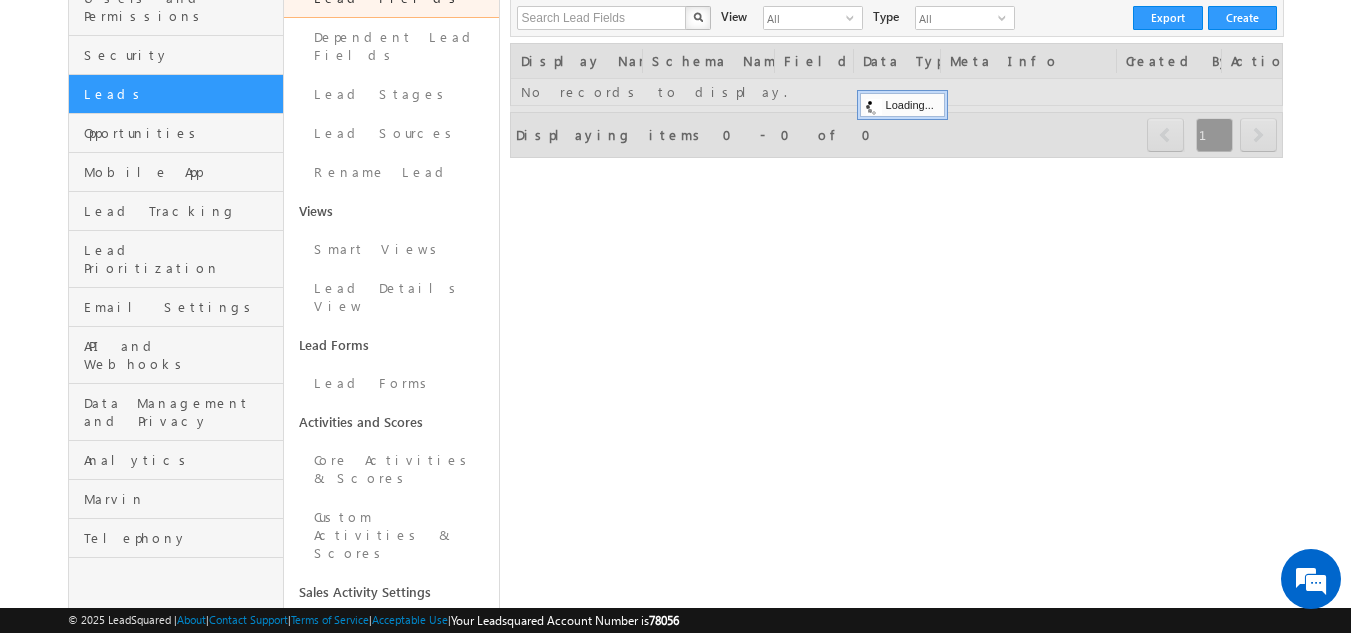 scroll, scrollTop: 215, scrollLeft: 0, axis: vertical 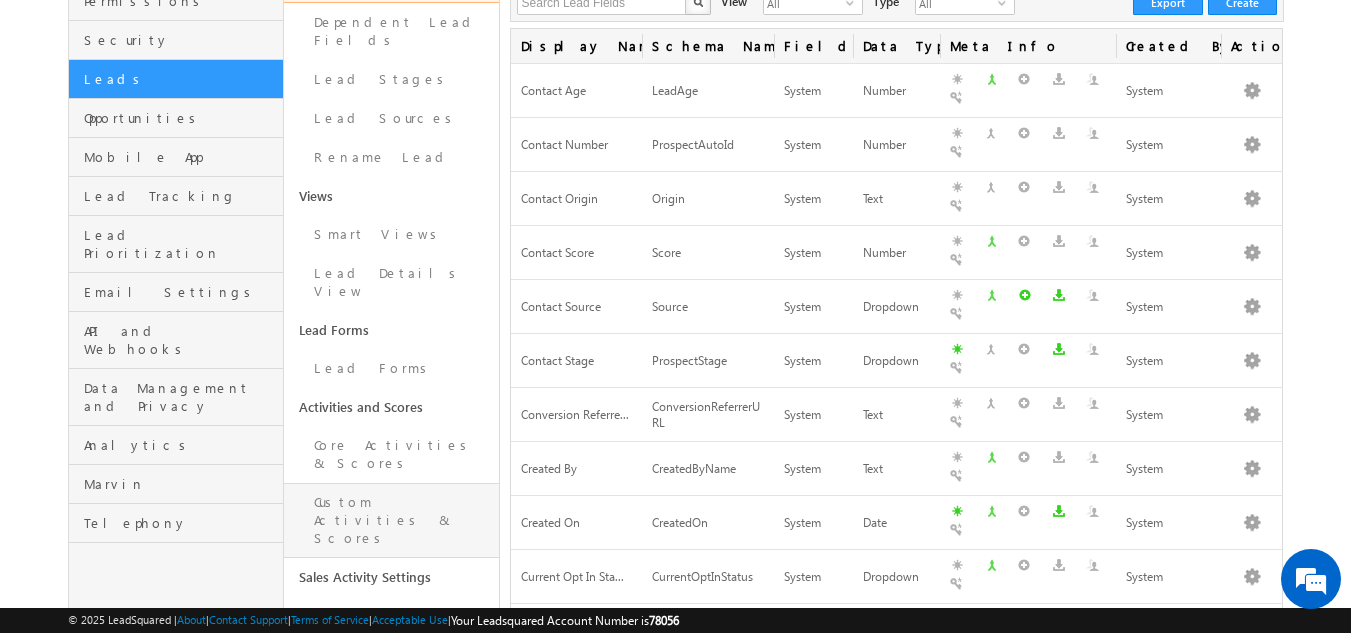 click on "Custom Activities & Scores" at bounding box center (391, 520) 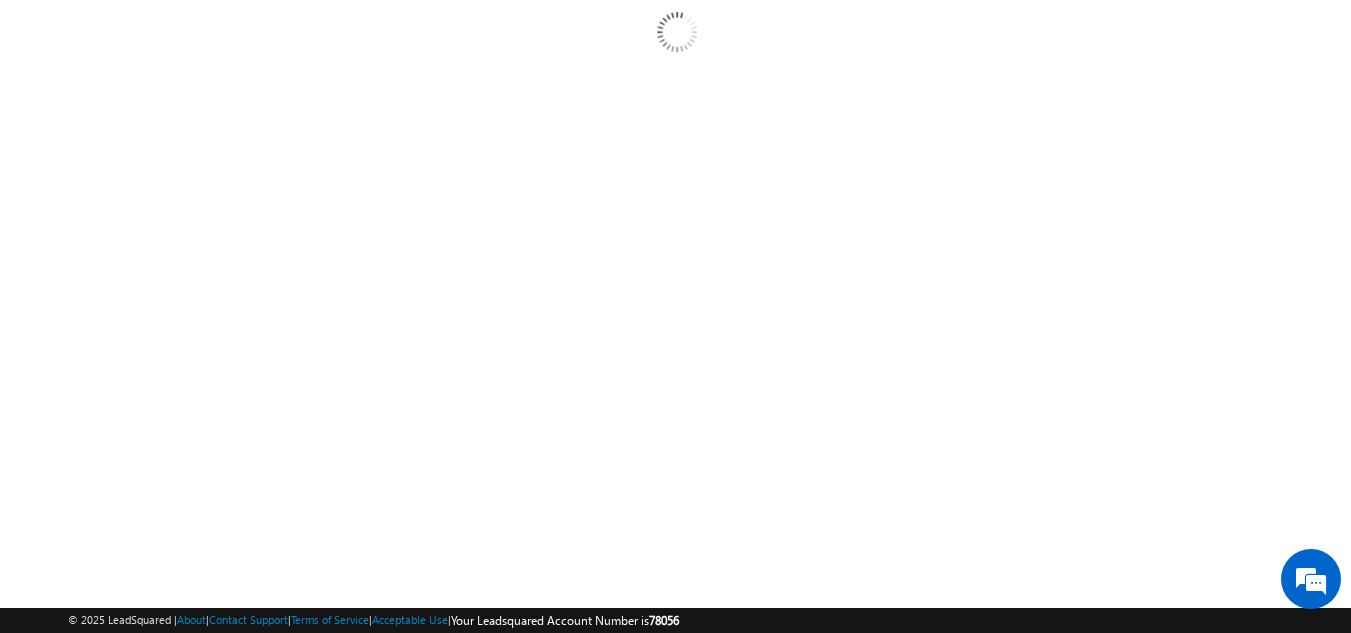 scroll, scrollTop: 0, scrollLeft: 0, axis: both 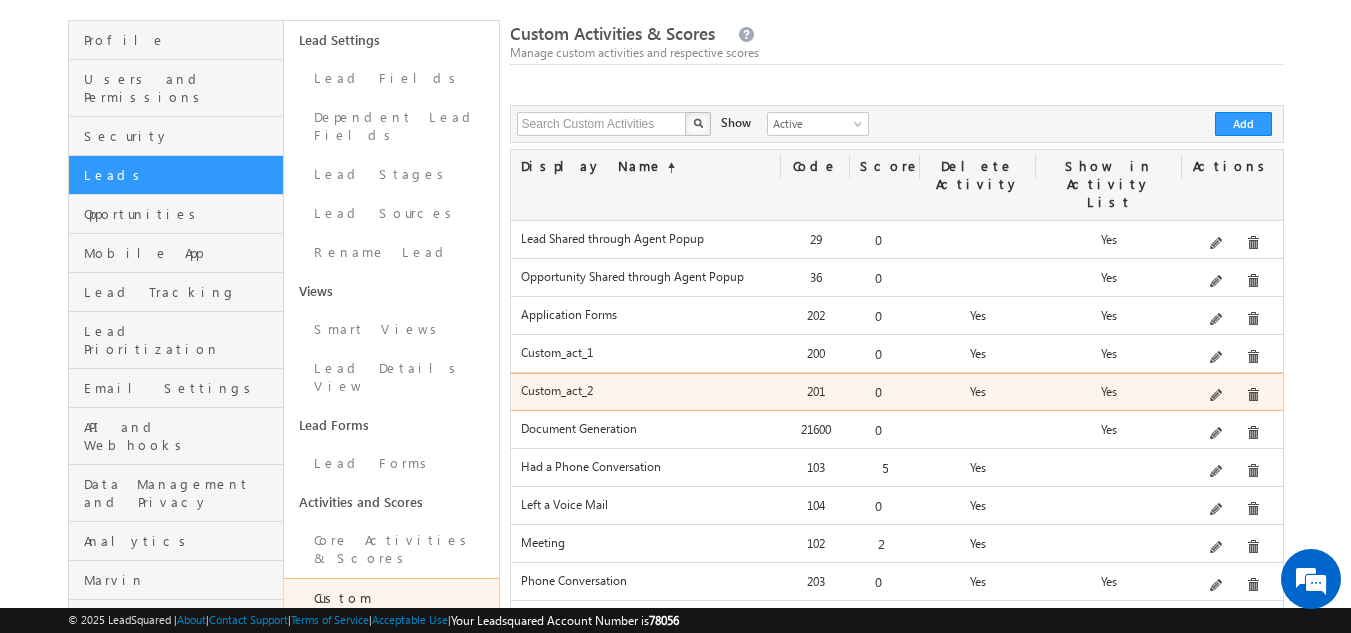 click at bounding box center (1217, 396) 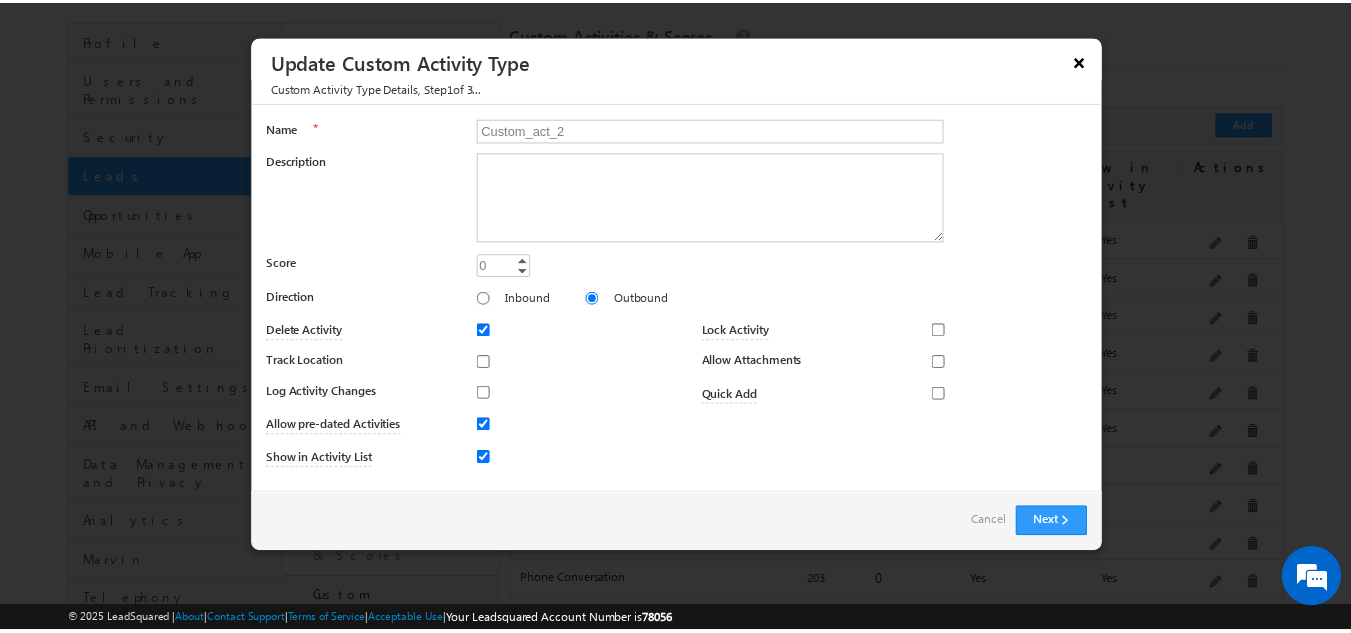 scroll, scrollTop: 0, scrollLeft: 0, axis: both 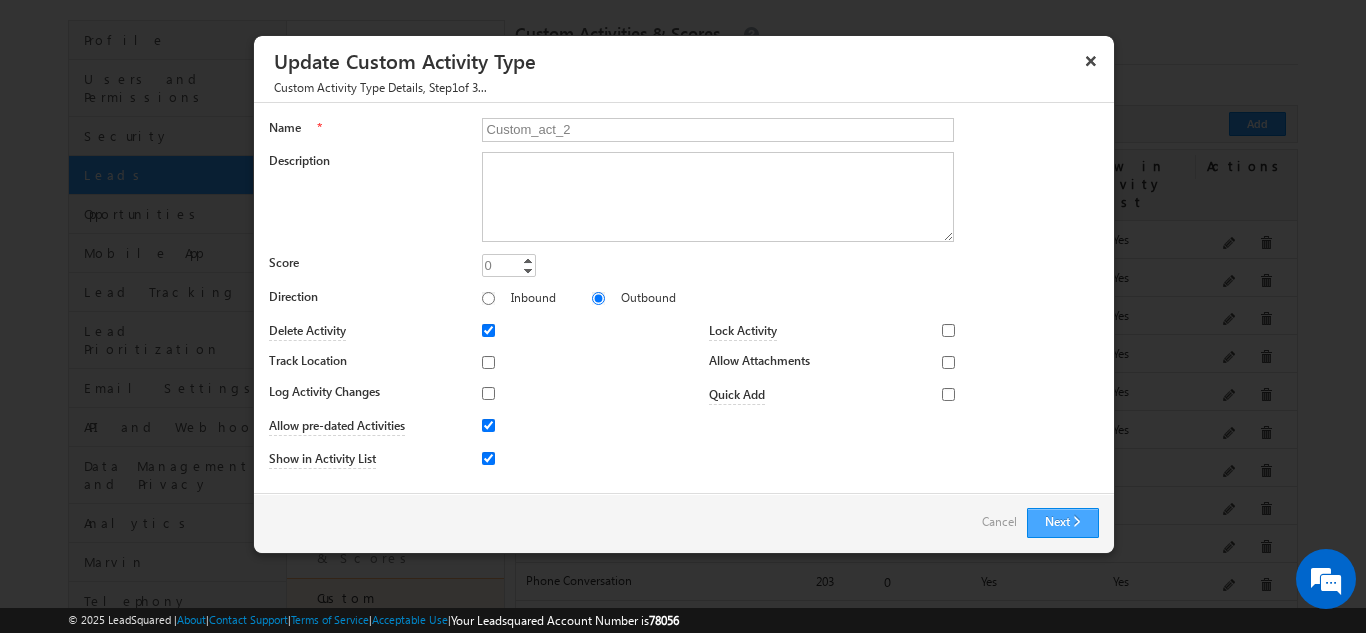 click on "Next" at bounding box center (1063, 523) 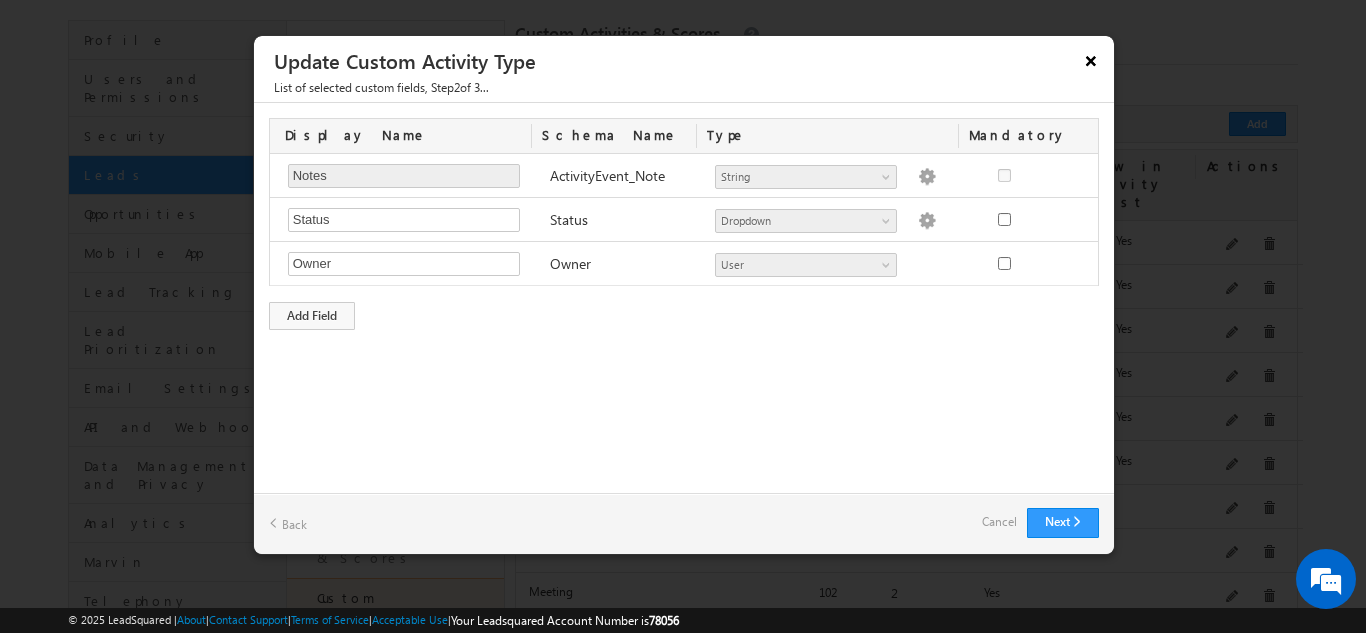 click on "×" at bounding box center [1091, 60] 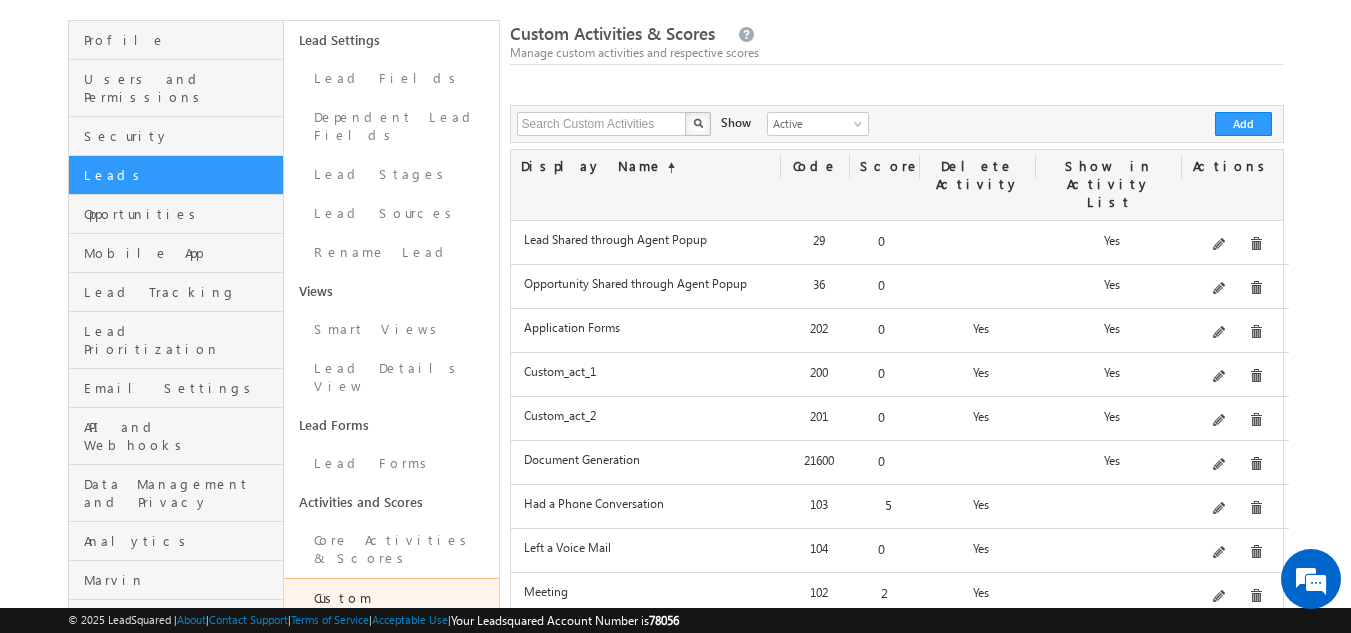 scroll, scrollTop: 0, scrollLeft: 0, axis: both 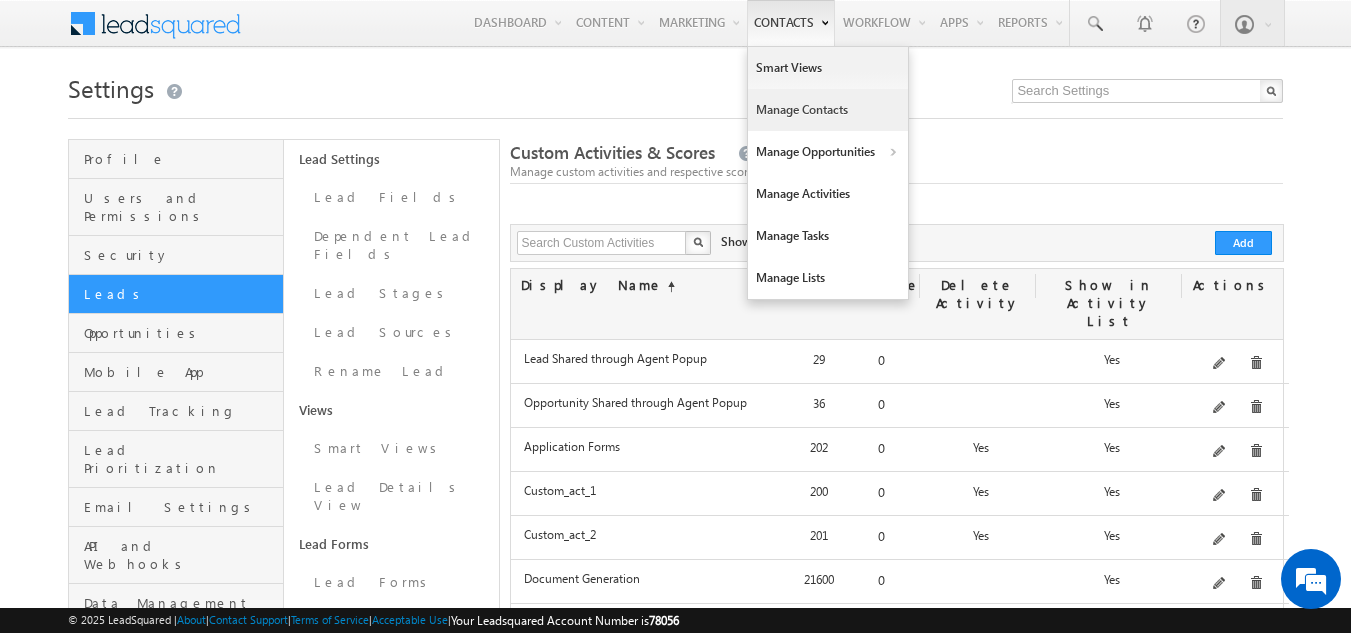 click on "Manage Contacts" at bounding box center (828, 110) 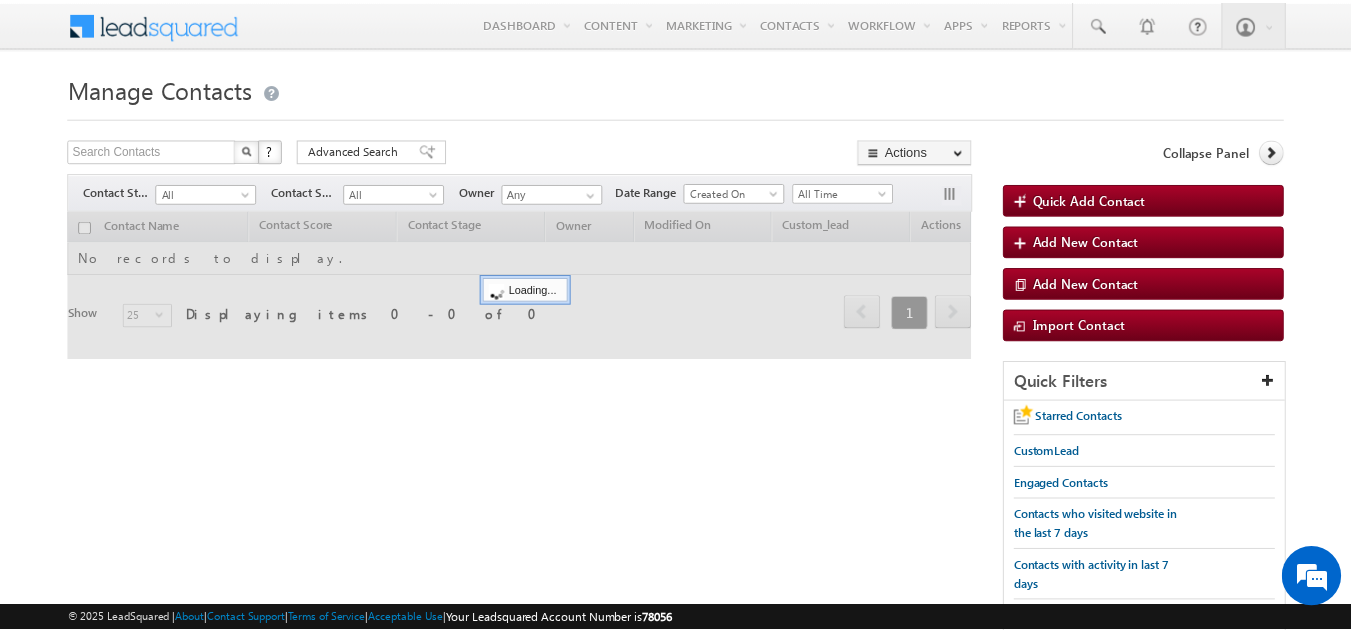 scroll, scrollTop: 0, scrollLeft: 0, axis: both 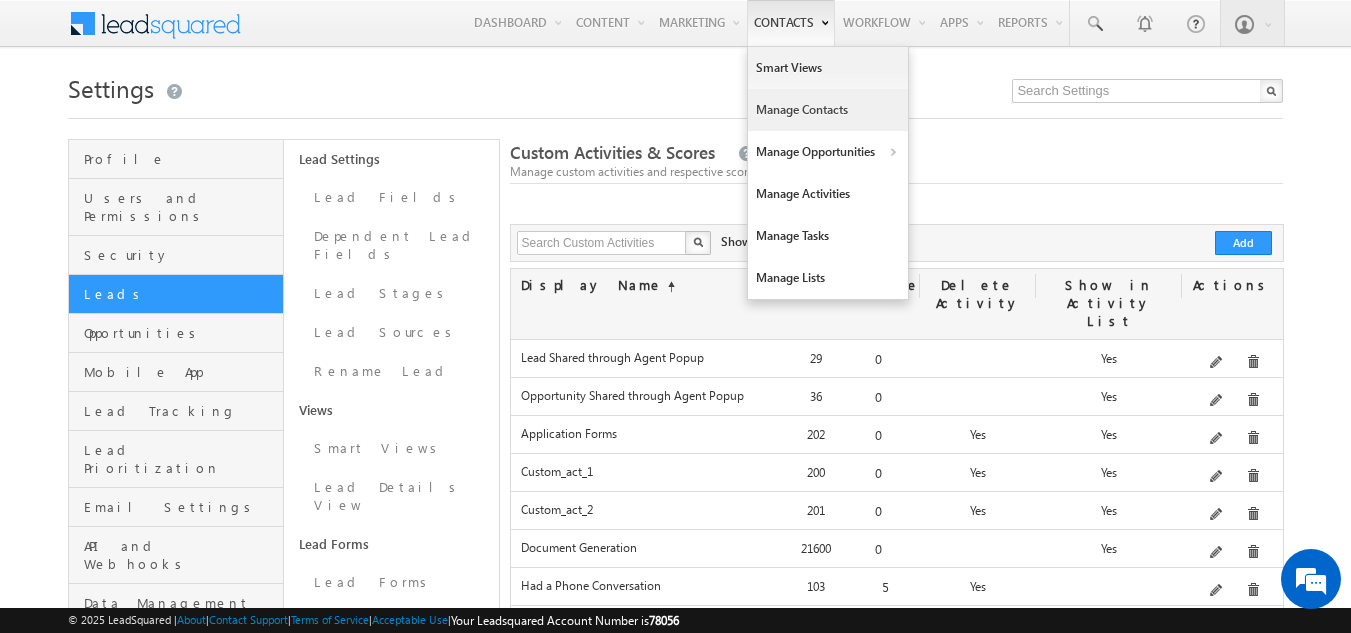 click on "Manage Contacts" at bounding box center [828, 110] 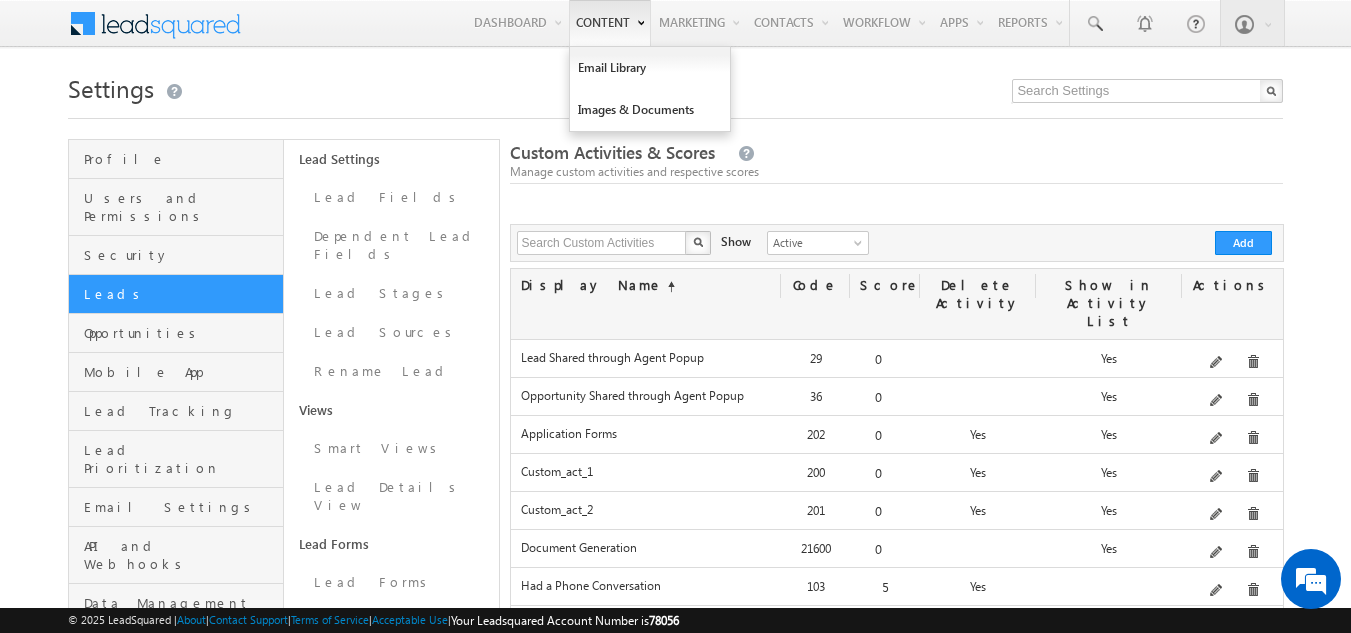 scroll, scrollTop: 0, scrollLeft: 0, axis: both 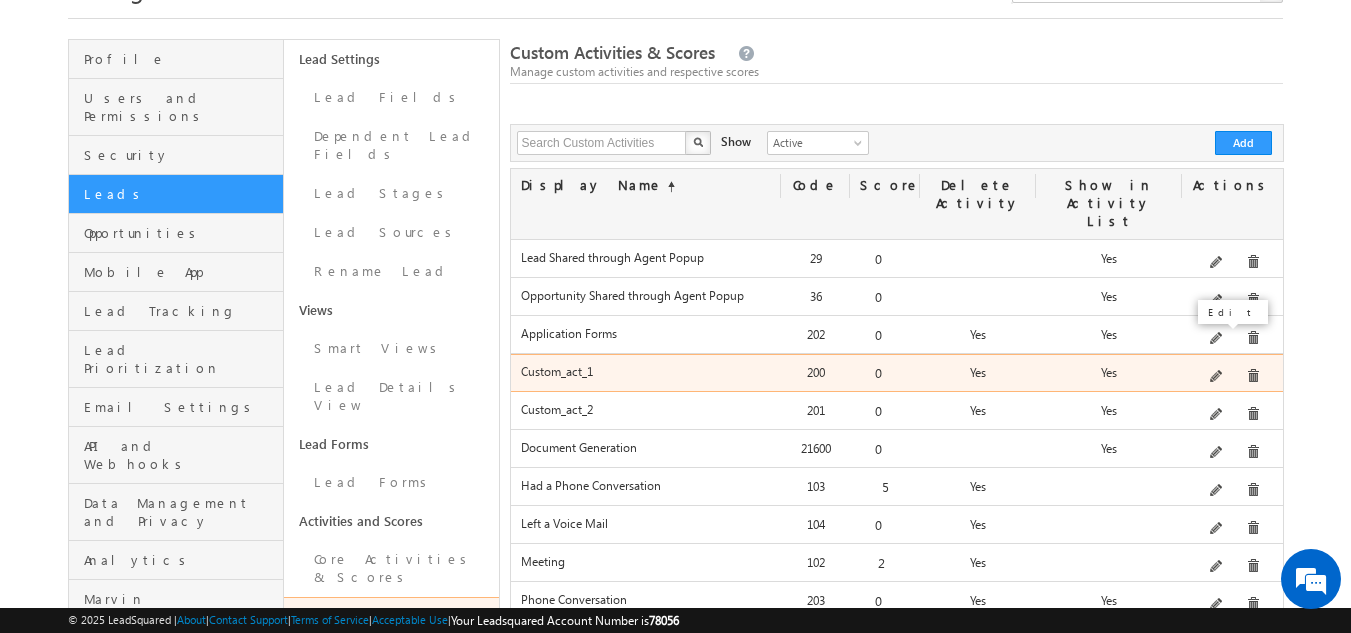 click at bounding box center (1217, 377) 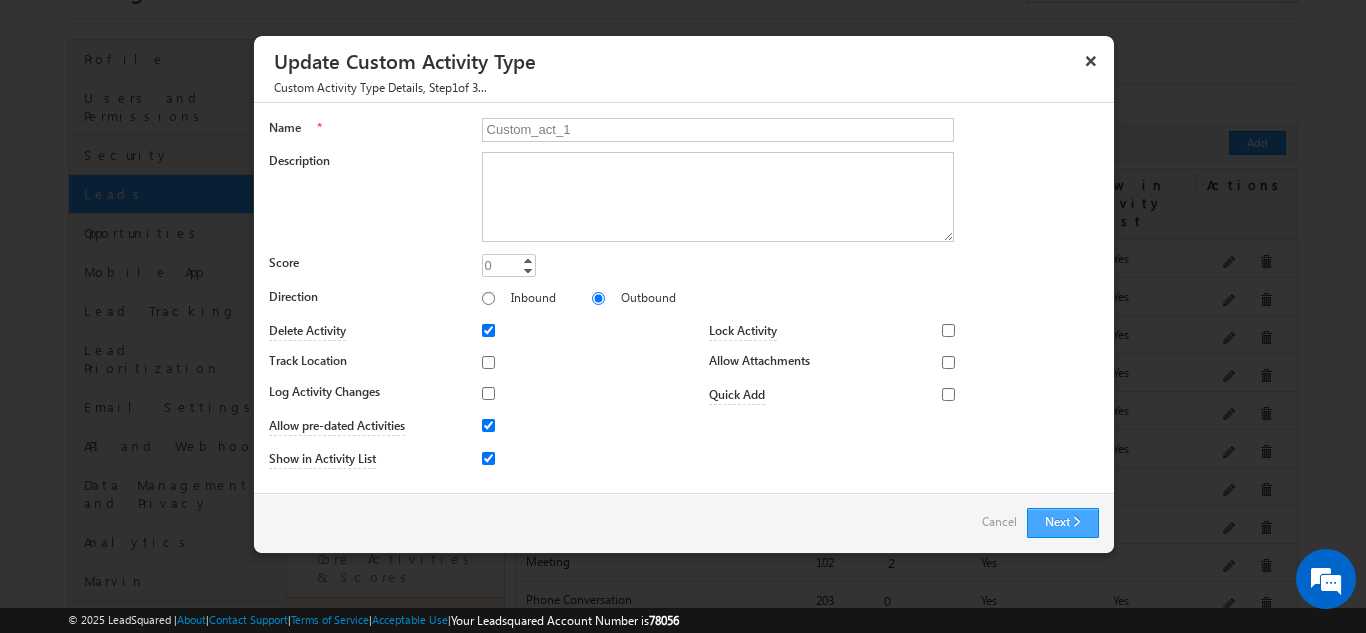 click on "Next" at bounding box center (1063, 523) 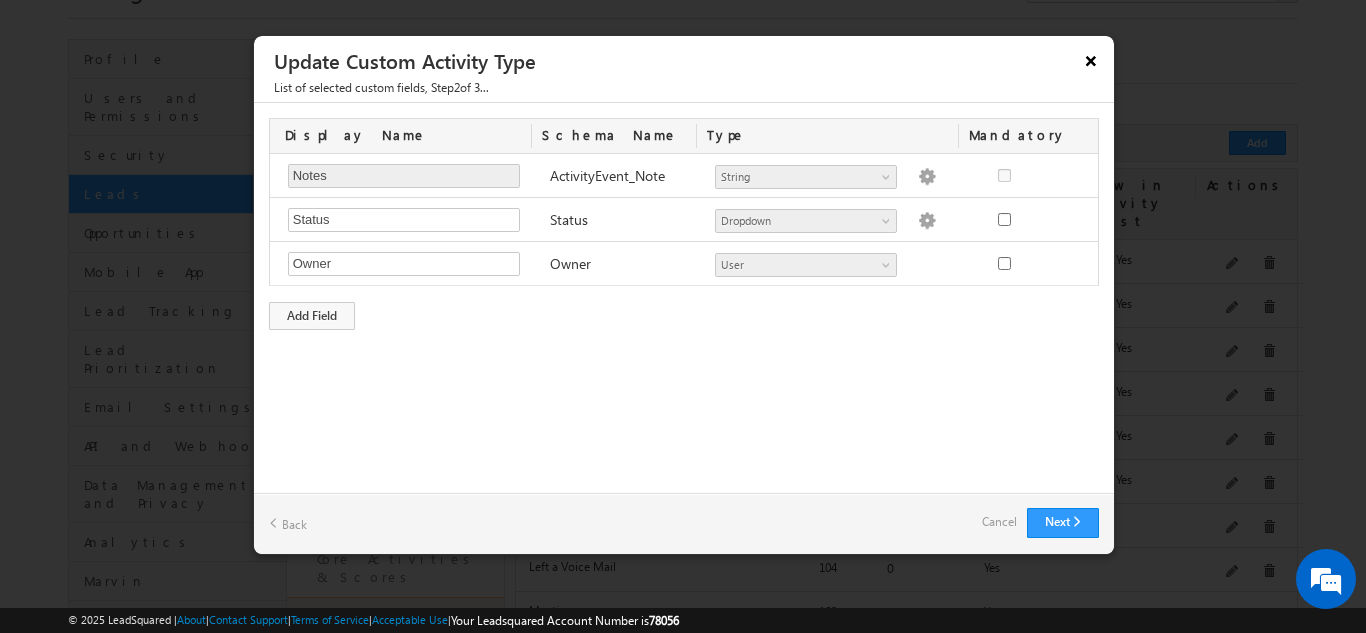 click on "×" at bounding box center (1091, 60) 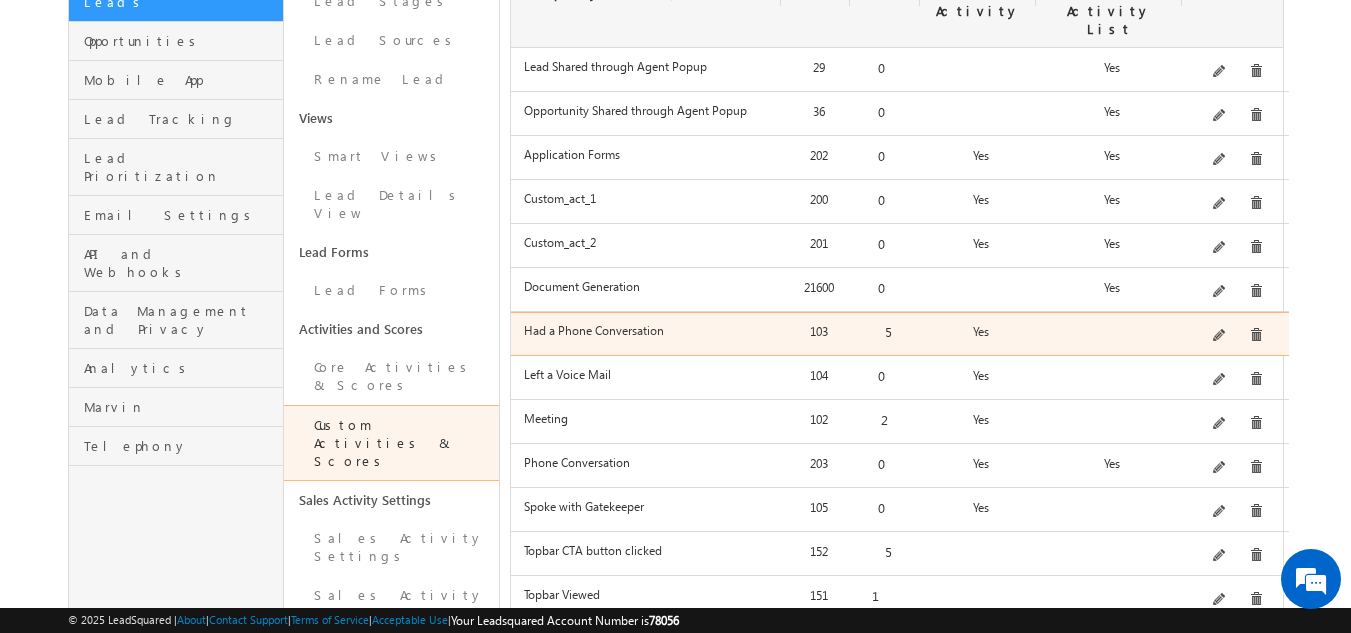 scroll, scrollTop: 300, scrollLeft: 0, axis: vertical 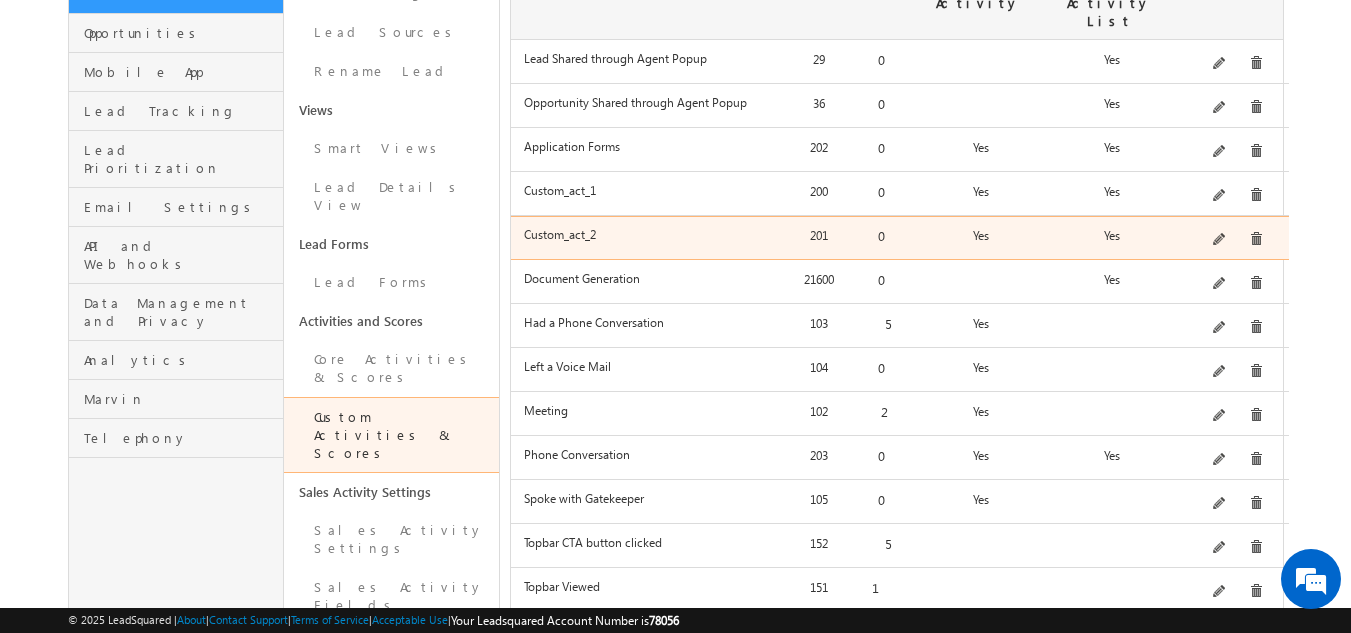 click on "Custom_act_2" at bounding box center (649, 234) 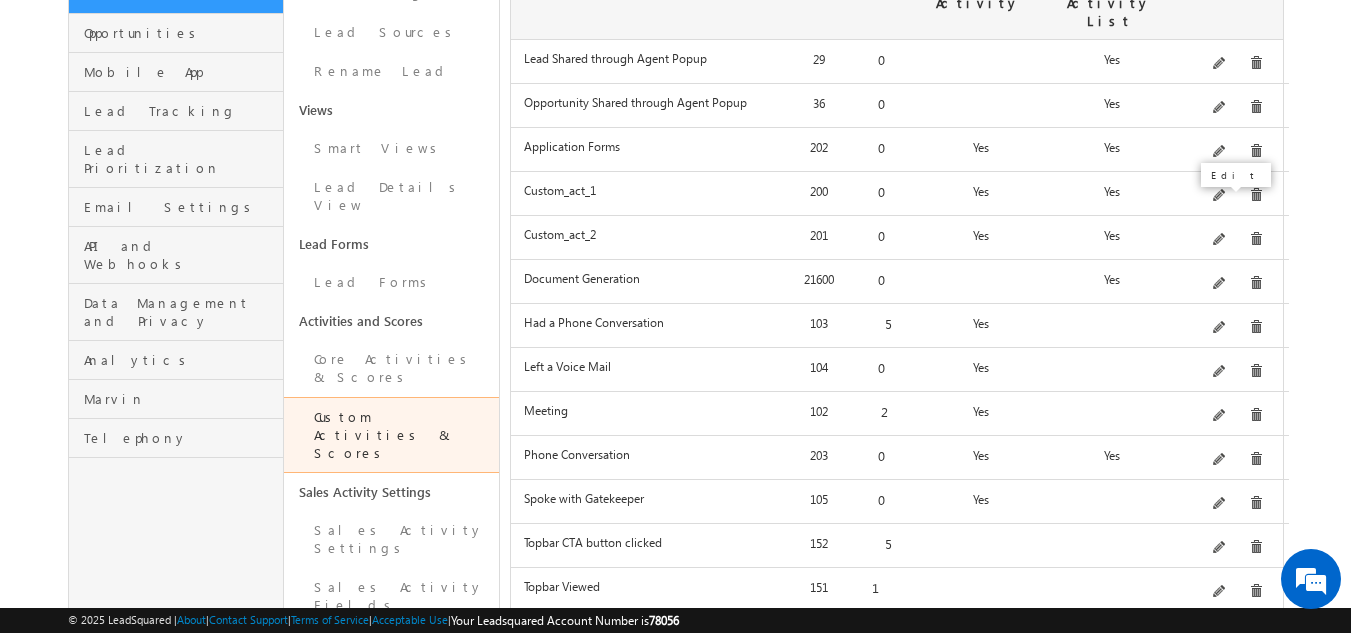 click at bounding box center [1220, 240] 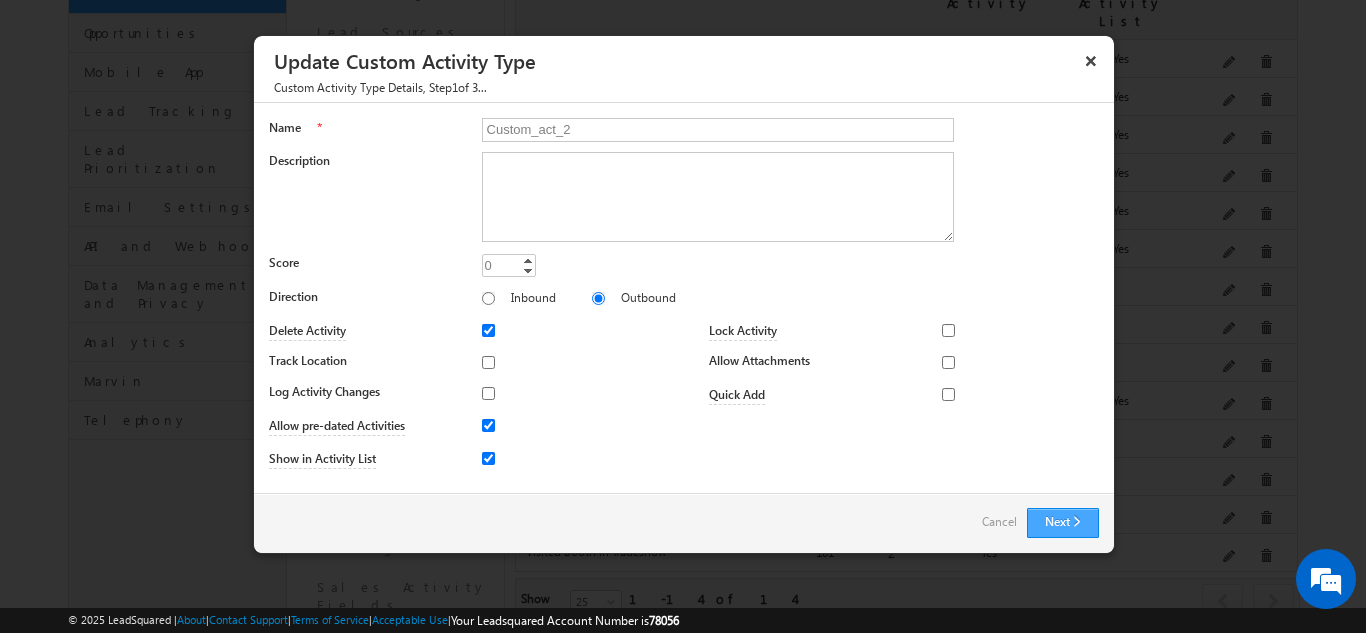 click on "Next" at bounding box center [1063, 523] 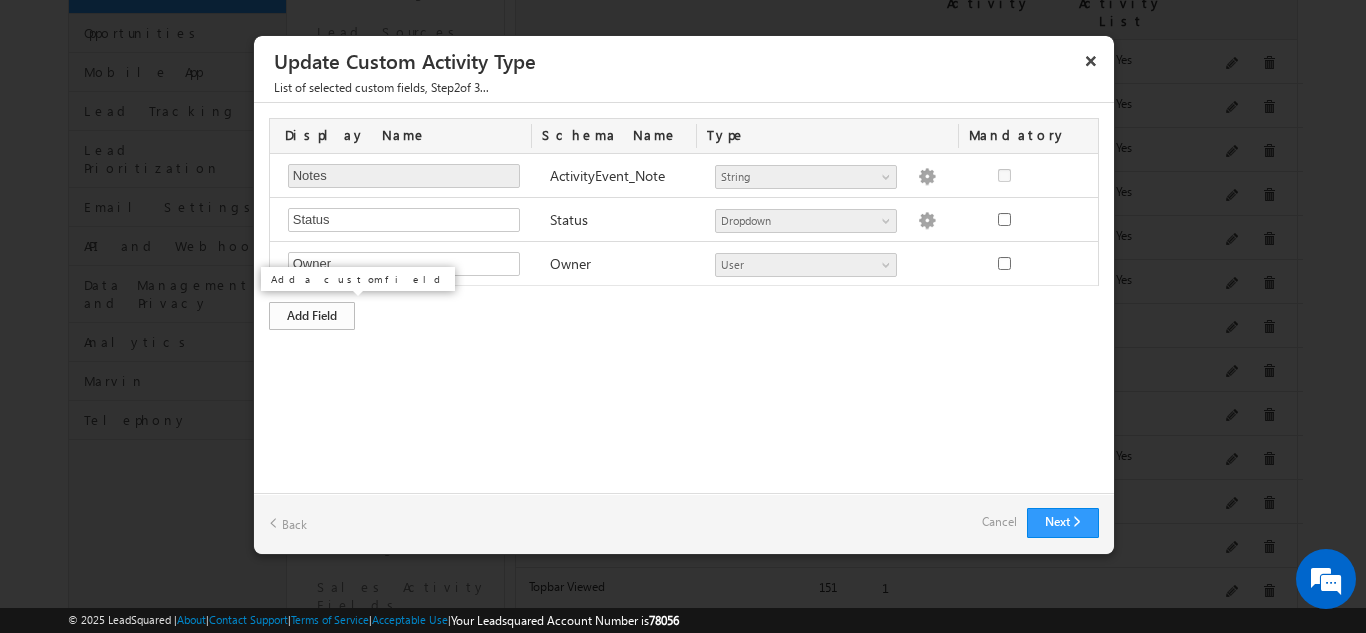 click on "Add Field" at bounding box center (312, 316) 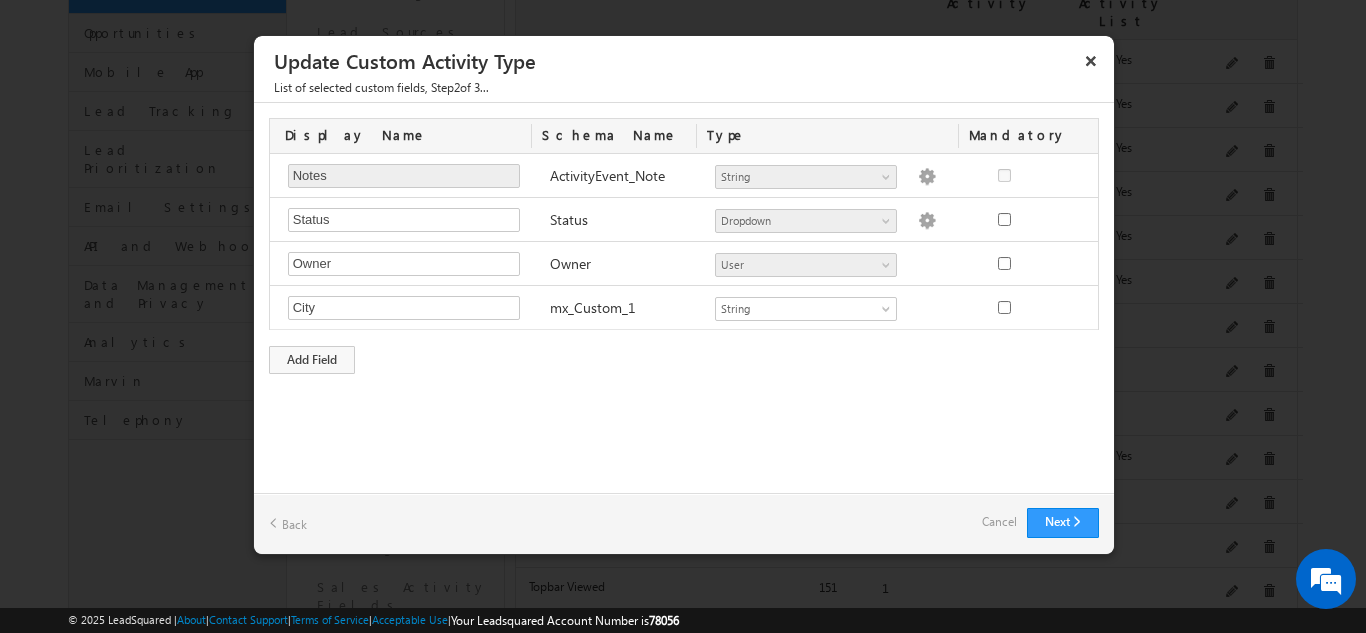 type on "City" 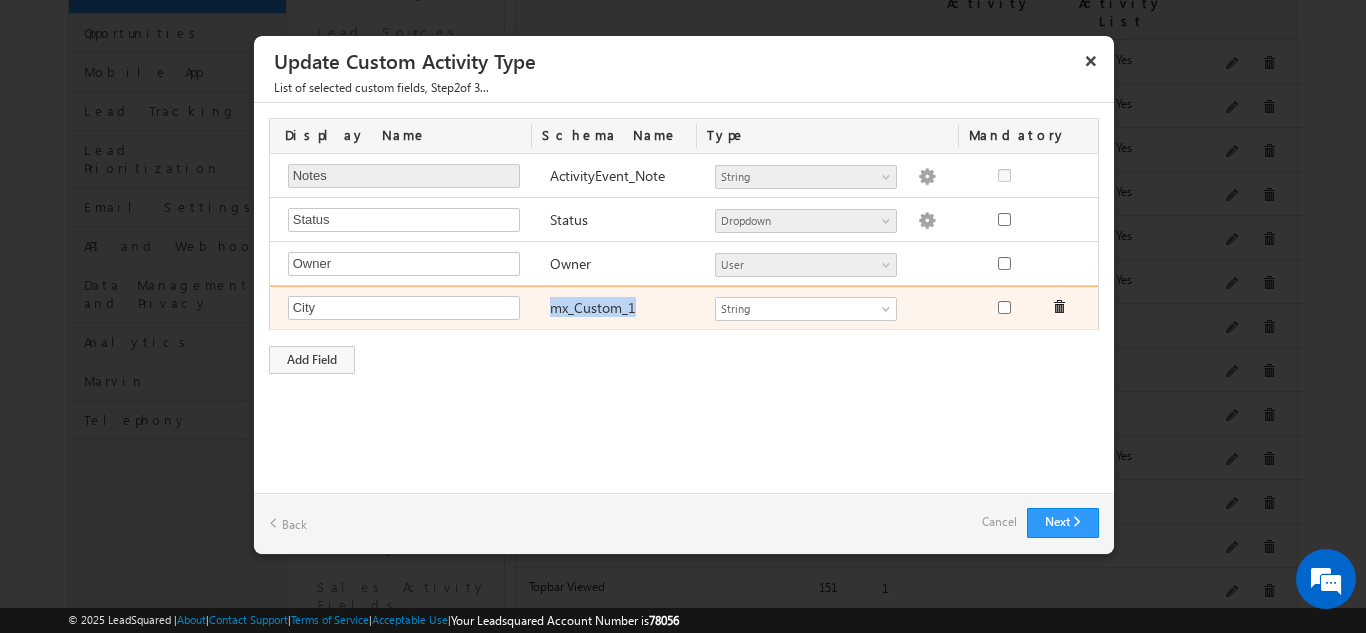 drag, startPoint x: 548, startPoint y: 310, endPoint x: 634, endPoint y: 309, distance: 86.00581 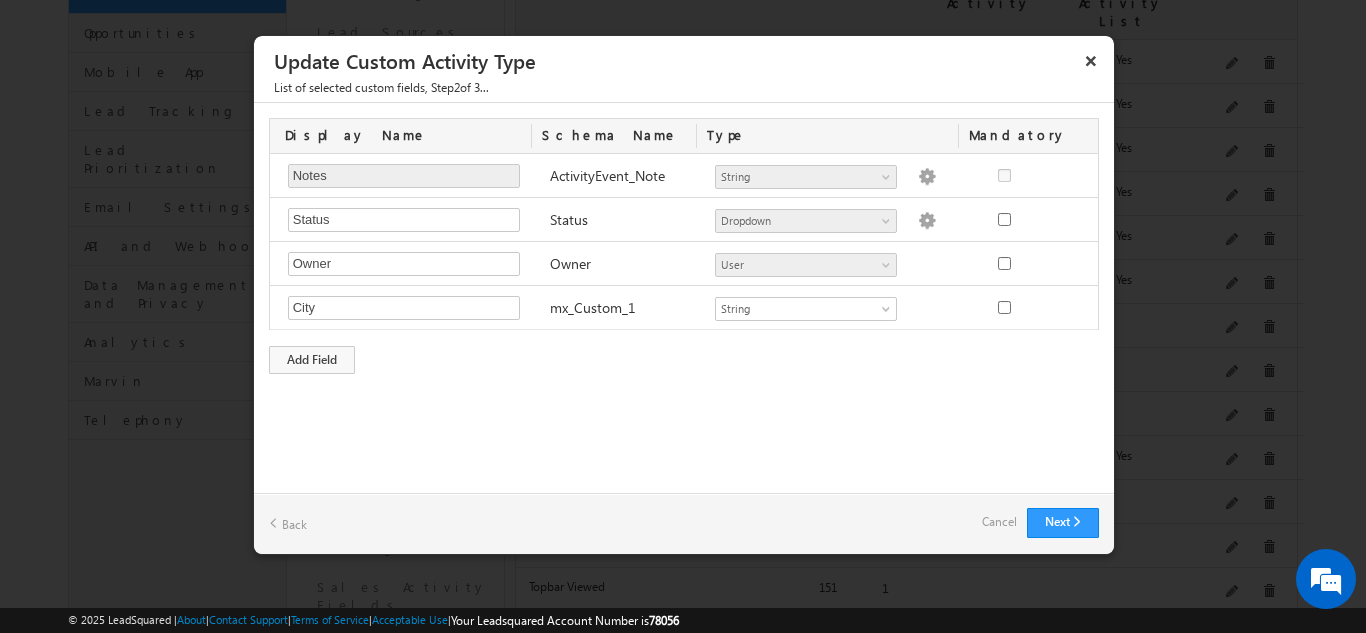 click on "Custom Activity
Additional Fields
Manage Forms
Name
*
Custom_act_2
Description
Score
0 0 Increment Decrement
Direction Inbound select" at bounding box center [684, 298] 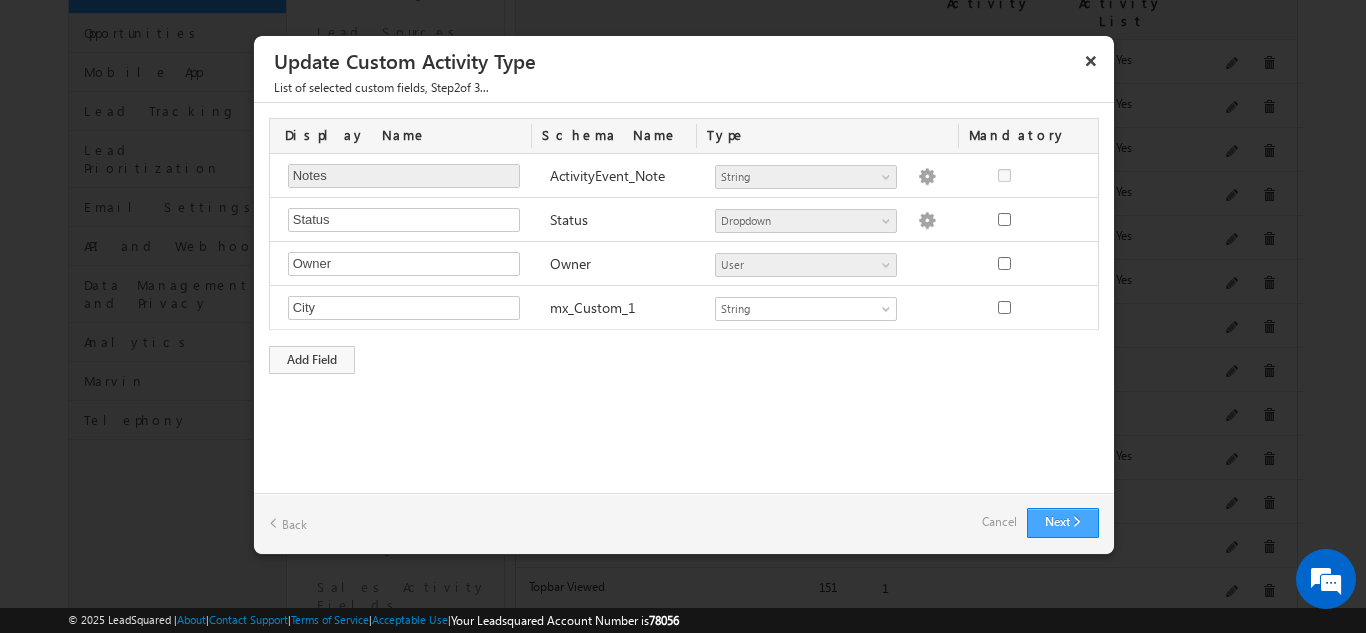 click on "Next" at bounding box center [1063, 523] 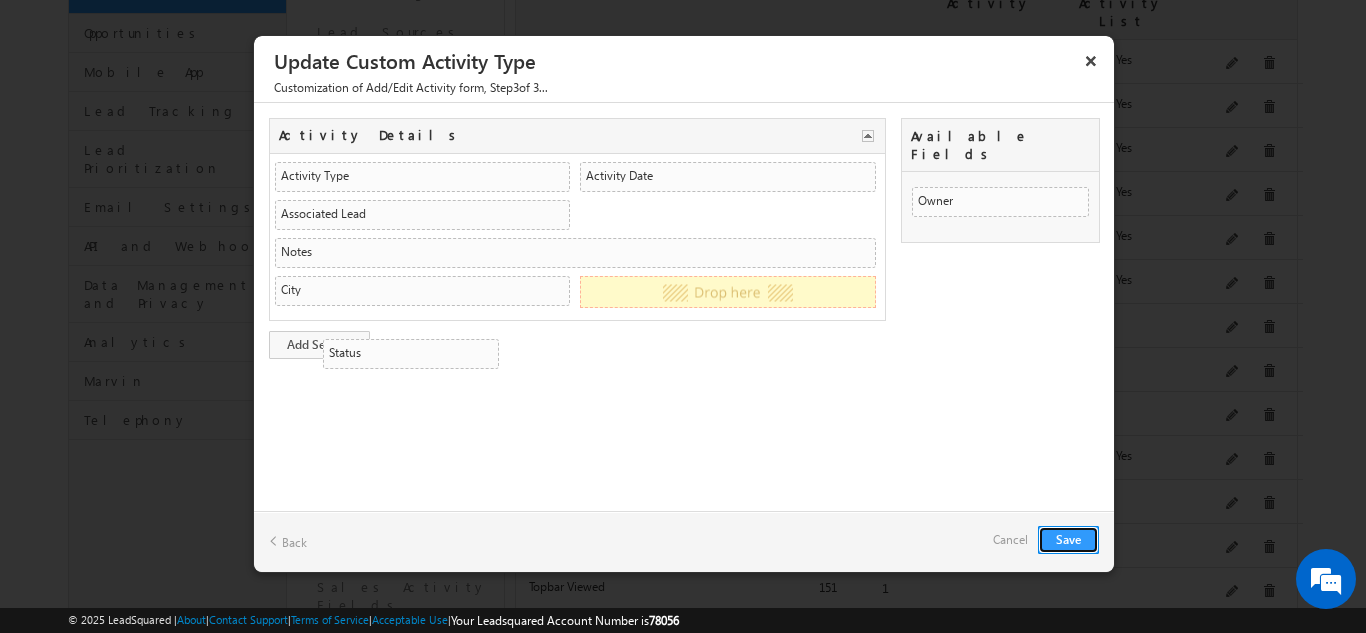 drag, startPoint x: 950, startPoint y: 187, endPoint x: 479, endPoint y: 458, distance: 543.39856 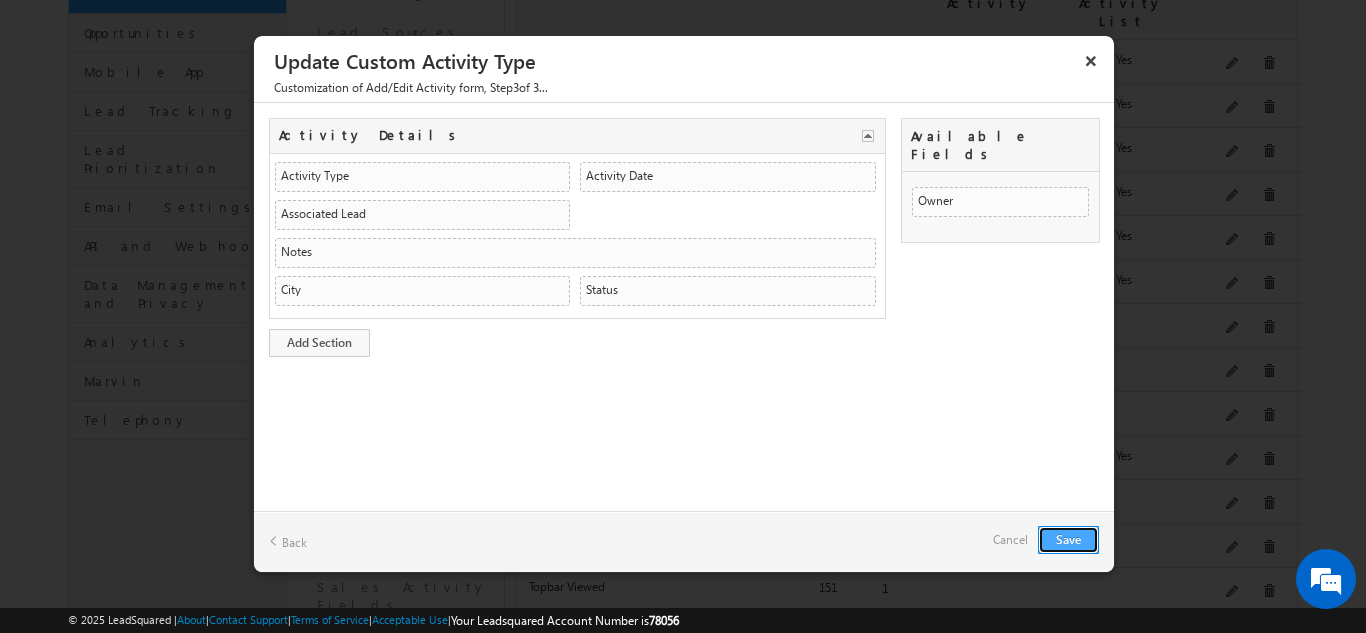 click on "Save" at bounding box center (1068, 540) 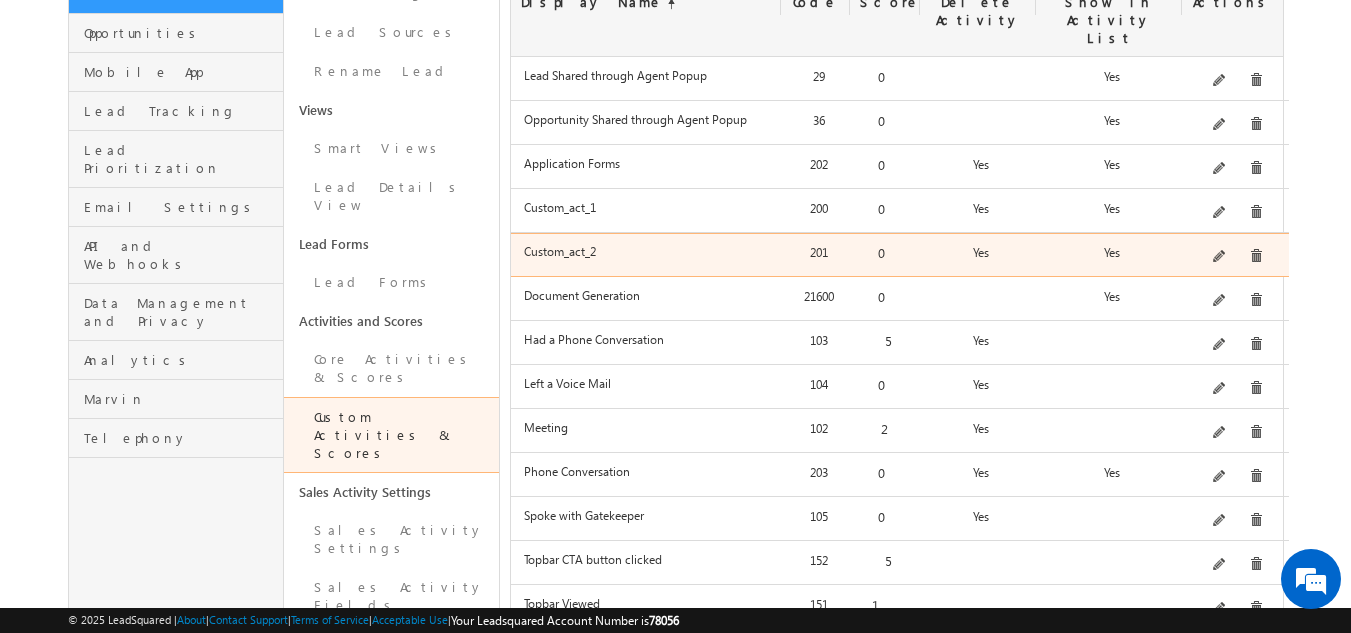 click at bounding box center (1220, 257) 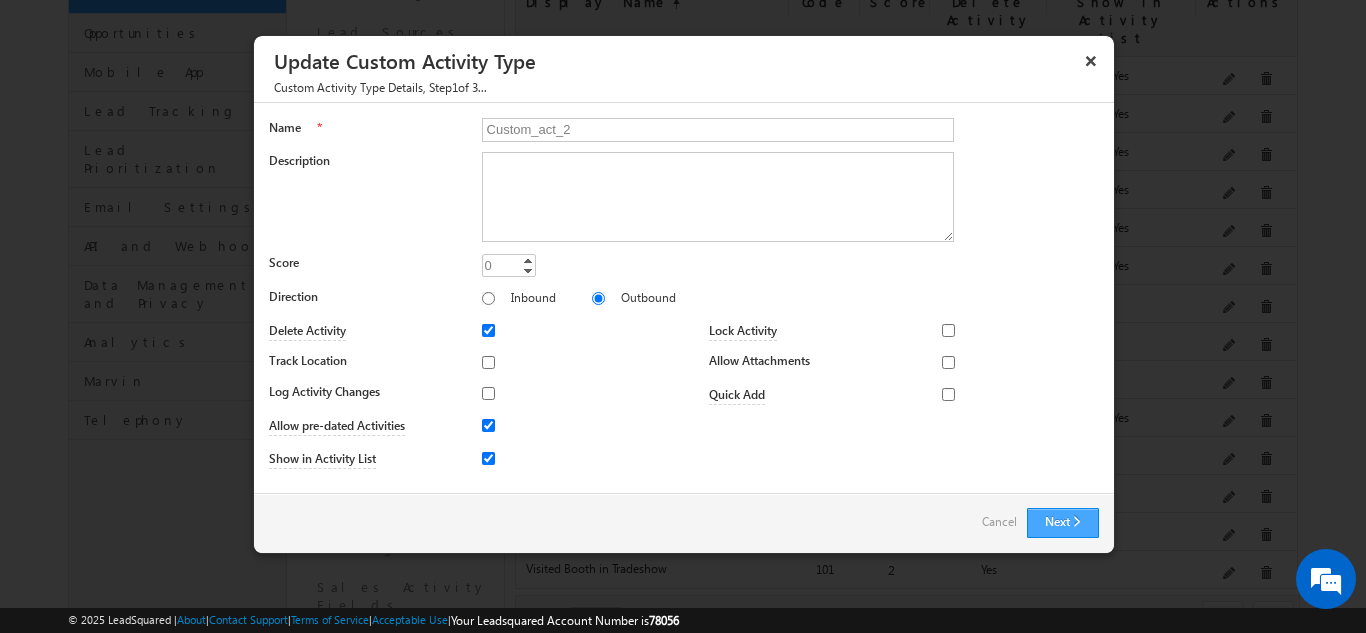 click on "Next" at bounding box center (1063, 523) 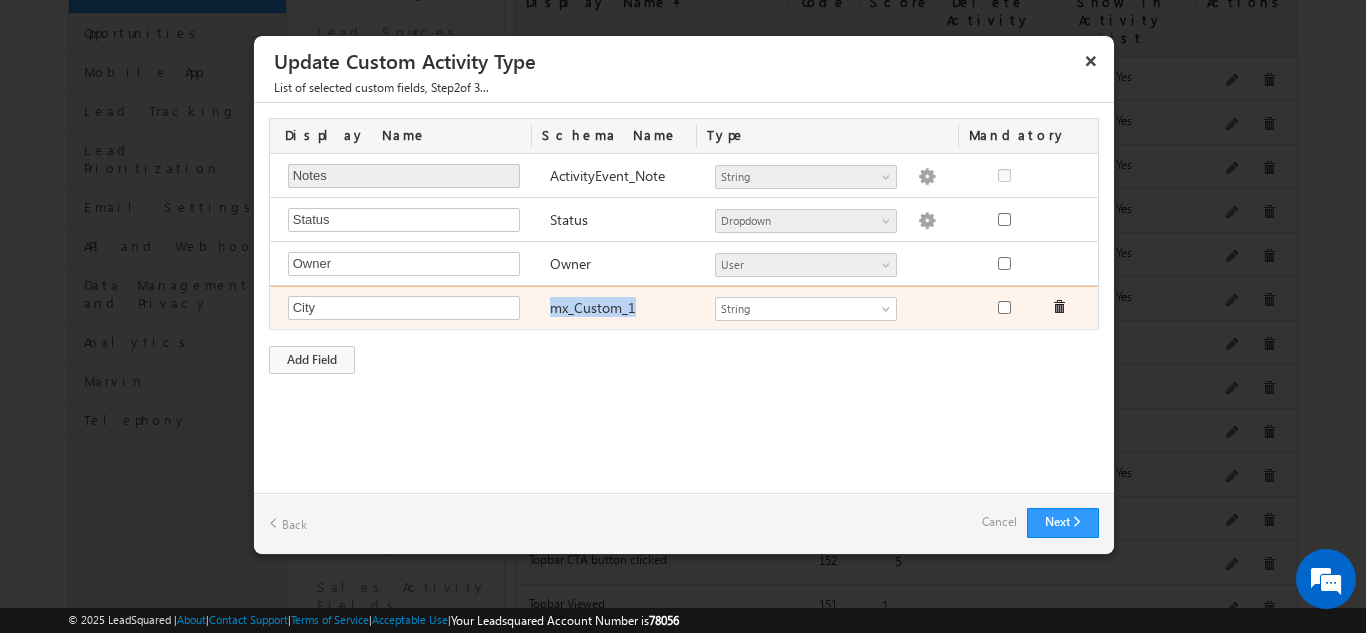 drag, startPoint x: 546, startPoint y: 307, endPoint x: 631, endPoint y: 313, distance: 85.2115 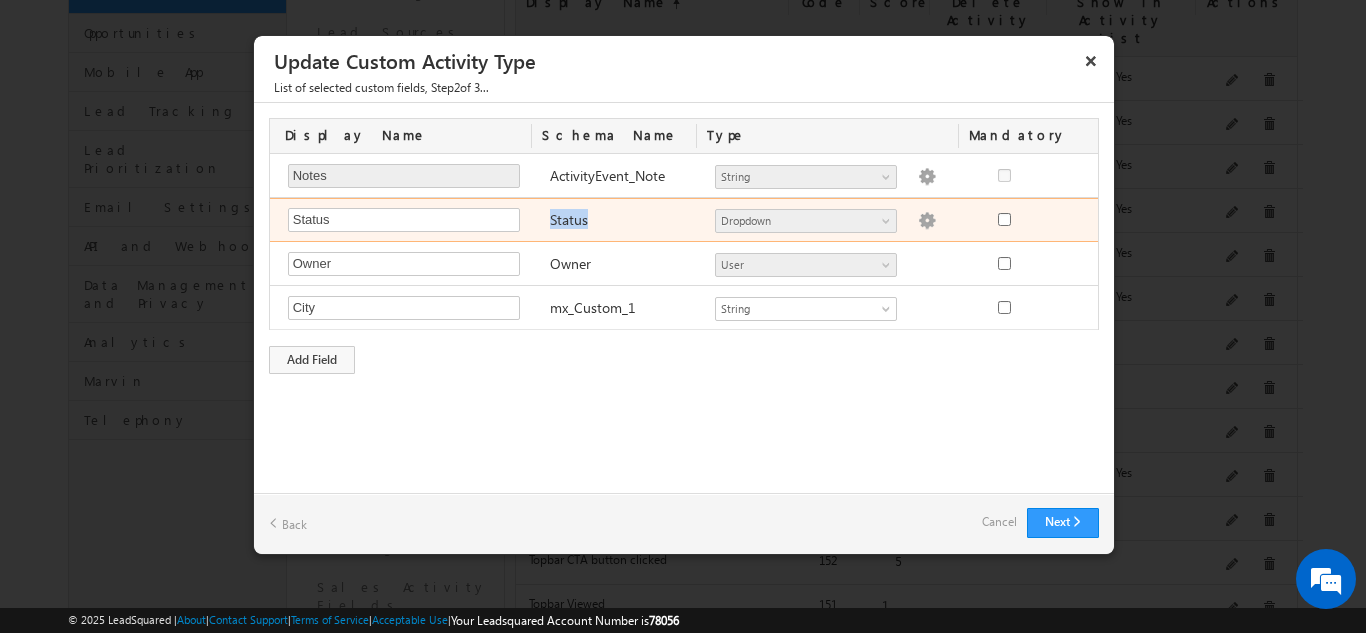 drag, startPoint x: 549, startPoint y: 214, endPoint x: 589, endPoint y: 220, distance: 40.4475 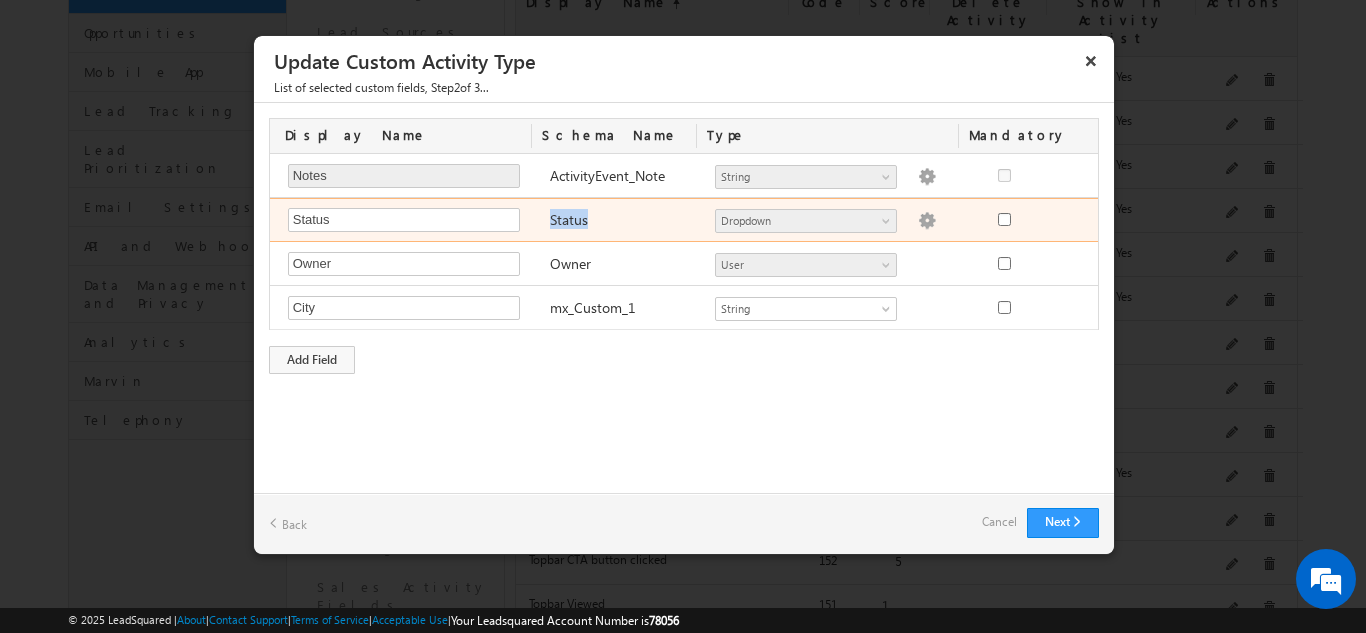 click at bounding box center (927, 221) 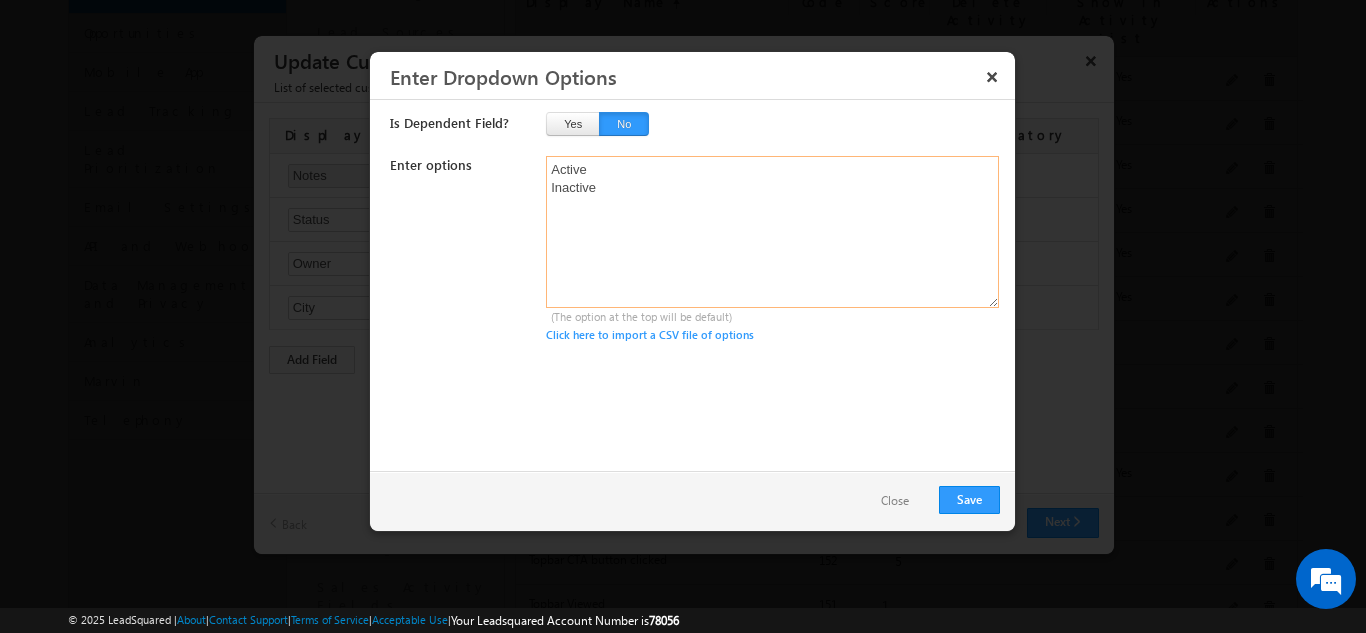 click on "Active
Inactive" at bounding box center [772, 232] 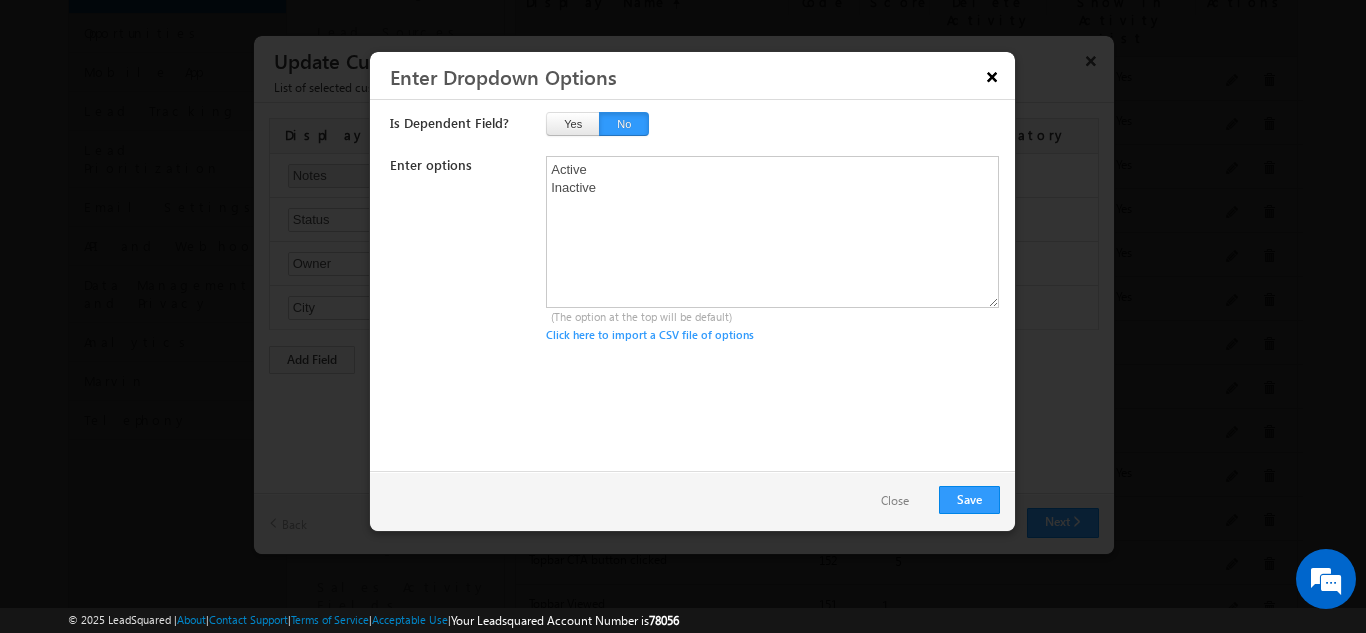 click on "×" at bounding box center [992, 76] 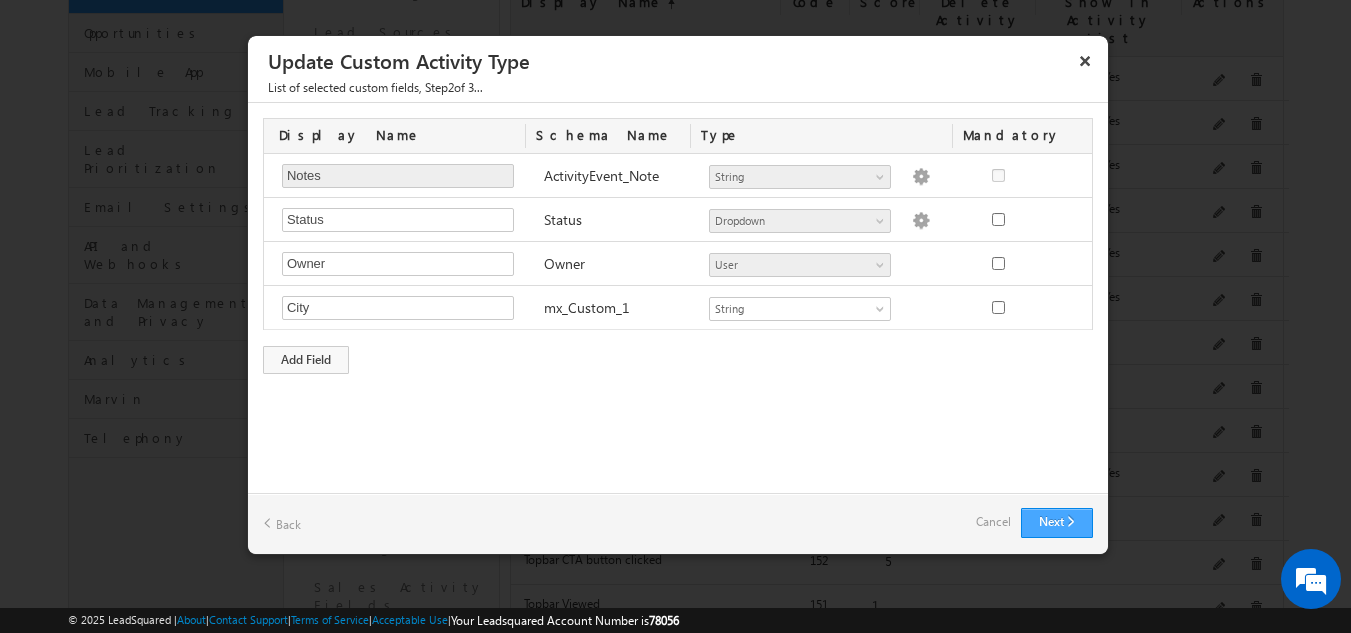 click on "Next" at bounding box center [1057, 523] 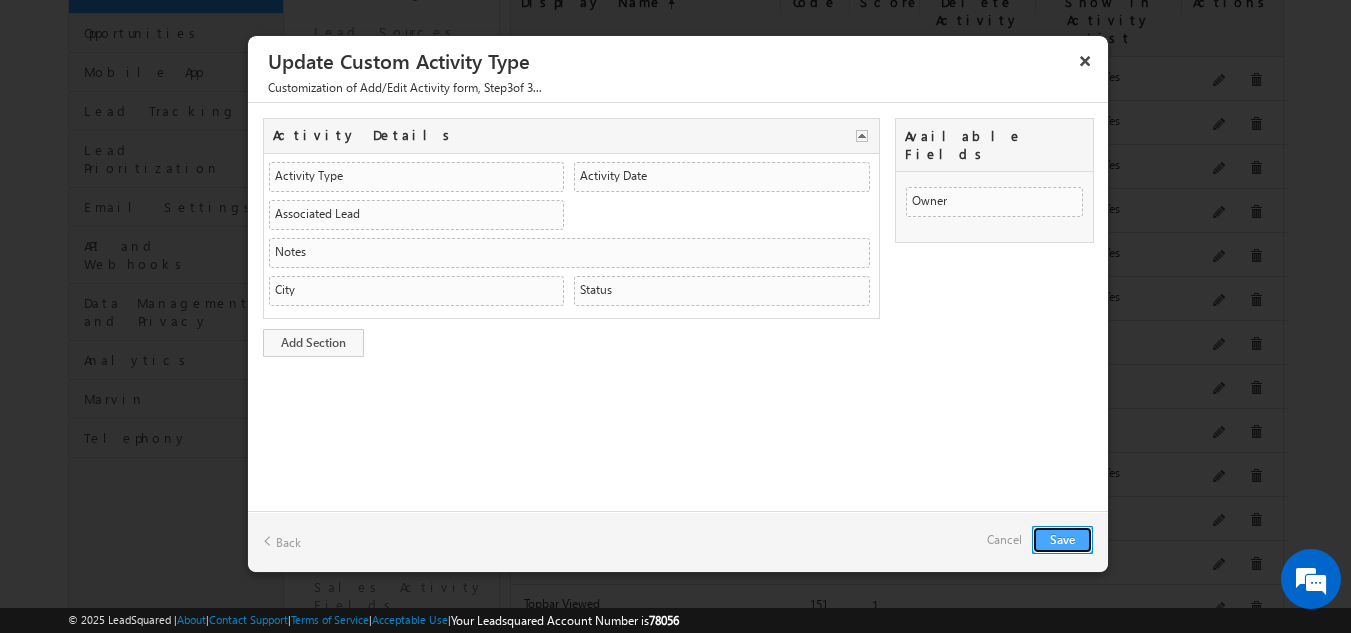 click on "Save" at bounding box center (1062, 540) 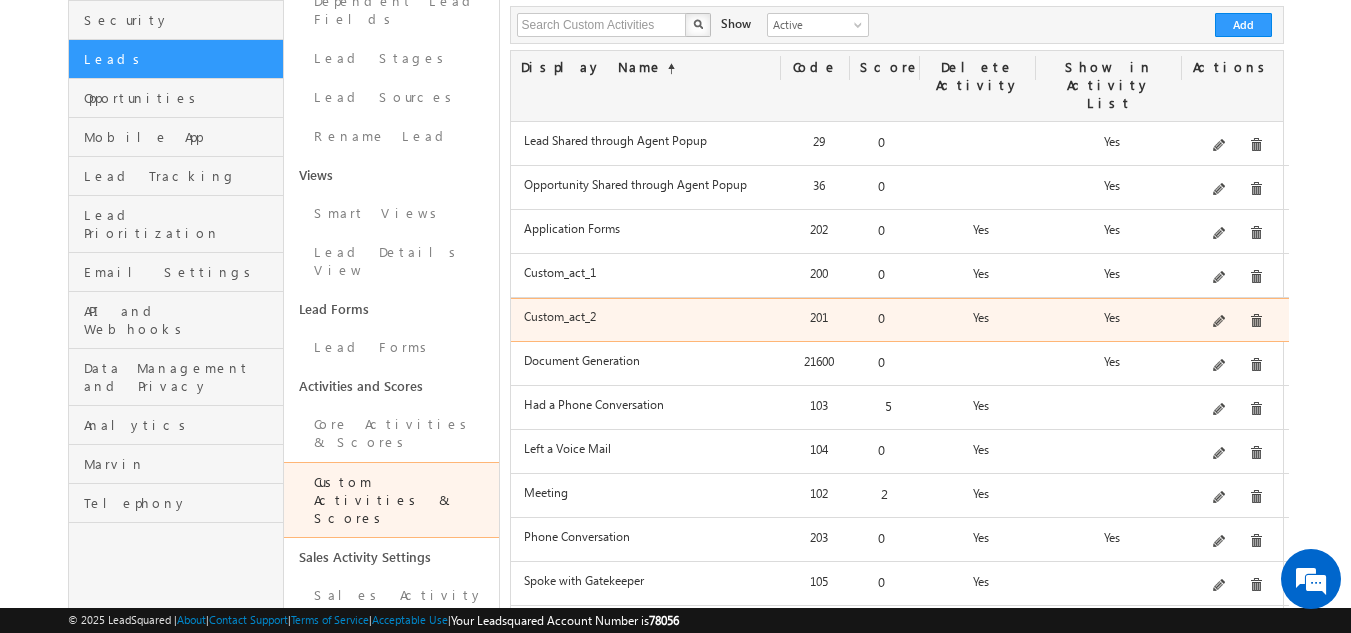 scroll, scrollTop: 200, scrollLeft: 0, axis: vertical 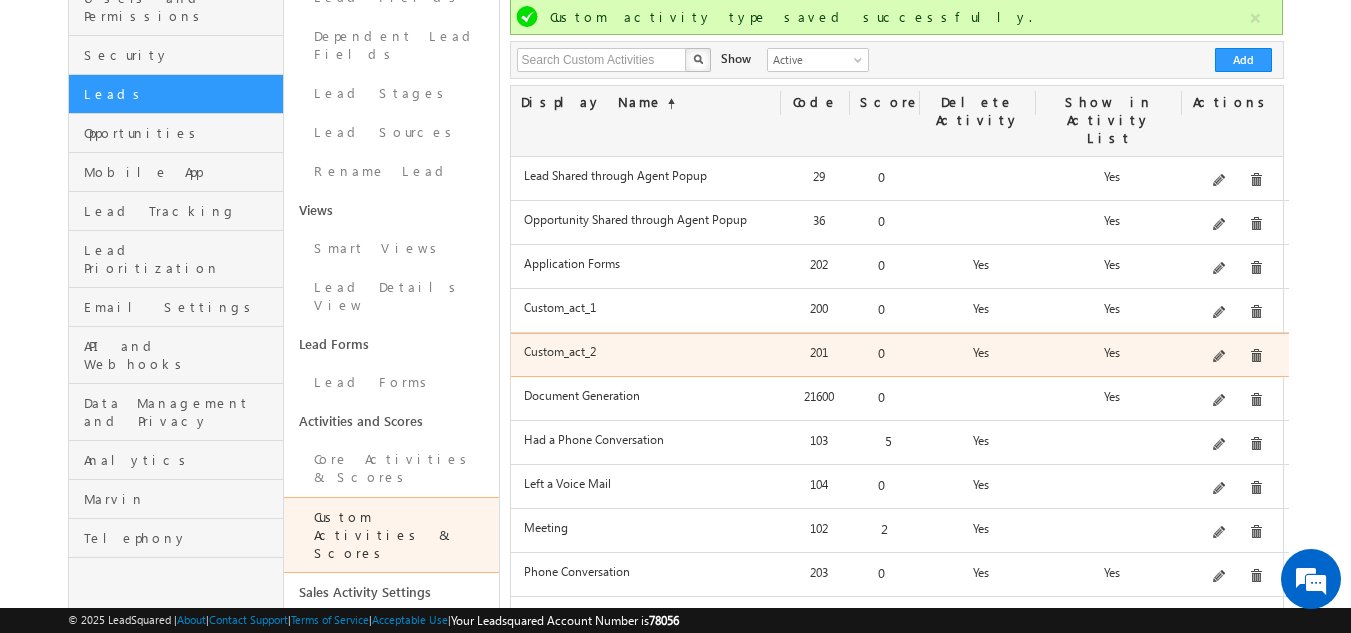 click at bounding box center (1235, 357) 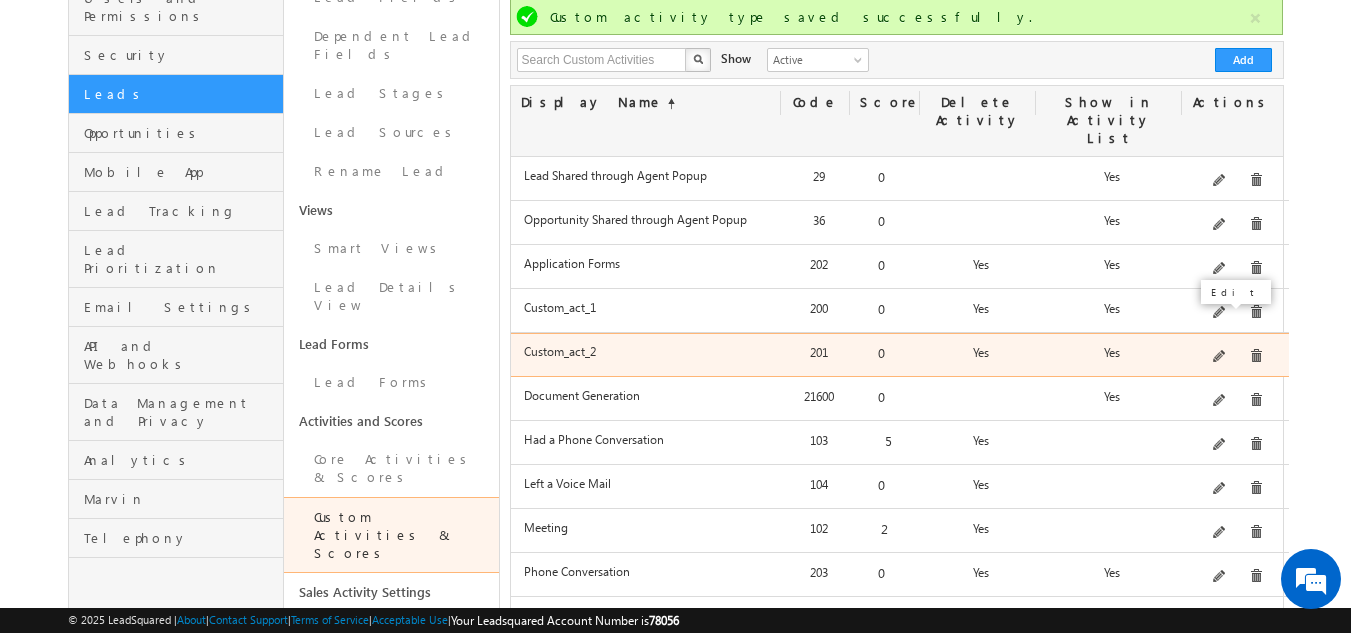 click at bounding box center [1220, 357] 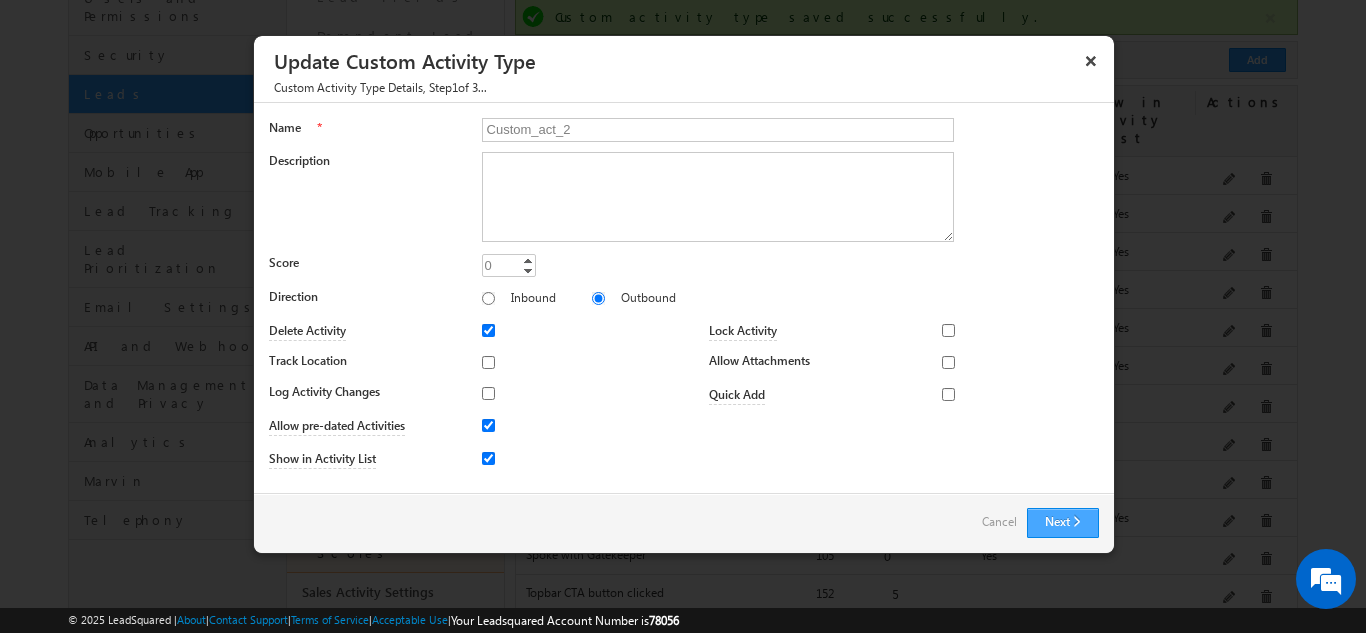click on "Next" at bounding box center [1063, 523] 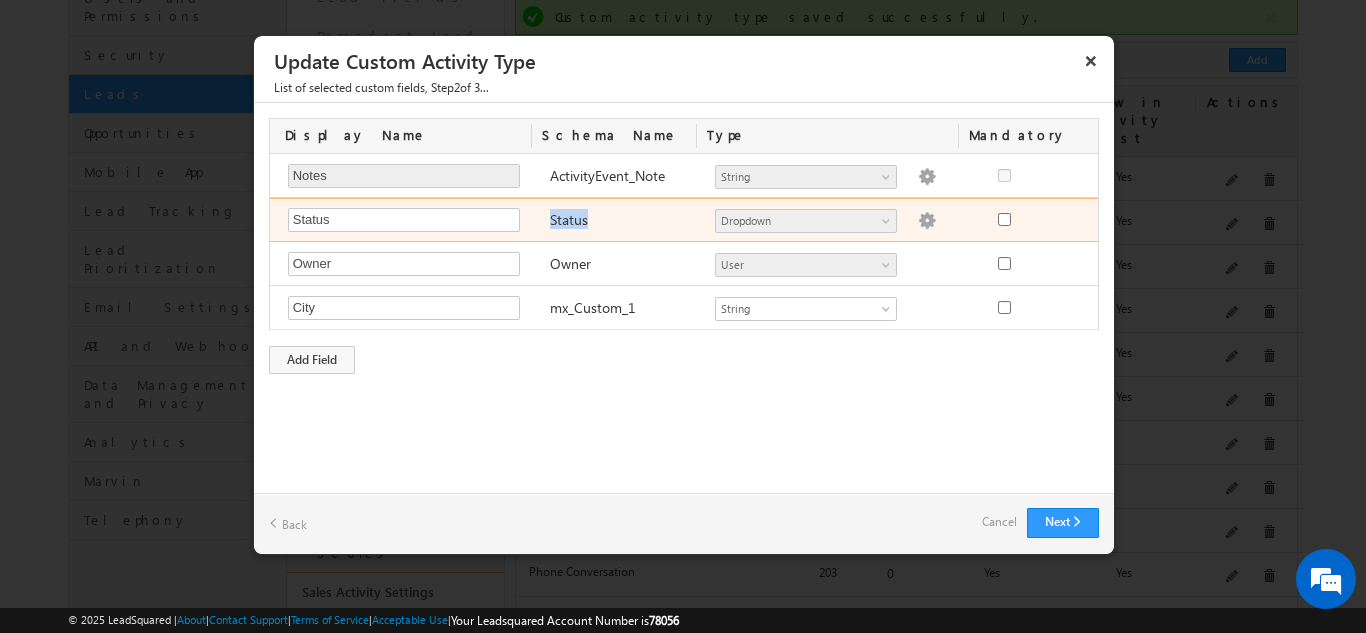 drag, startPoint x: 546, startPoint y: 219, endPoint x: 601, endPoint y: 227, distance: 55.578773 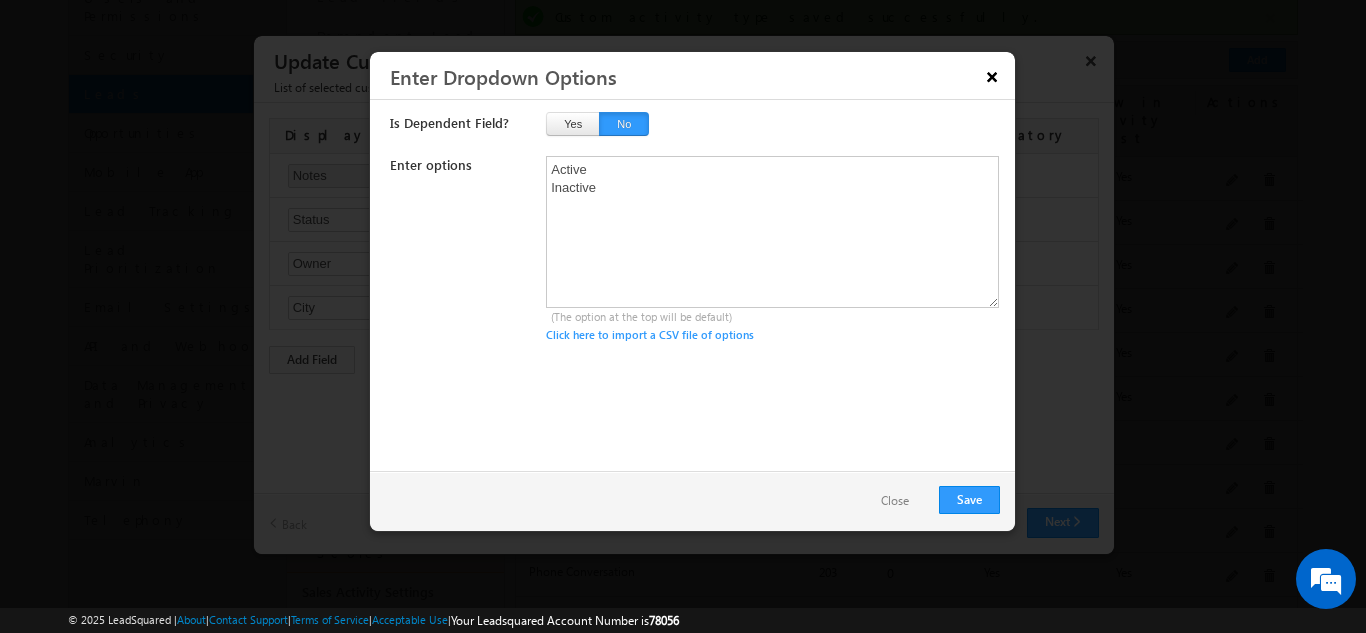 click on "×" at bounding box center (992, 76) 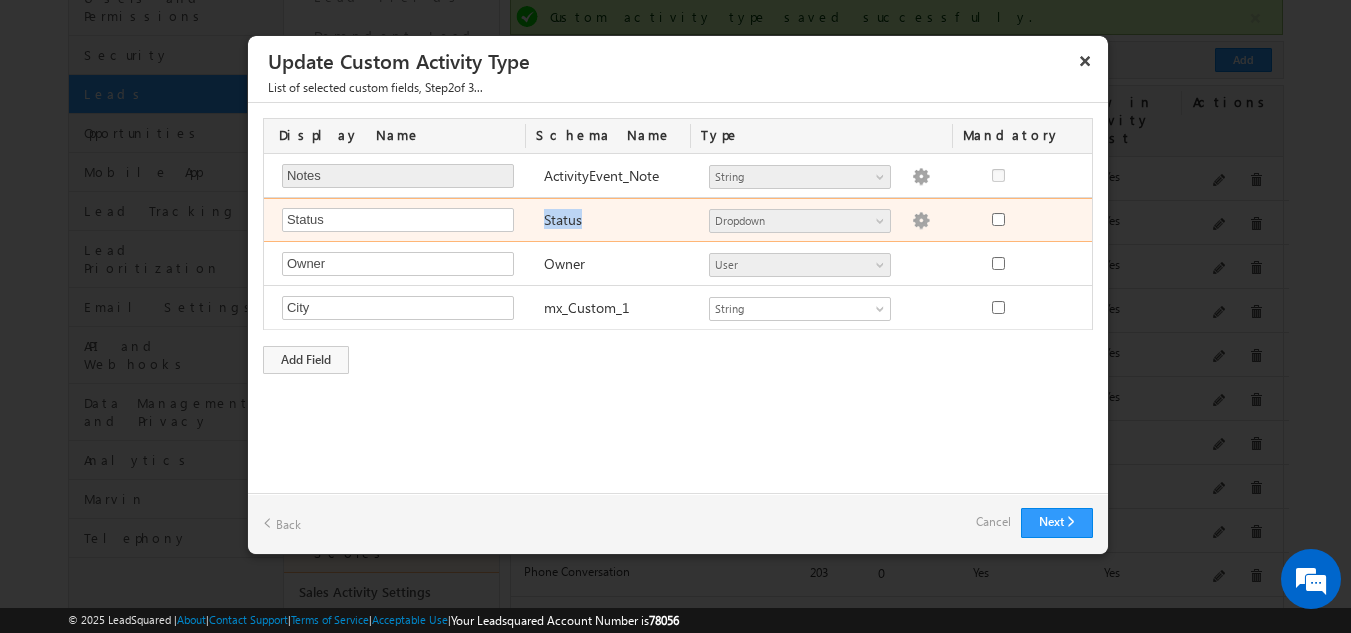 click at bounding box center (921, 221) 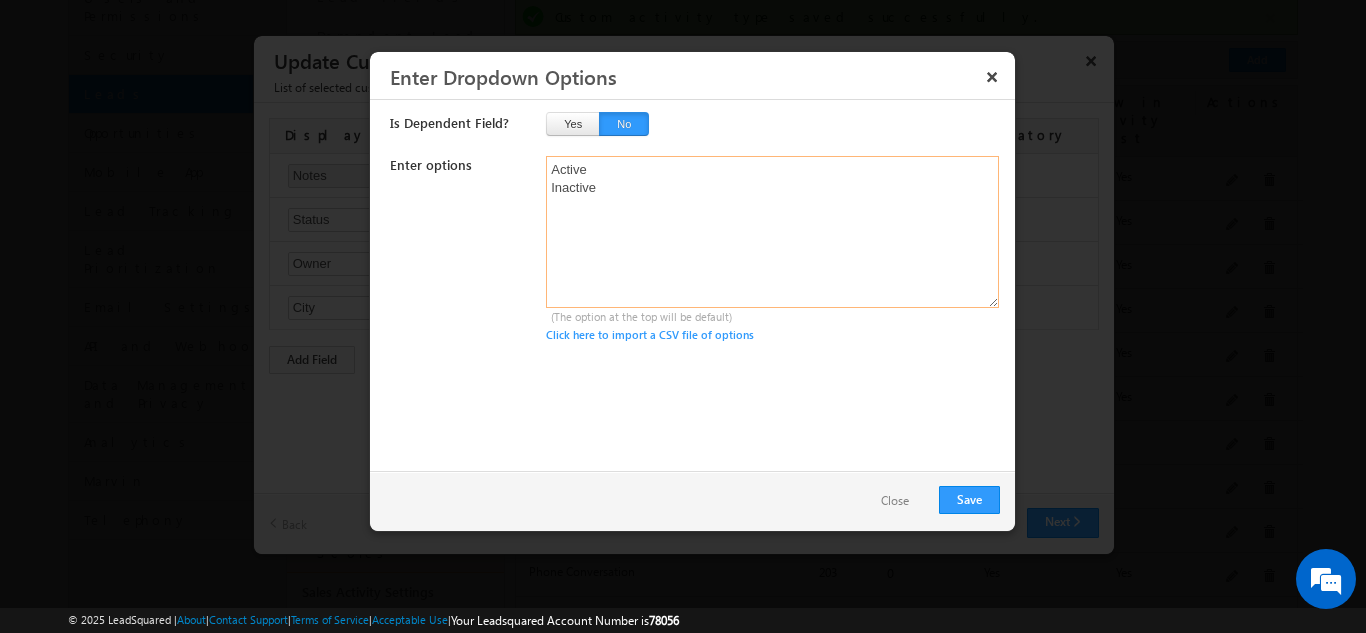 click on "Active
Inactive" at bounding box center (772, 232) 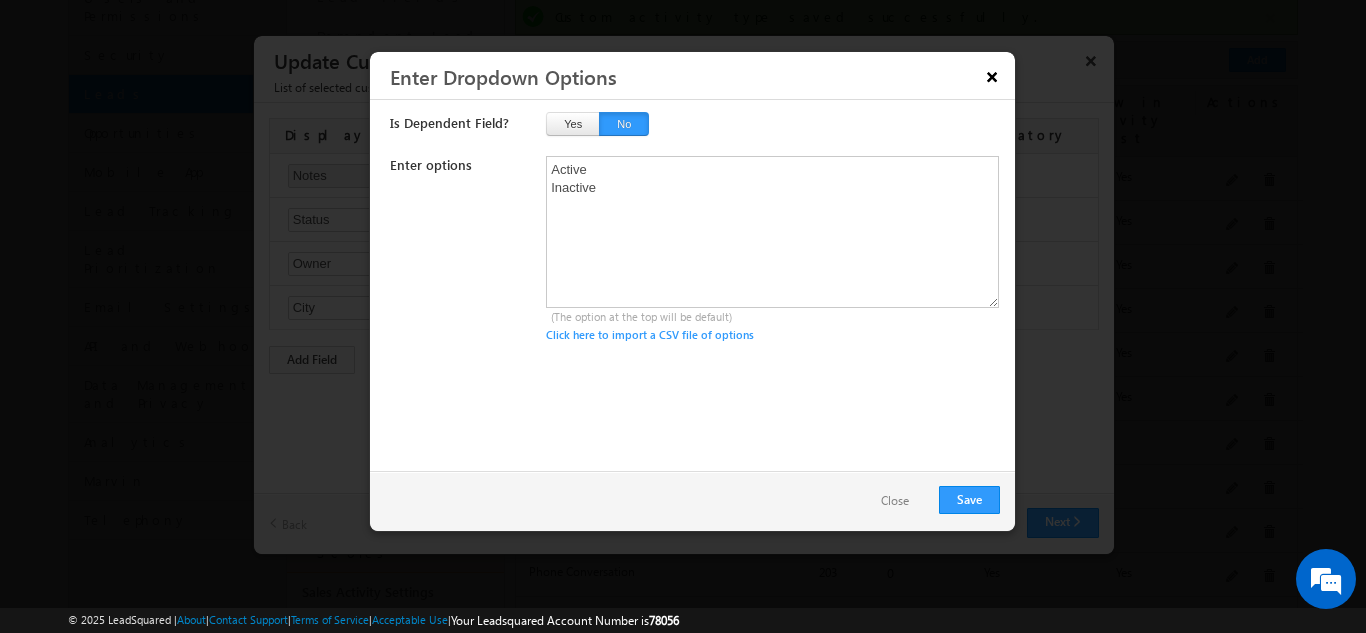 click on "×" at bounding box center [992, 76] 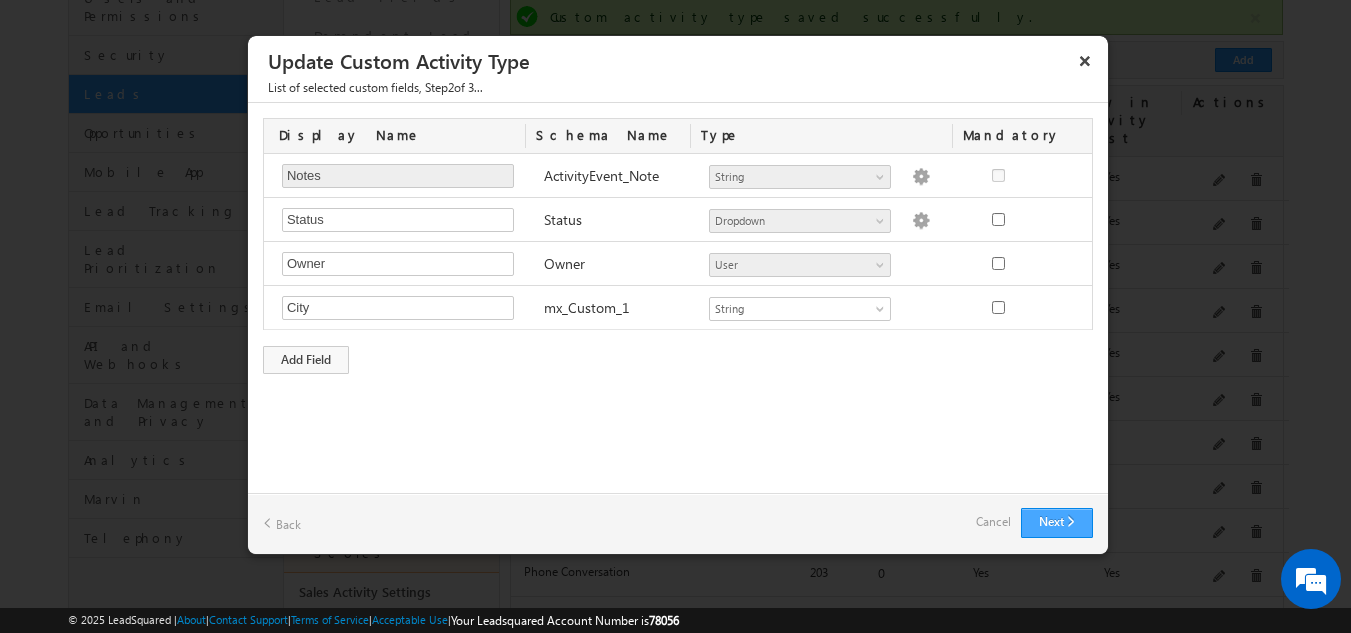 click on "Next" at bounding box center [1057, 523] 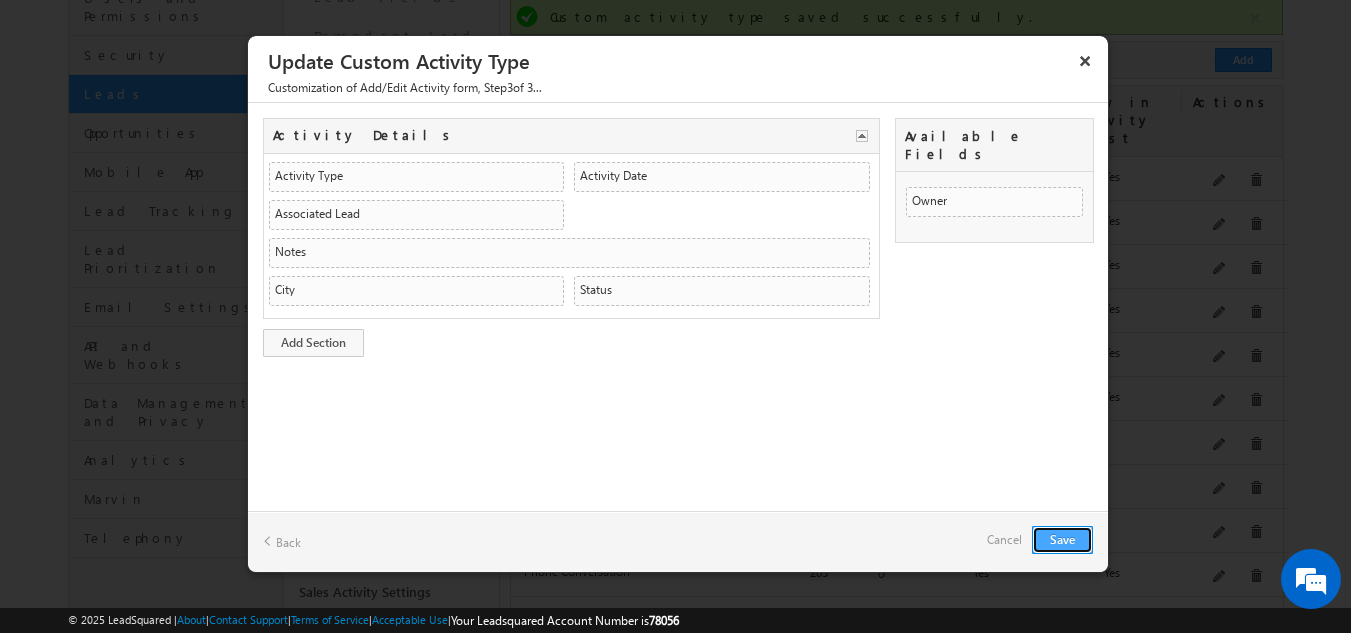click on "Save" at bounding box center [1062, 540] 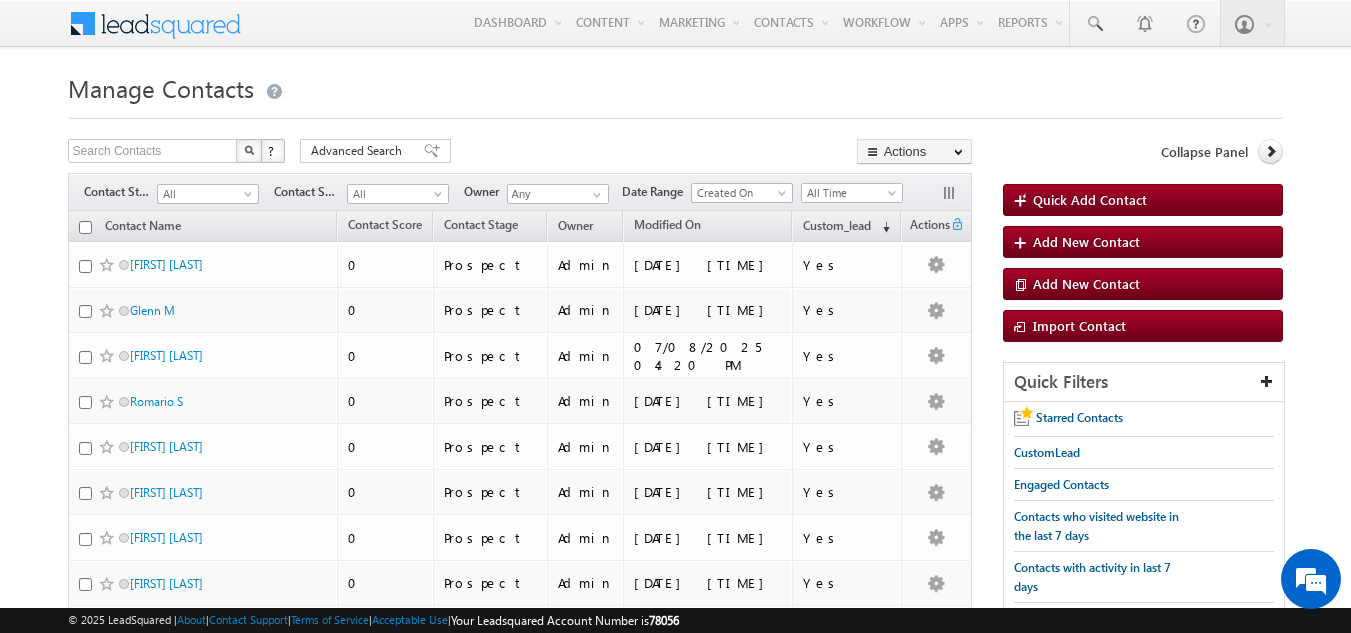 scroll, scrollTop: 0, scrollLeft: 0, axis: both 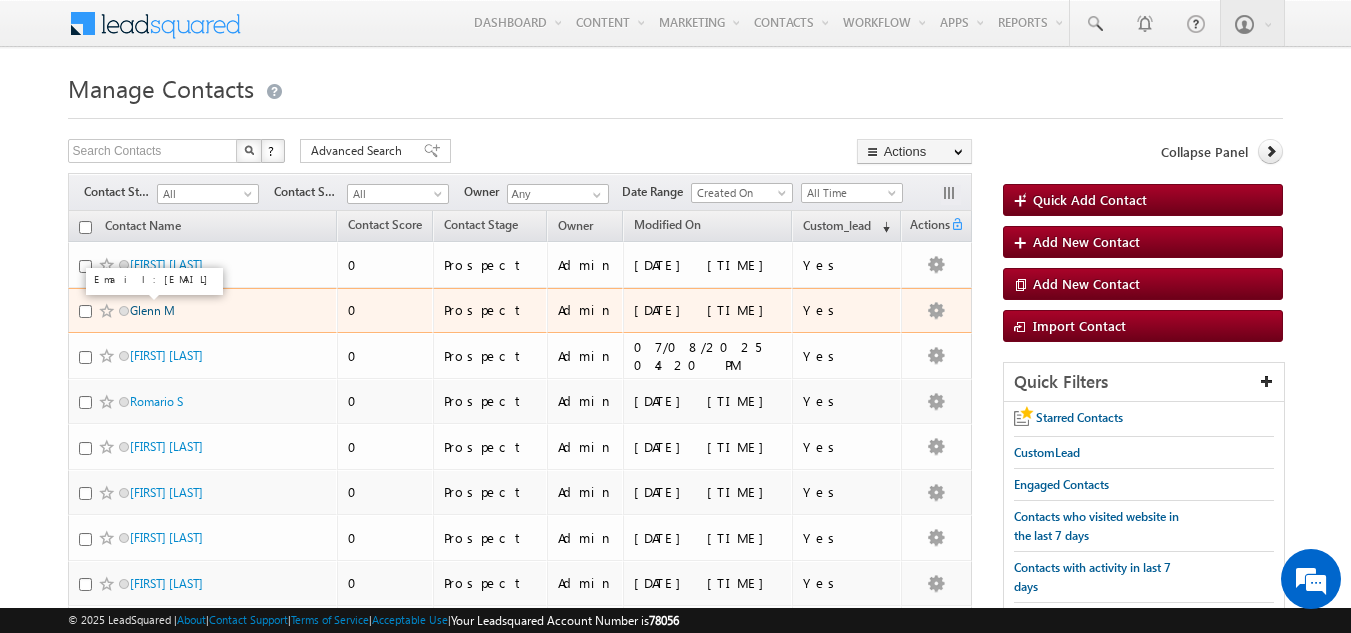 click on "Glenn M" at bounding box center [152, 310] 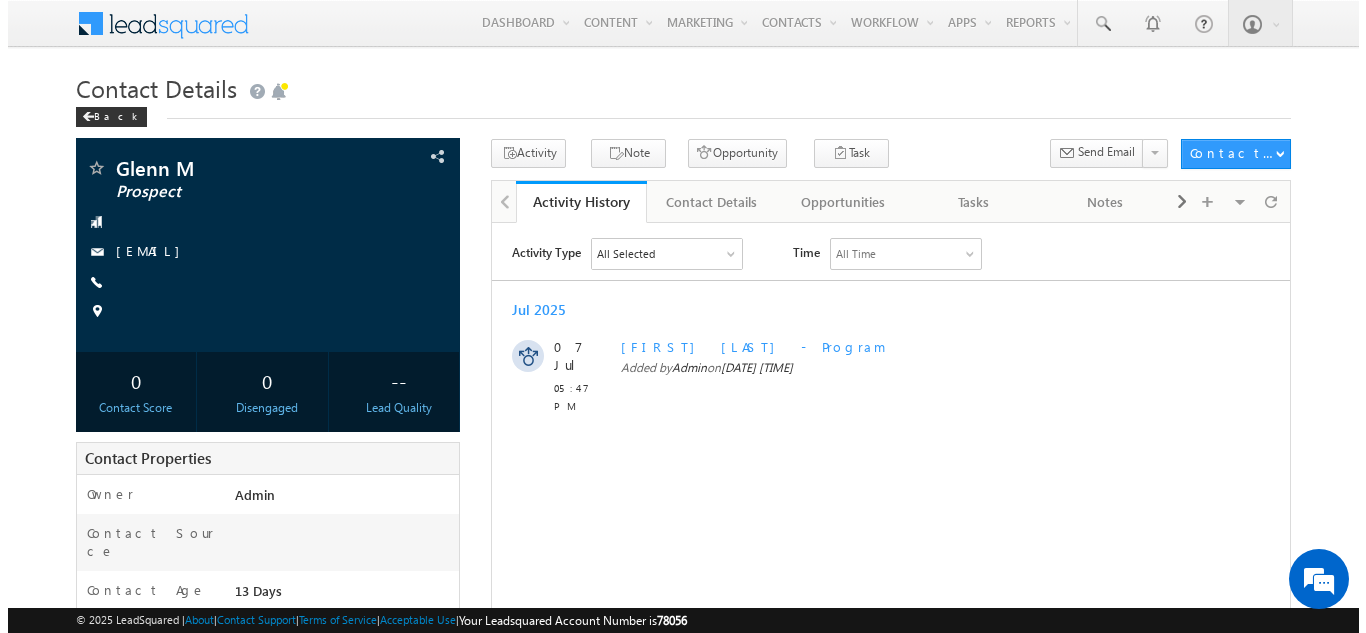 scroll, scrollTop: 0, scrollLeft: 0, axis: both 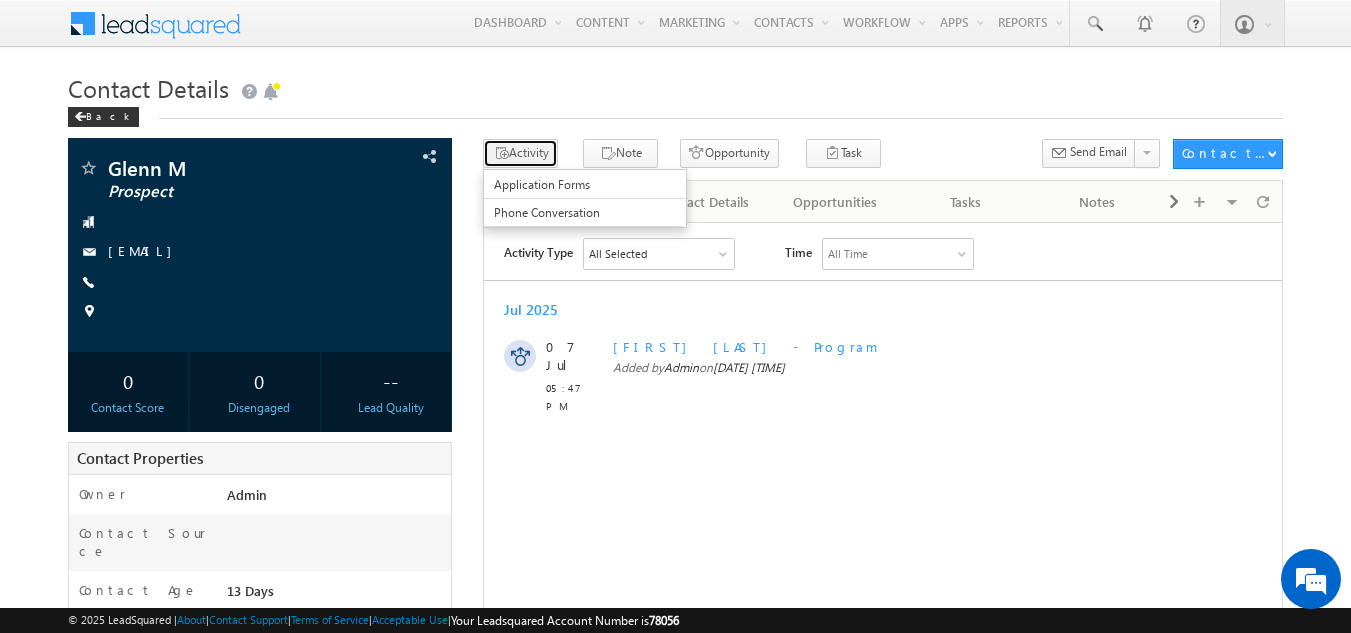 click on "Activity" at bounding box center (520, 153) 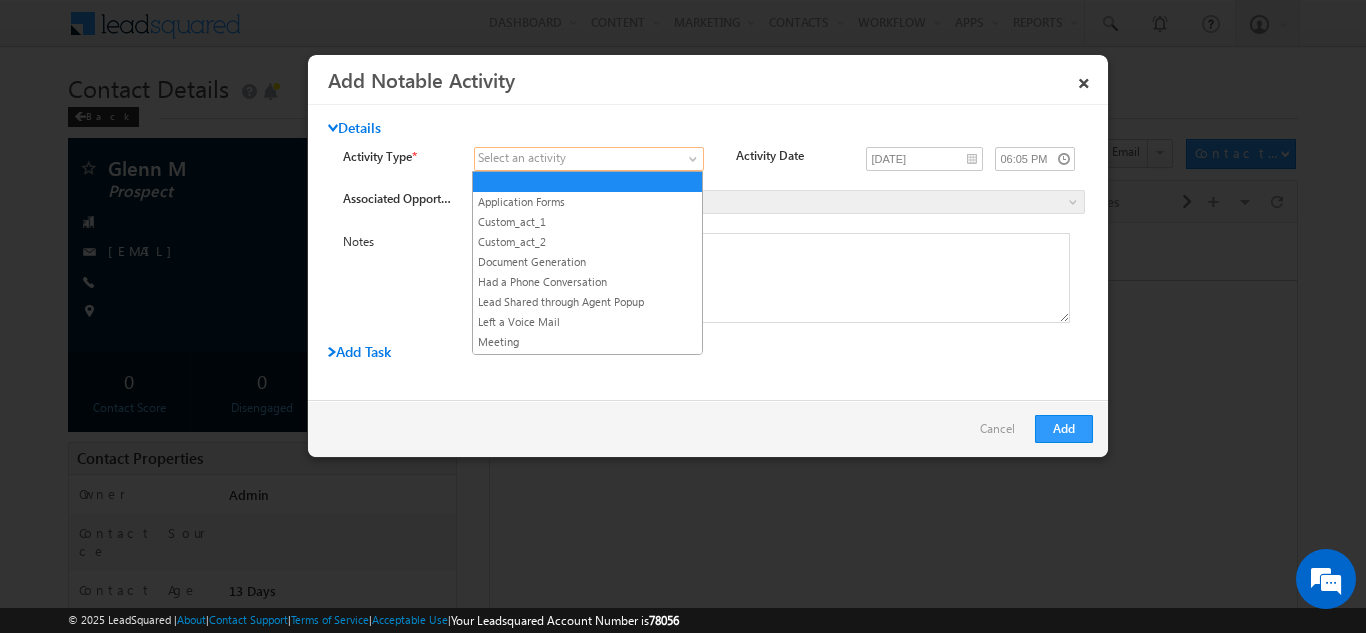 click at bounding box center (577, 159) 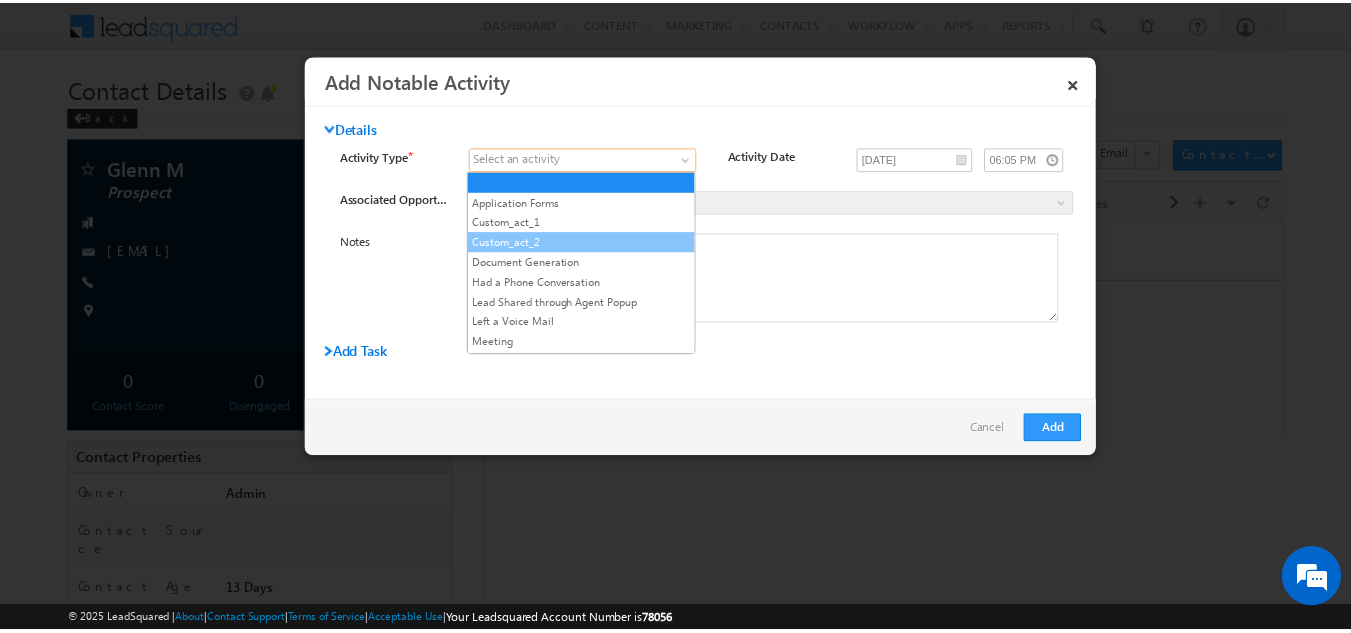 scroll, scrollTop: 0, scrollLeft: 0, axis: both 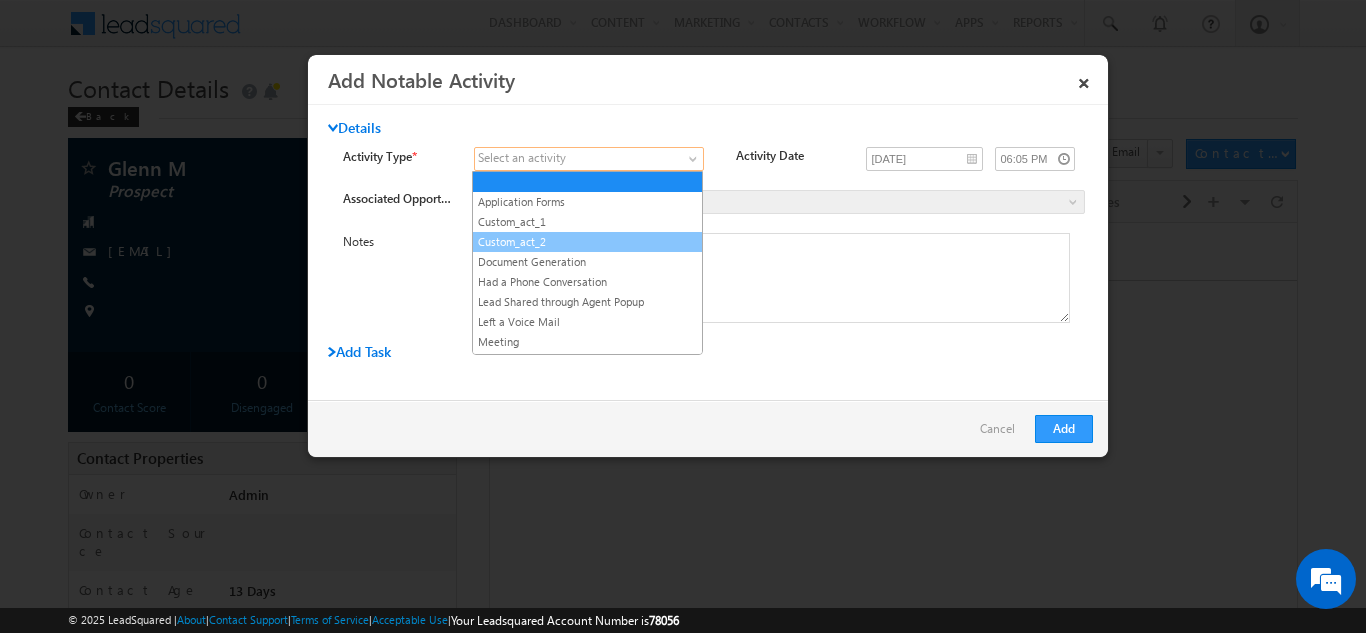 click on "Custom_act_2" at bounding box center [587, 242] 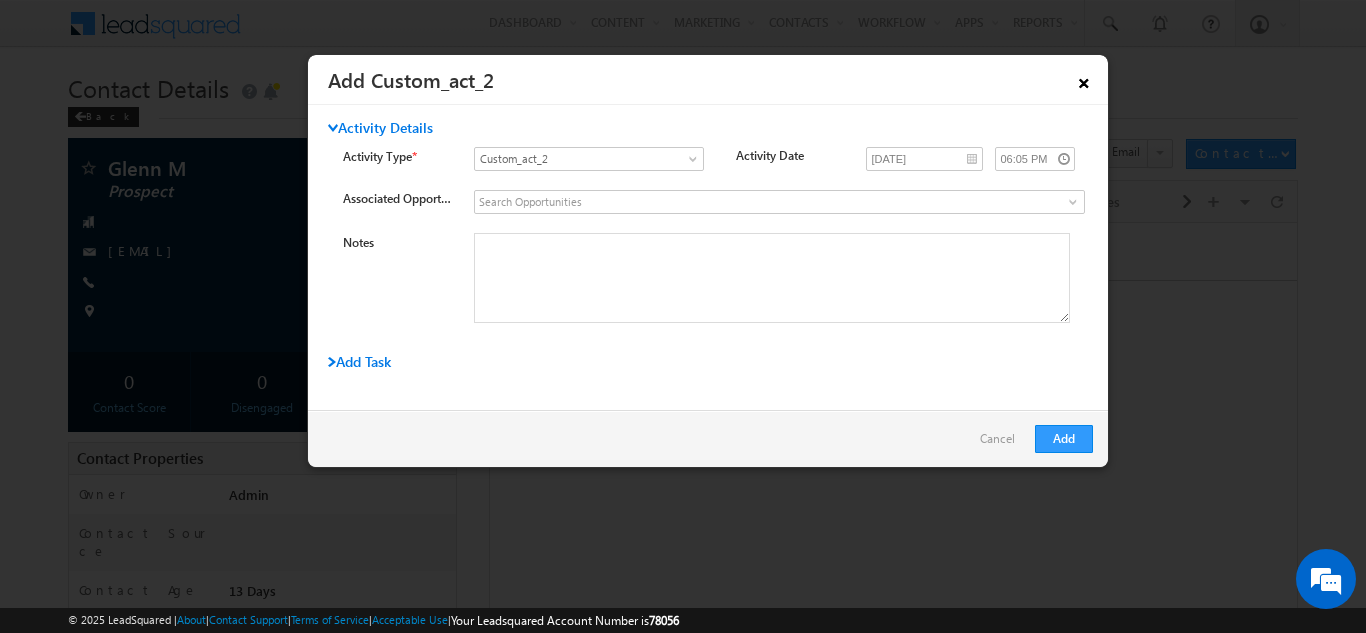 click on "×" at bounding box center (1084, 79) 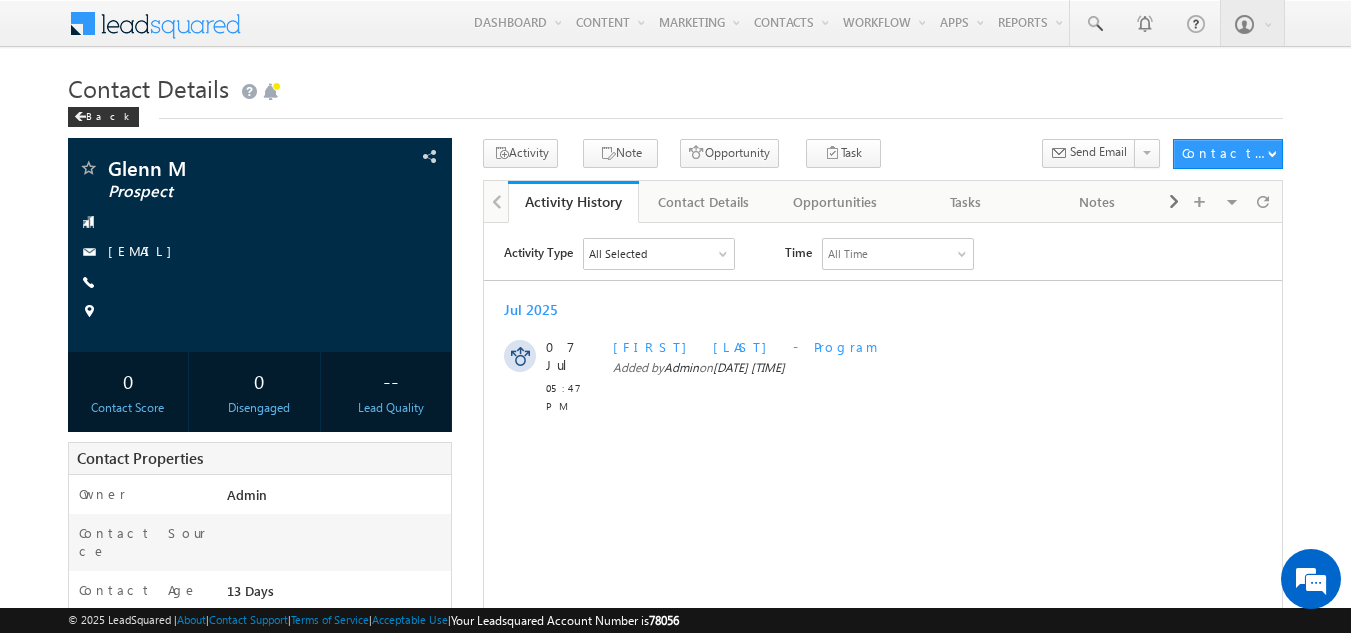 scroll, scrollTop: 0, scrollLeft: 0, axis: both 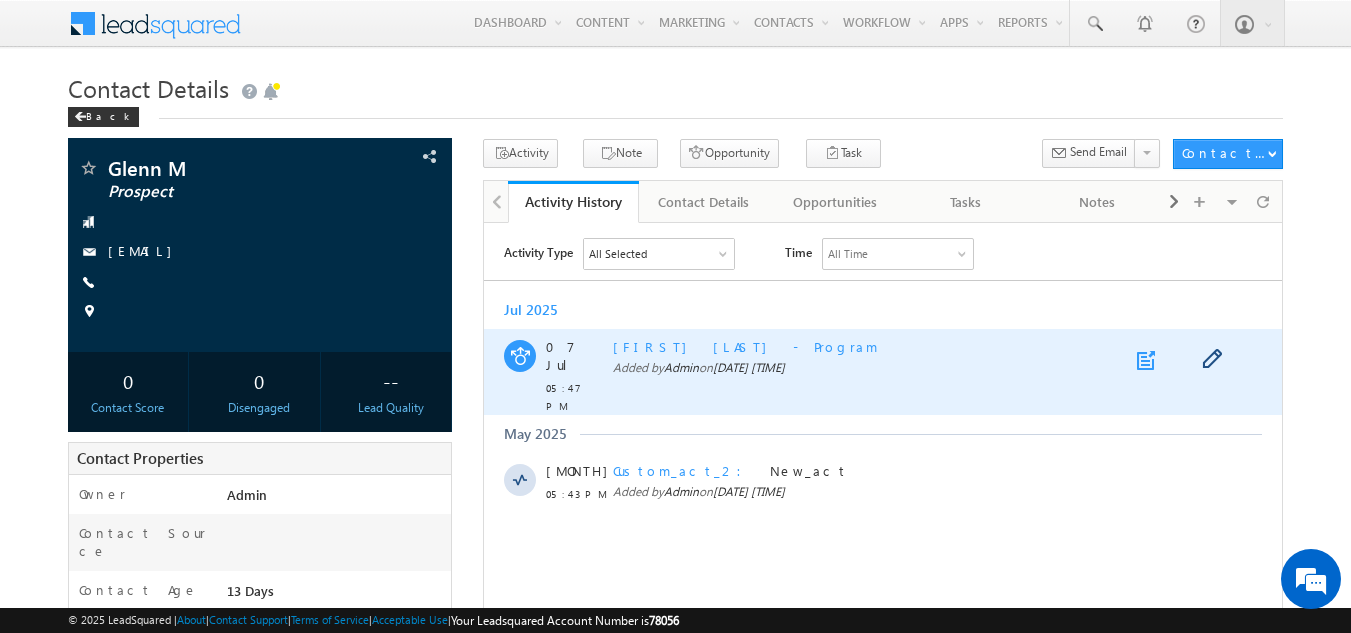 click at bounding box center [1149, 360] 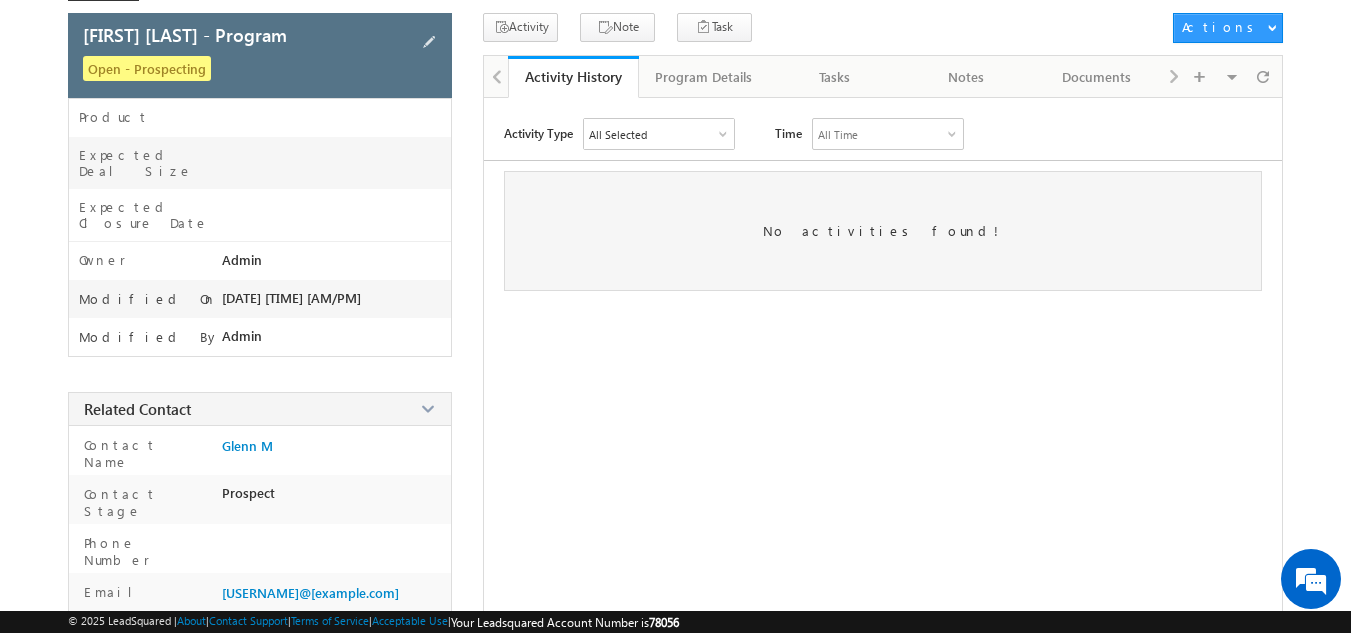 scroll, scrollTop: 0, scrollLeft: 0, axis: both 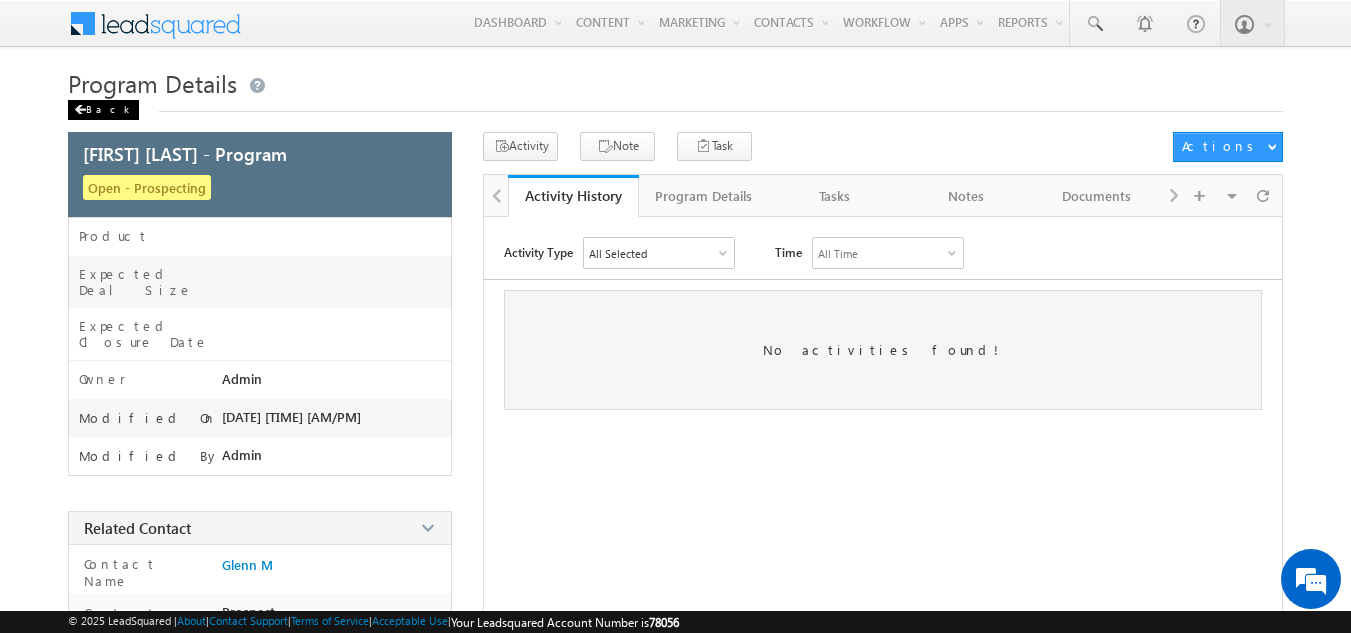 click at bounding box center [80, 110] 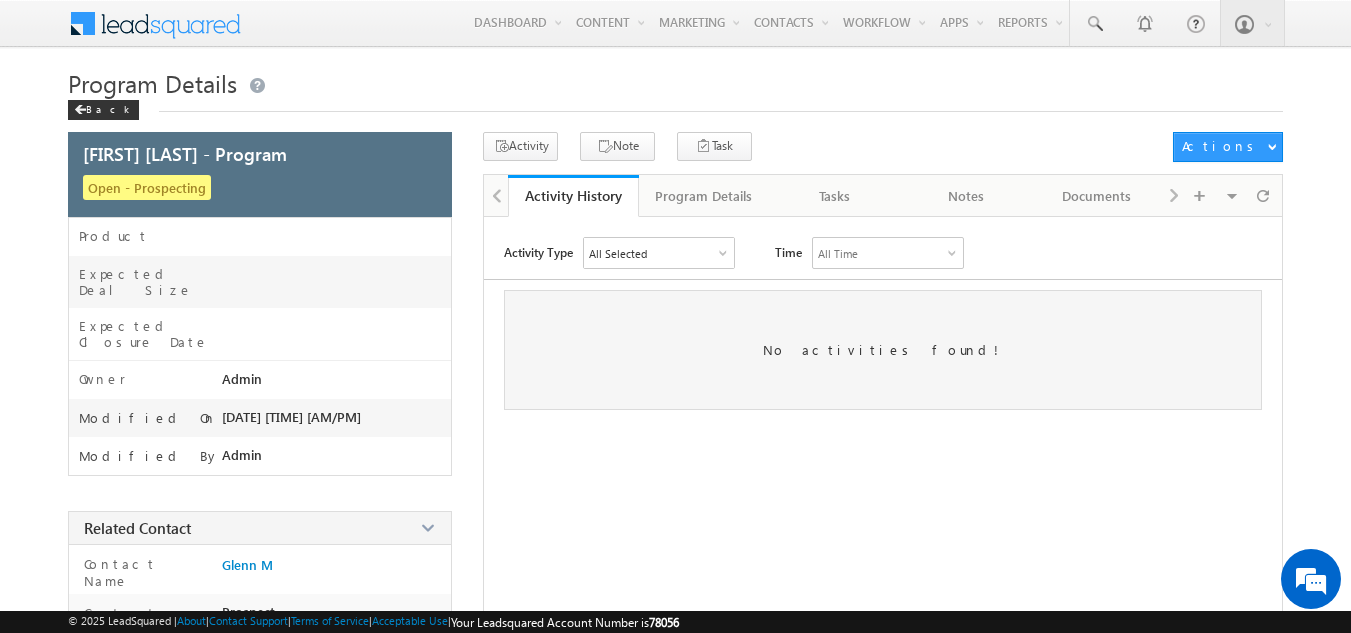 scroll, scrollTop: 0, scrollLeft: 0, axis: both 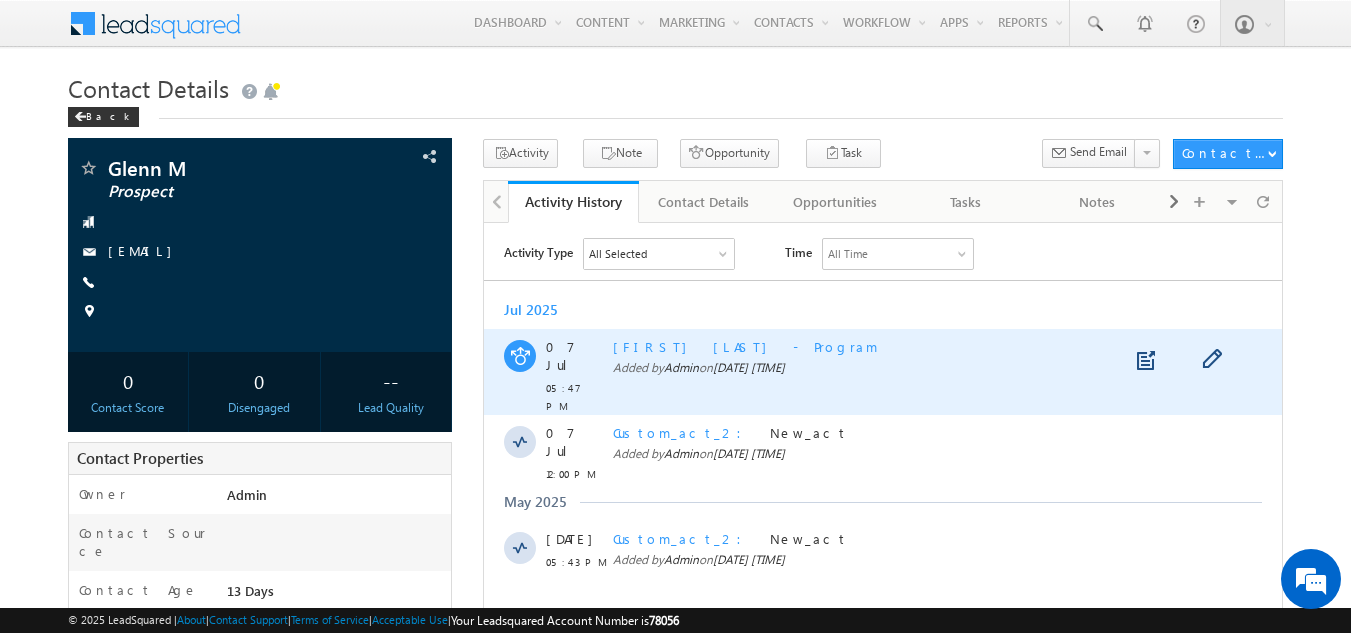 click on "[FIRST] [LAST] - Program" at bounding box center [745, 345] 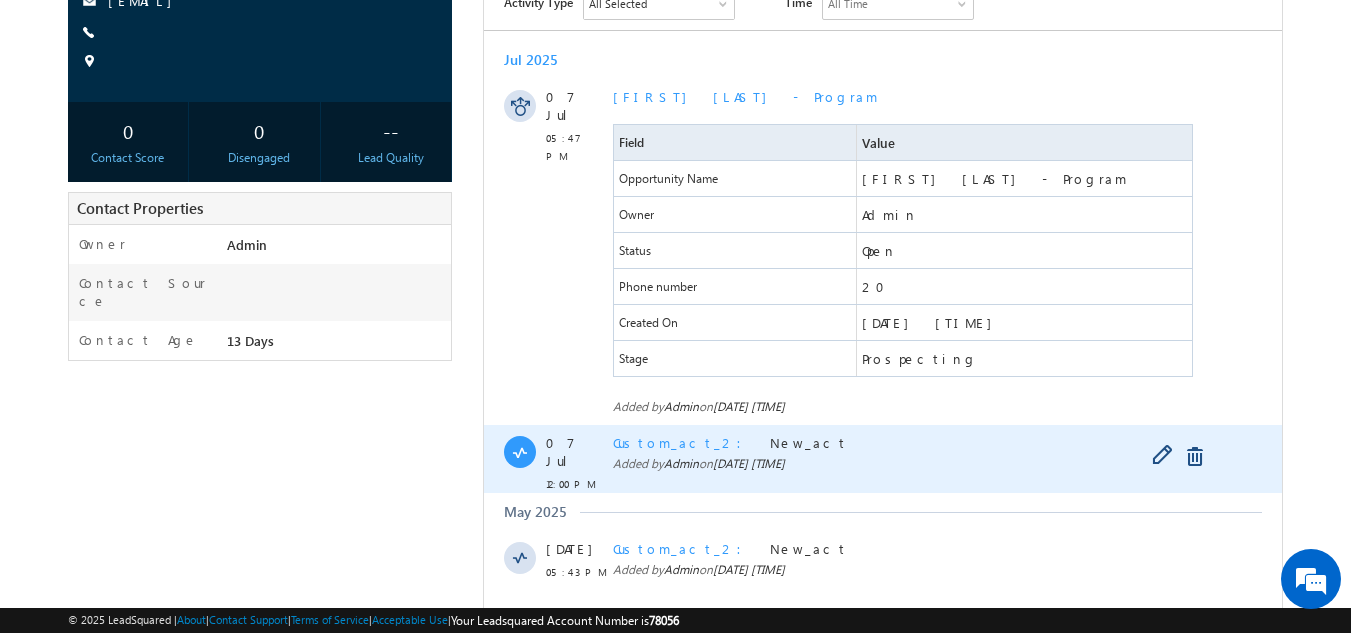scroll, scrollTop: 300, scrollLeft: 0, axis: vertical 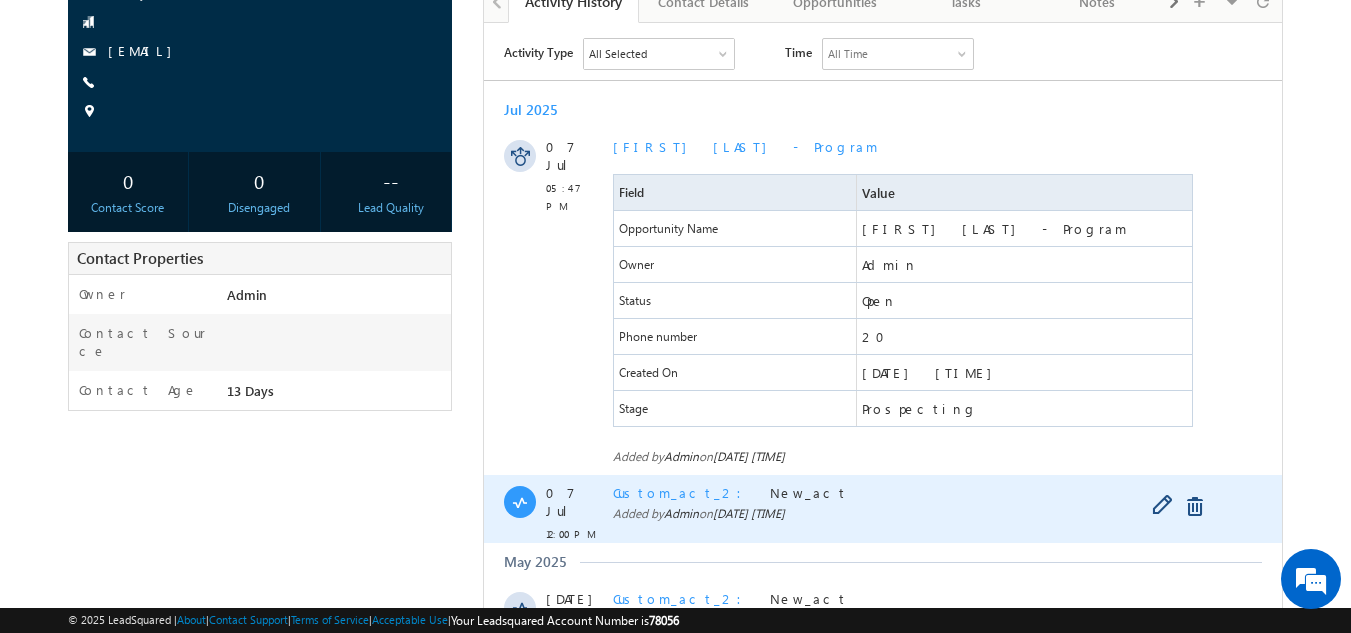 click on "Custom_act_2" at bounding box center [683, 491] 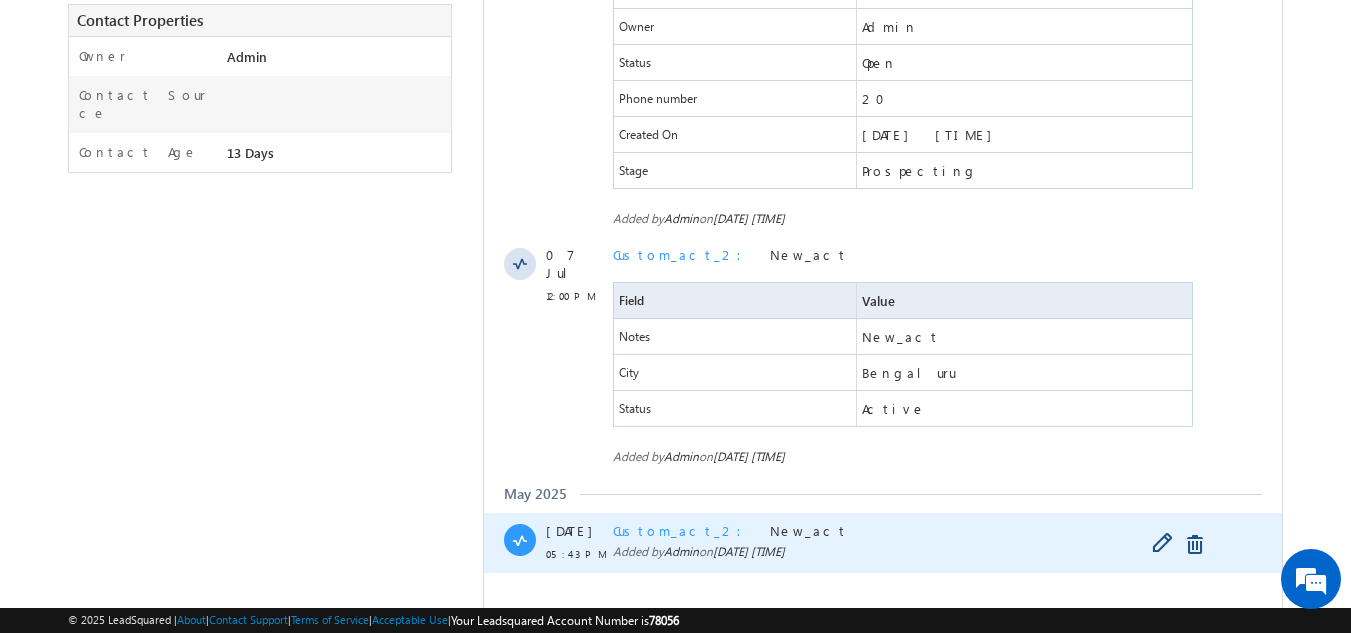 scroll, scrollTop: 546, scrollLeft: 0, axis: vertical 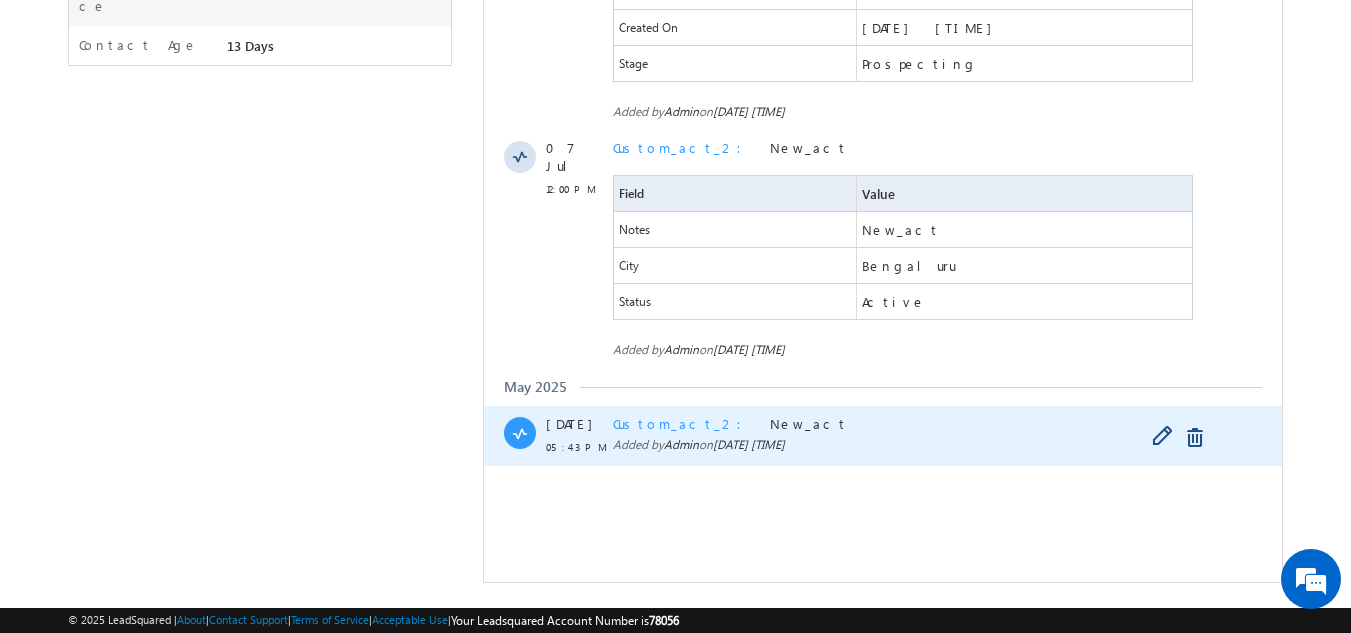 click on "Custom_act_2" at bounding box center (683, 423) 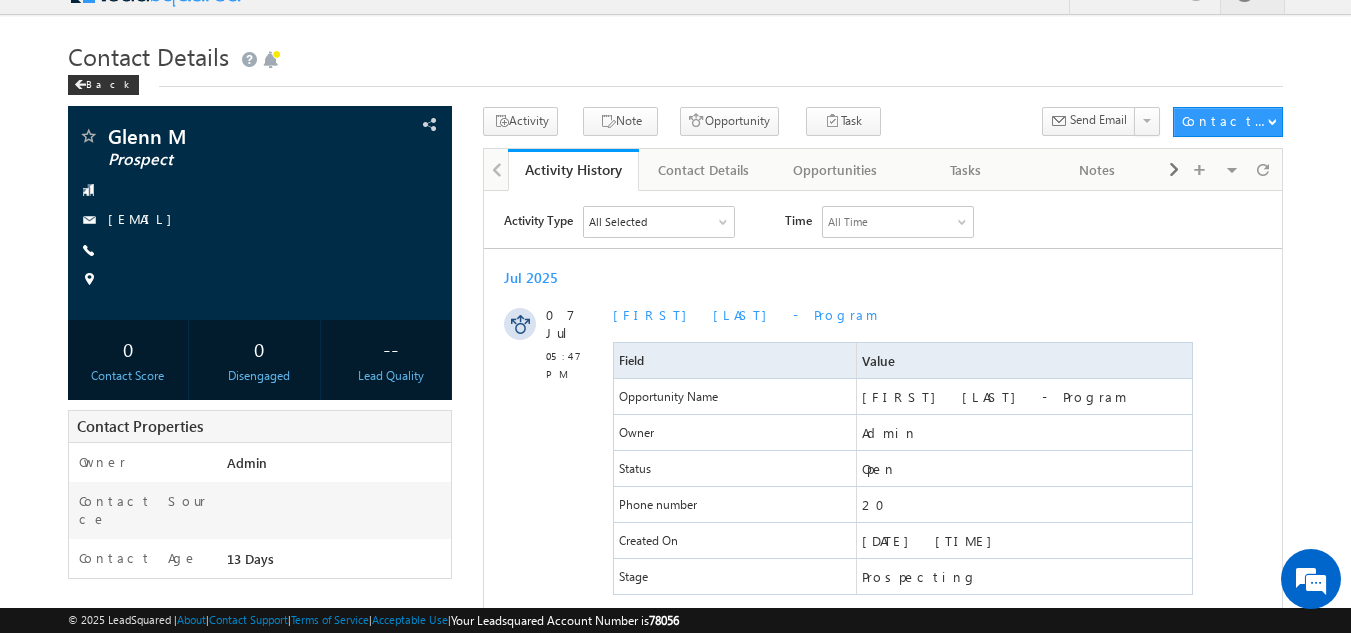 scroll, scrollTop: 0, scrollLeft: 0, axis: both 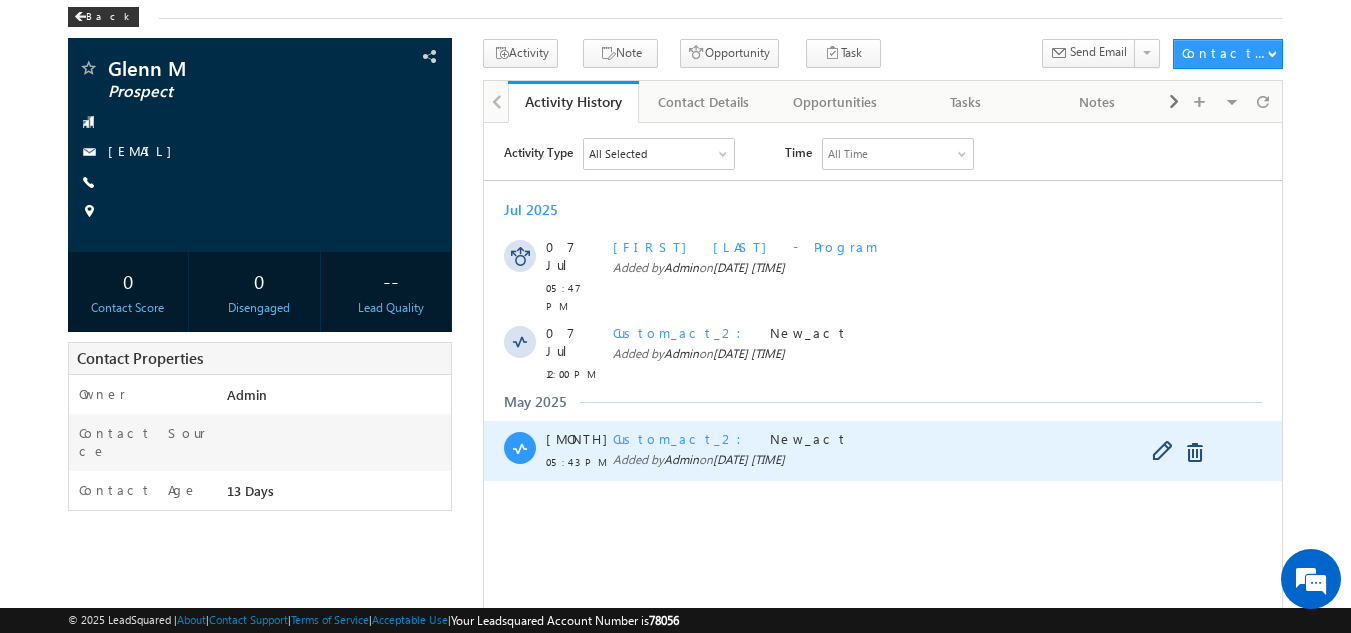 click on "Custom_act_2" at bounding box center (683, 437) 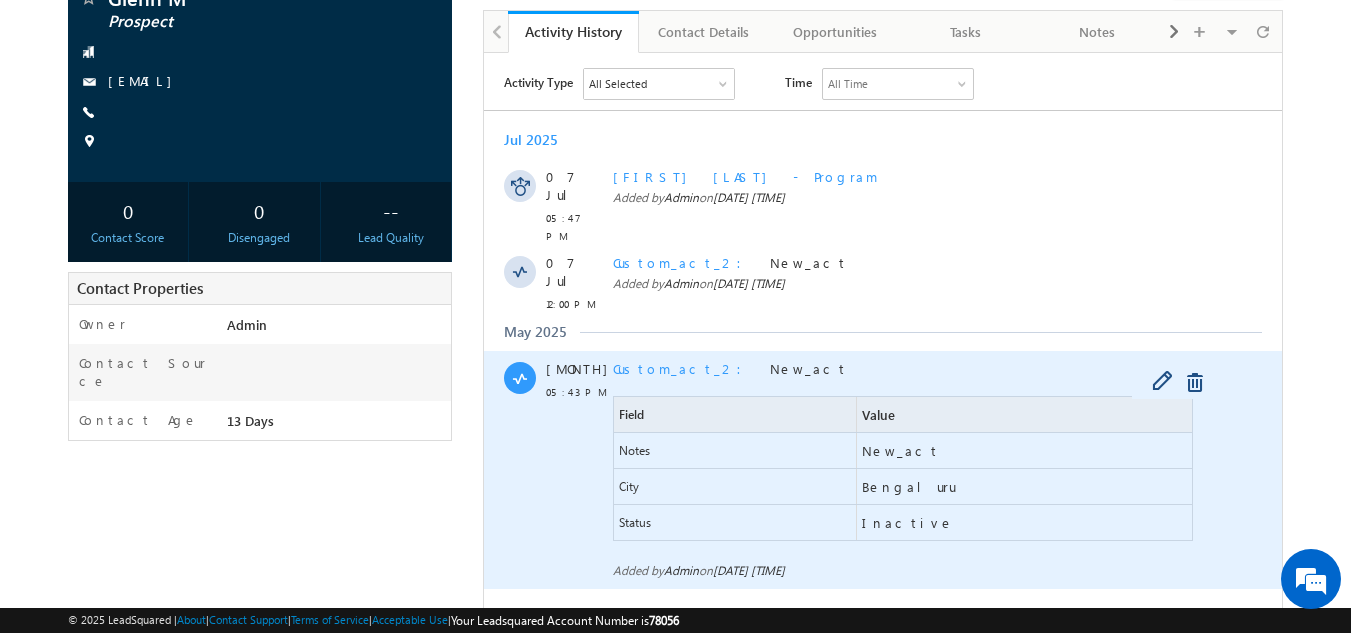 scroll, scrollTop: 200, scrollLeft: 0, axis: vertical 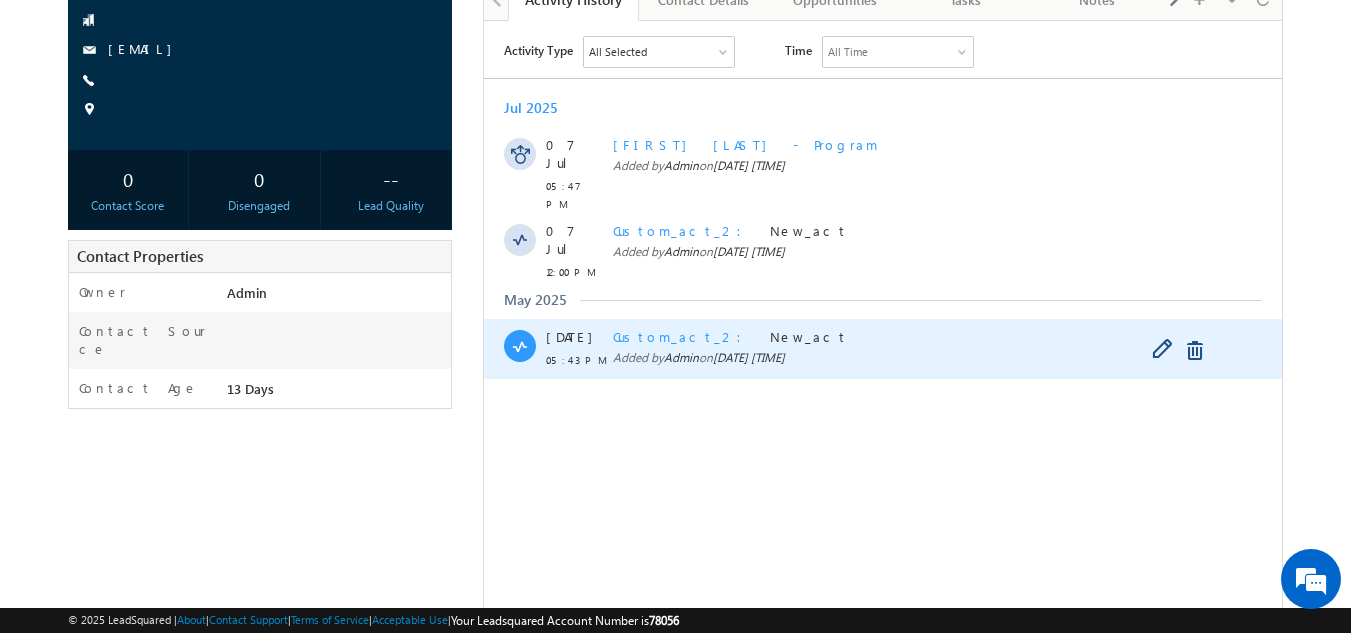 click on "Custom_act_2" at bounding box center (683, 335) 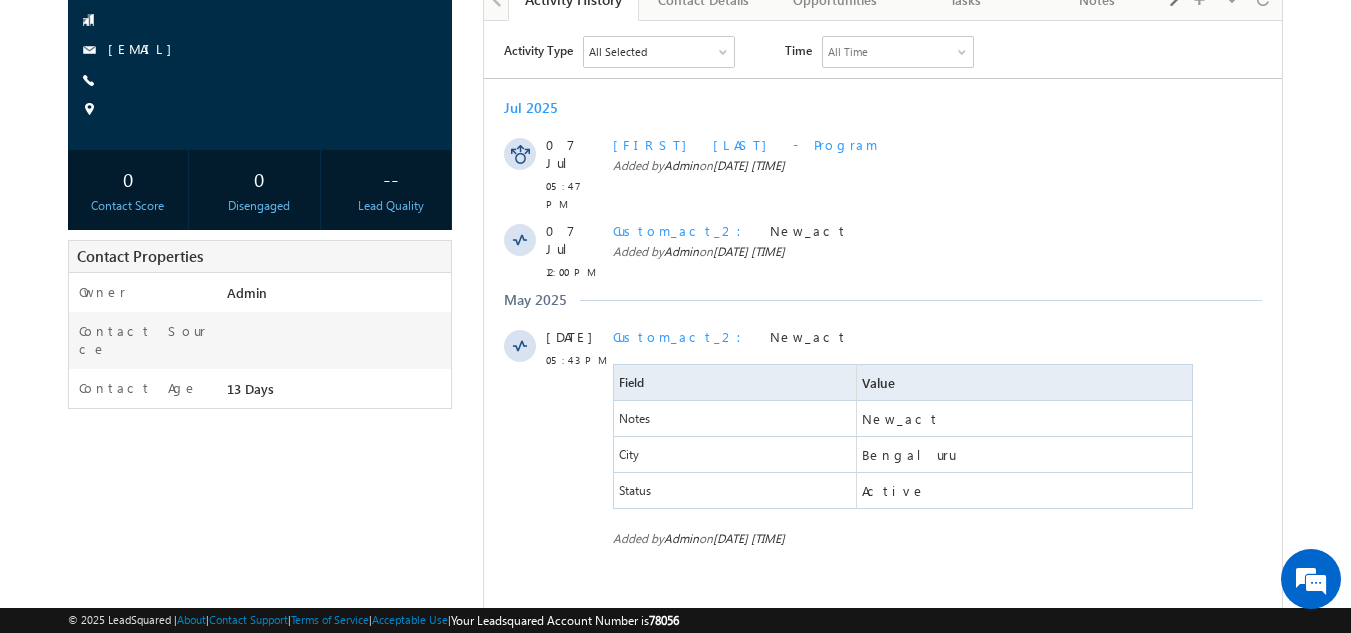 scroll, scrollTop: 0, scrollLeft: 0, axis: both 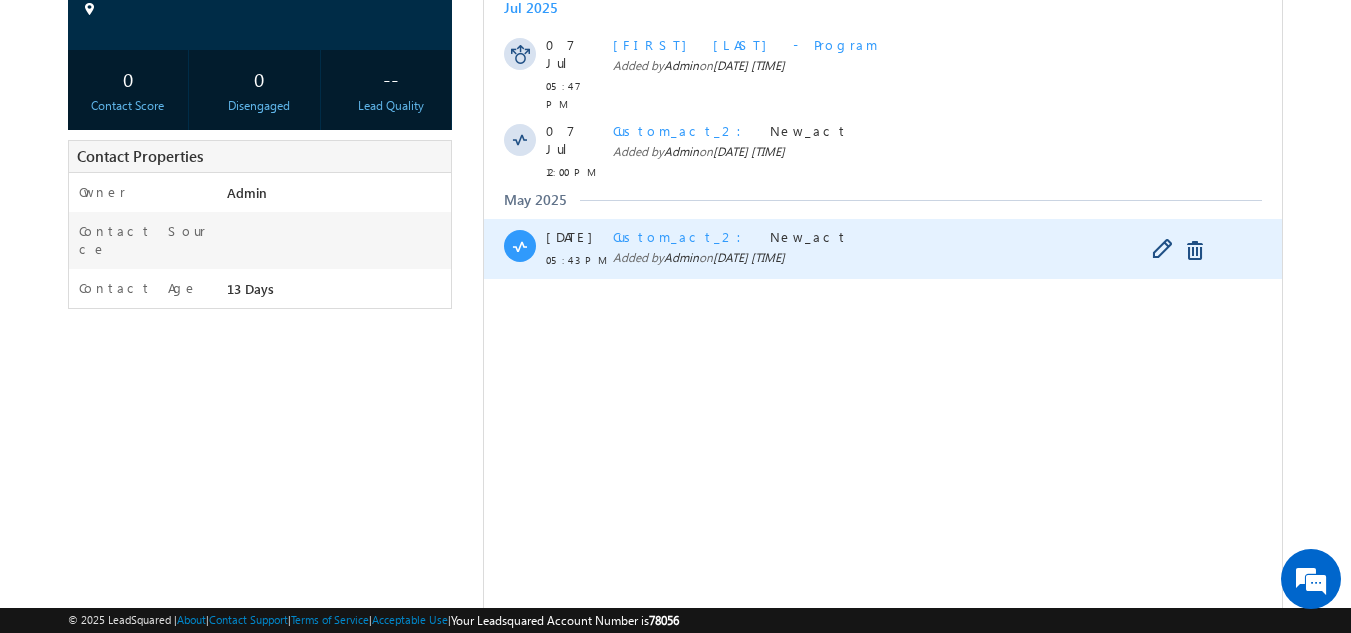 click on "Custom_act_2
New_act
Added by  [ADMIN]  on  [DATE] [TIME]" at bounding box center [905, 249] 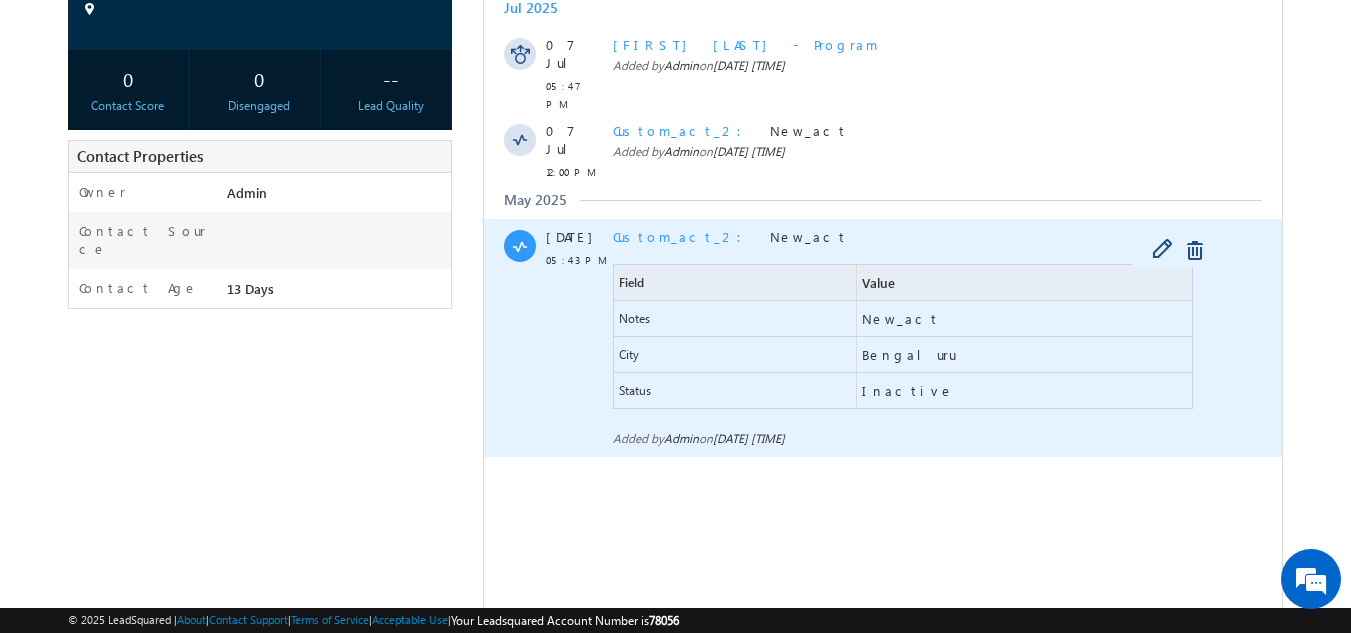 click on "Custom_act_2" at bounding box center (683, 236) 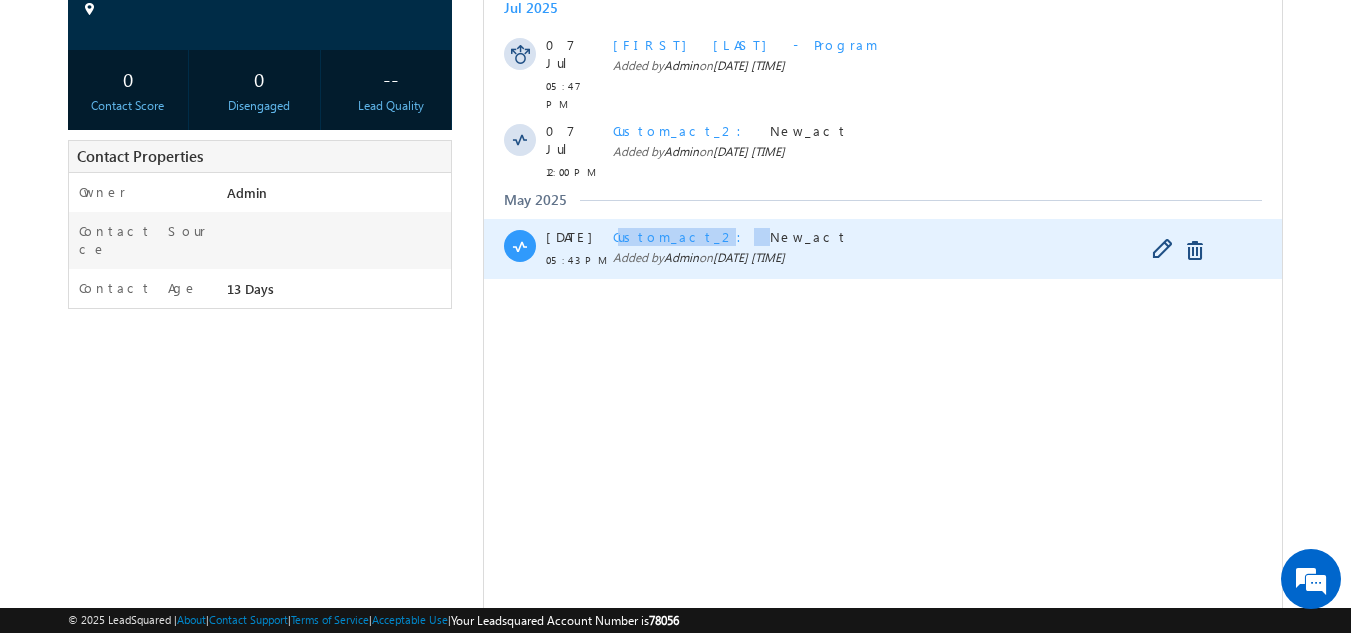 click on "Custom_act_2" at bounding box center [683, 236] 